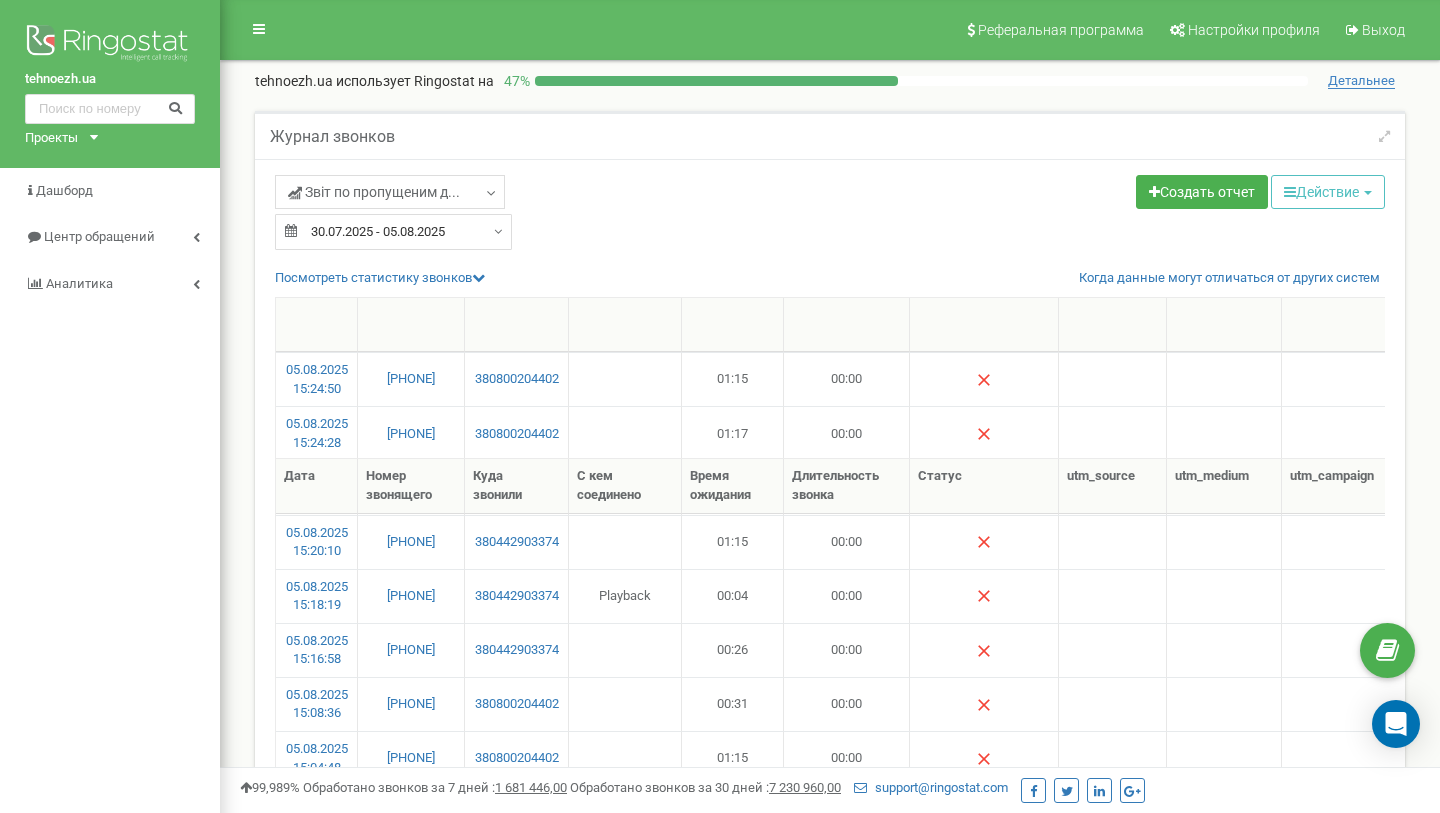 select on "100" 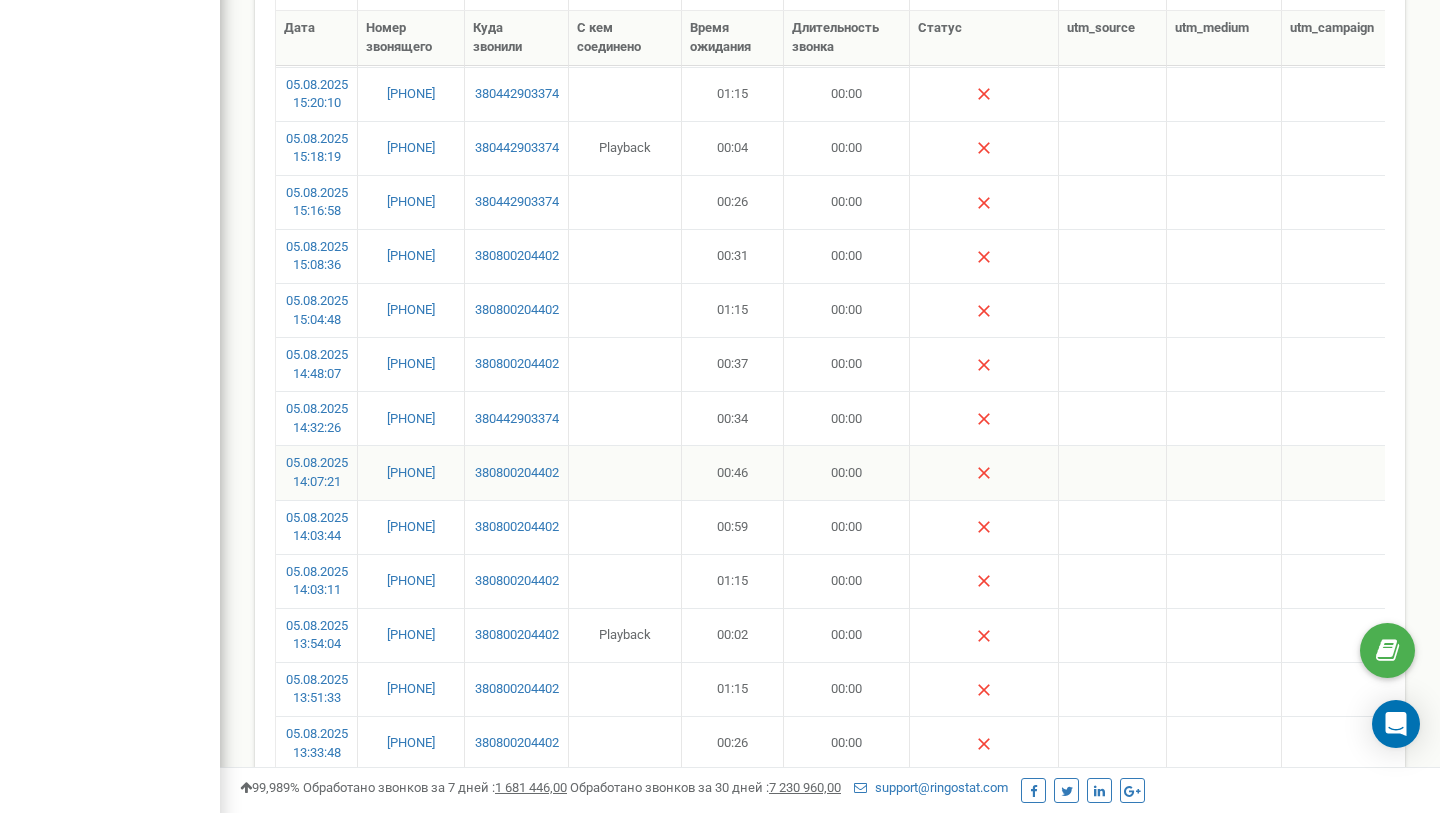 scroll, scrollTop: 0, scrollLeft: 0, axis: both 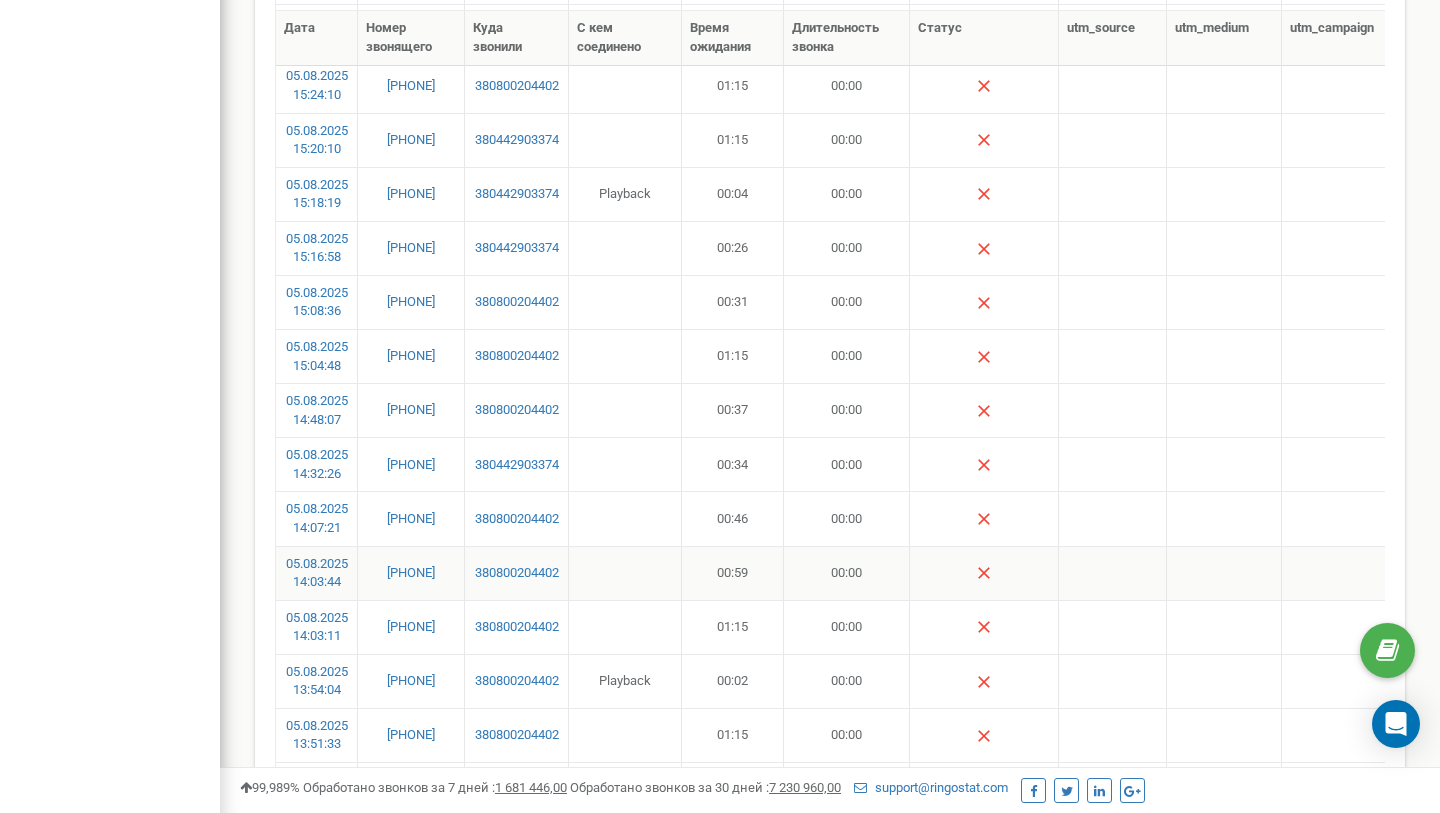 copy on "380669408014" 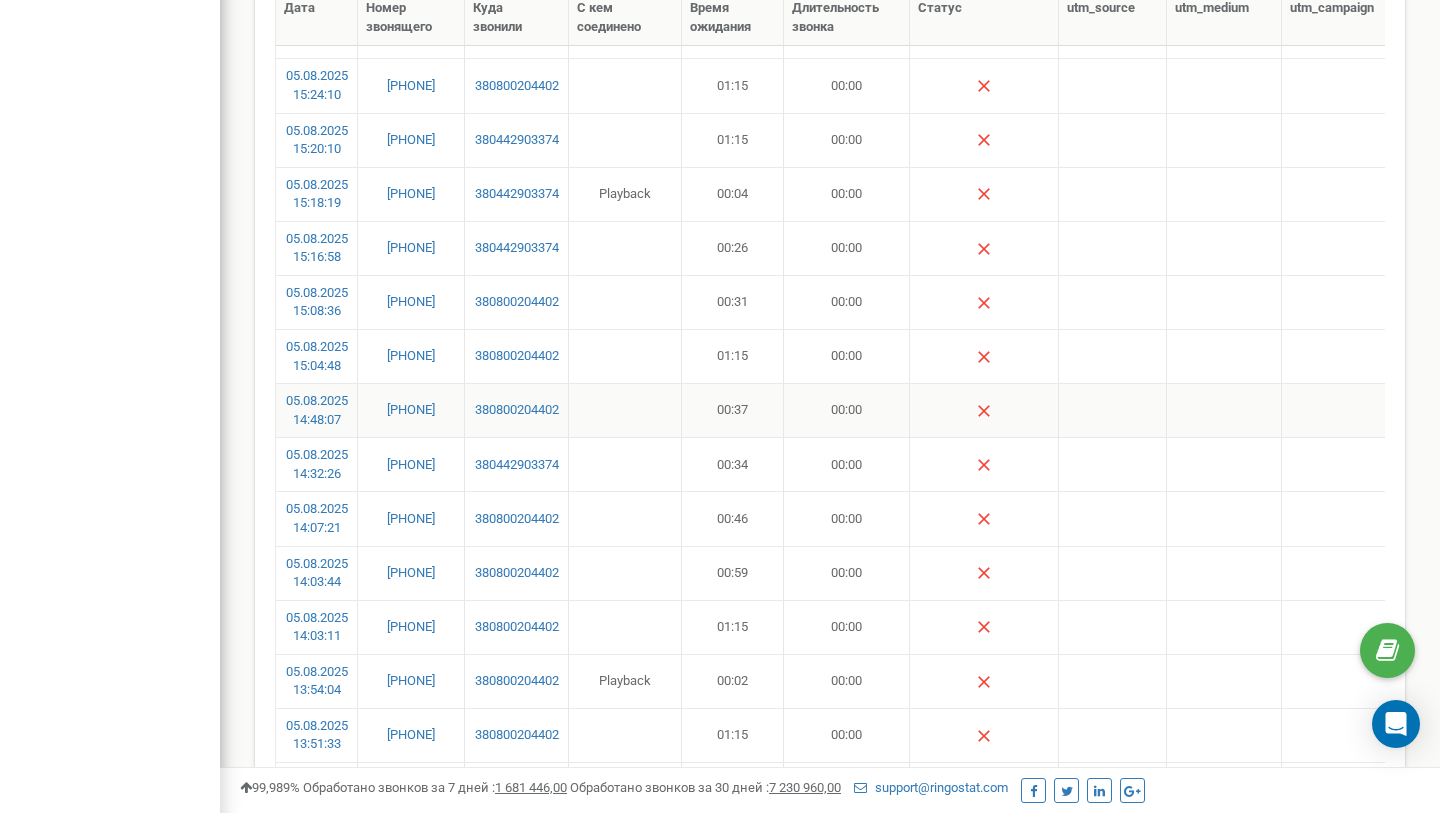 scroll, scrollTop: 368, scrollLeft: 0, axis: vertical 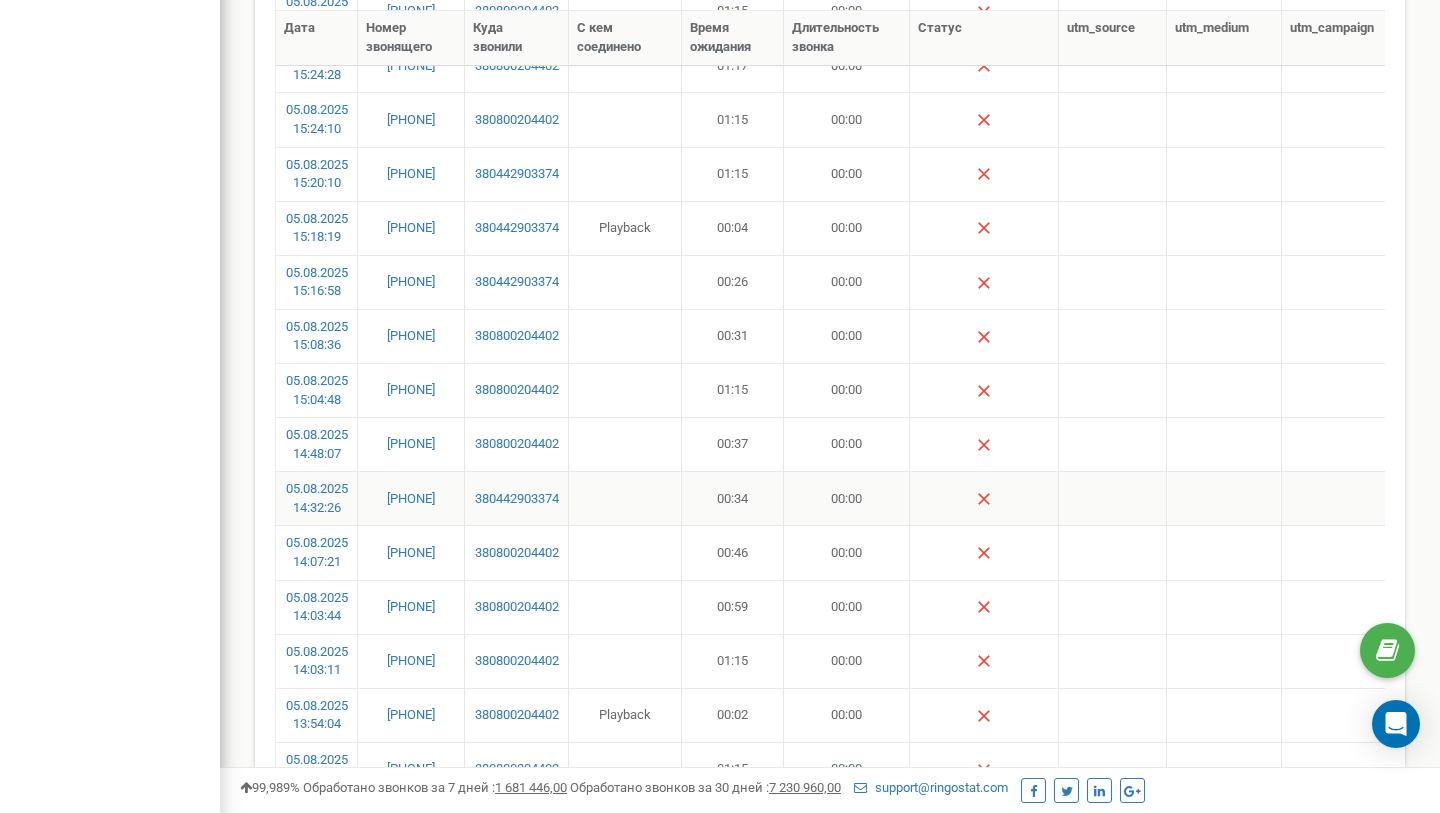 copy on "380442903374 00:34 00:00 Разговор не состоялся 0 05.08.2025	14:07:21 380966661741" 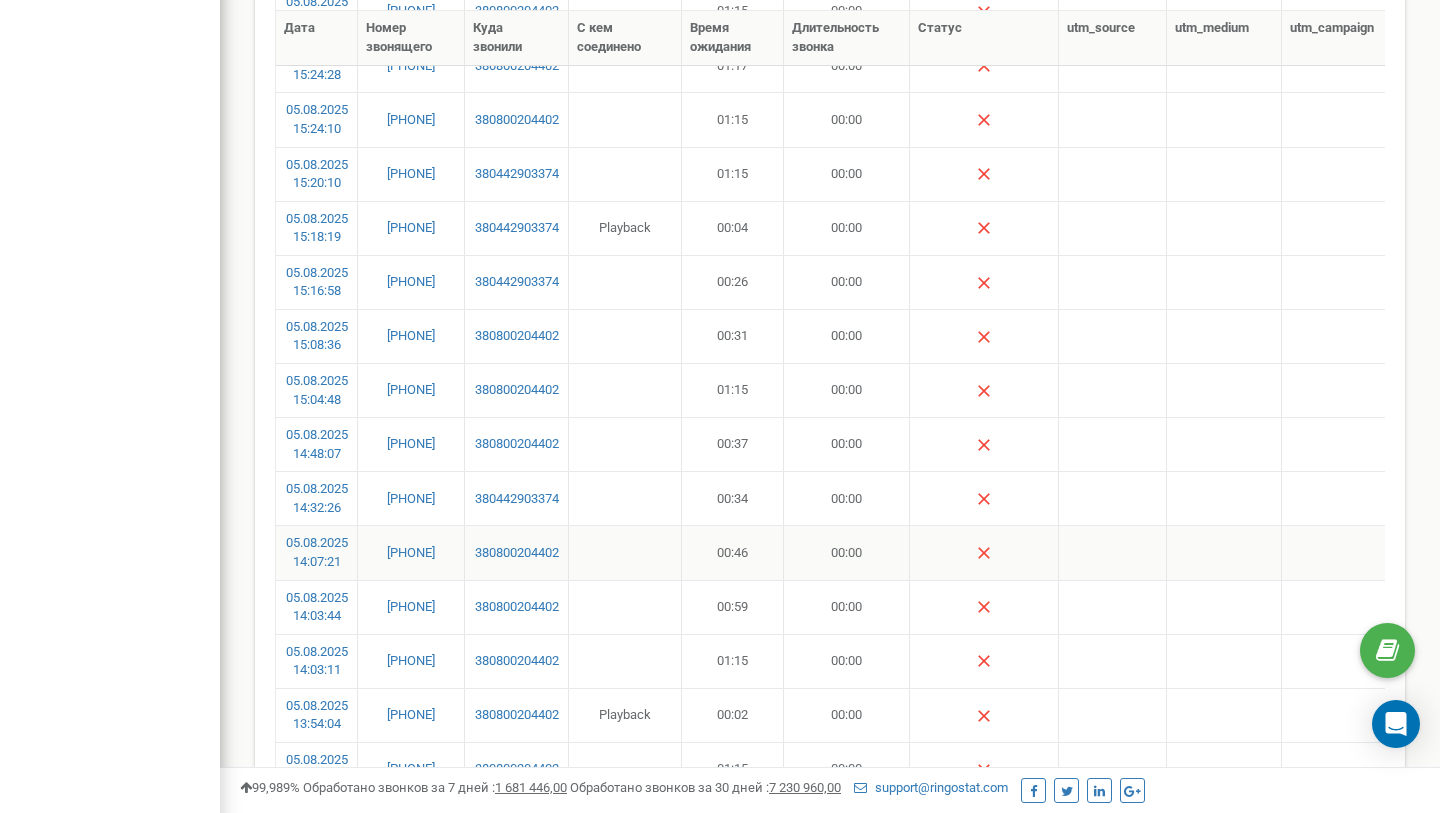 click on "380966661741" at bounding box center (411, 552) 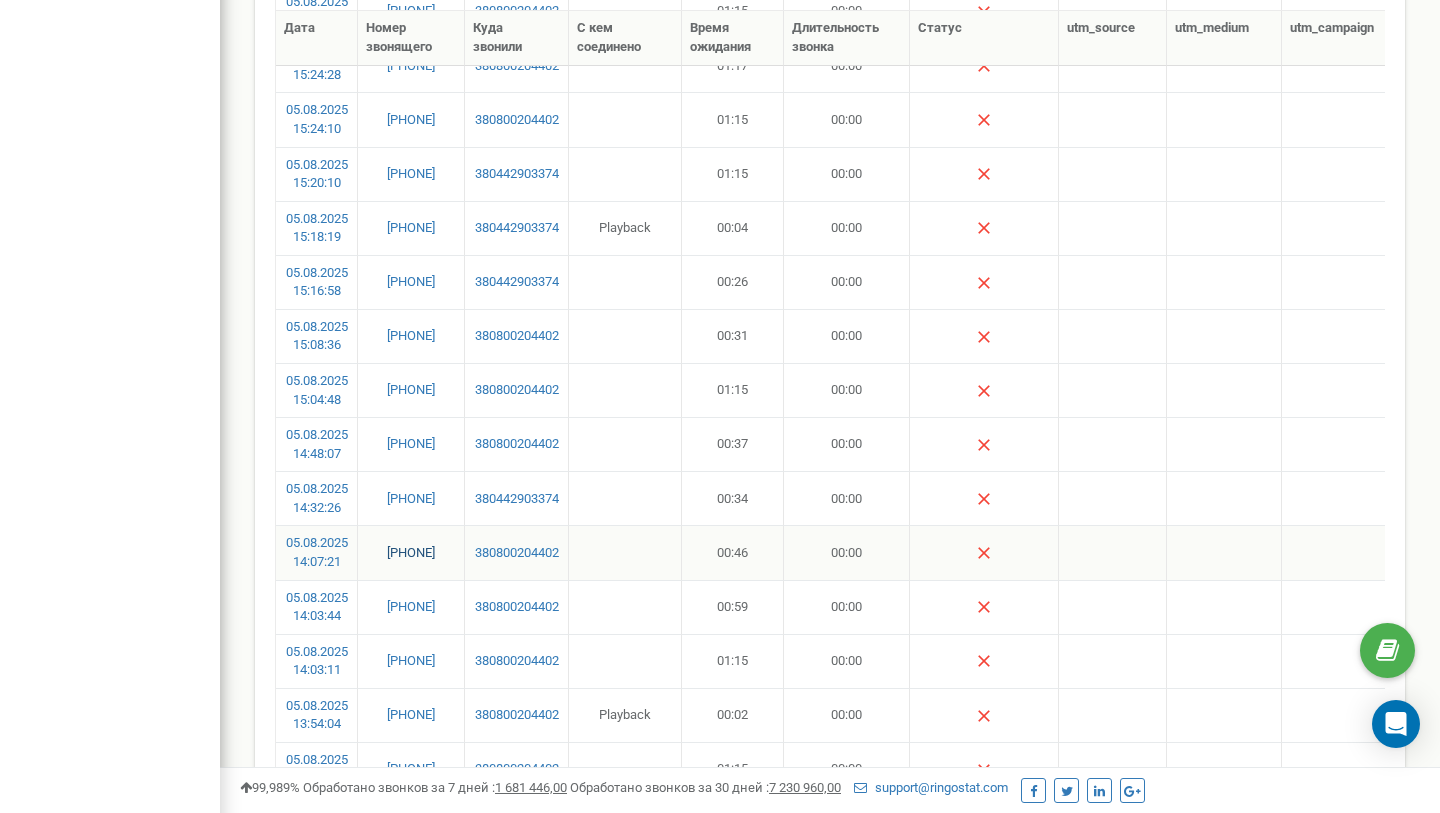 copy on "80966661741" 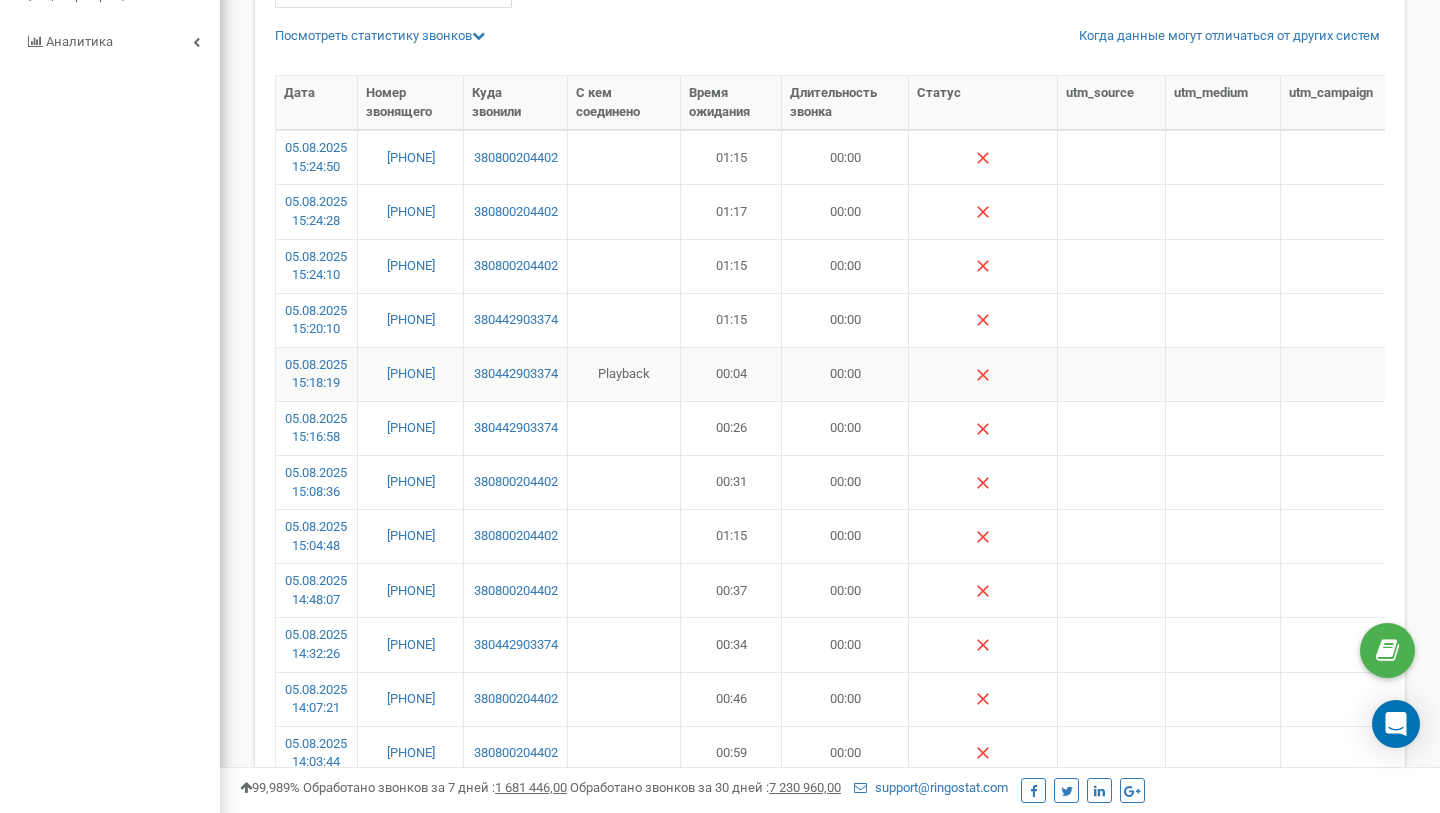 scroll, scrollTop: 245, scrollLeft: 0, axis: vertical 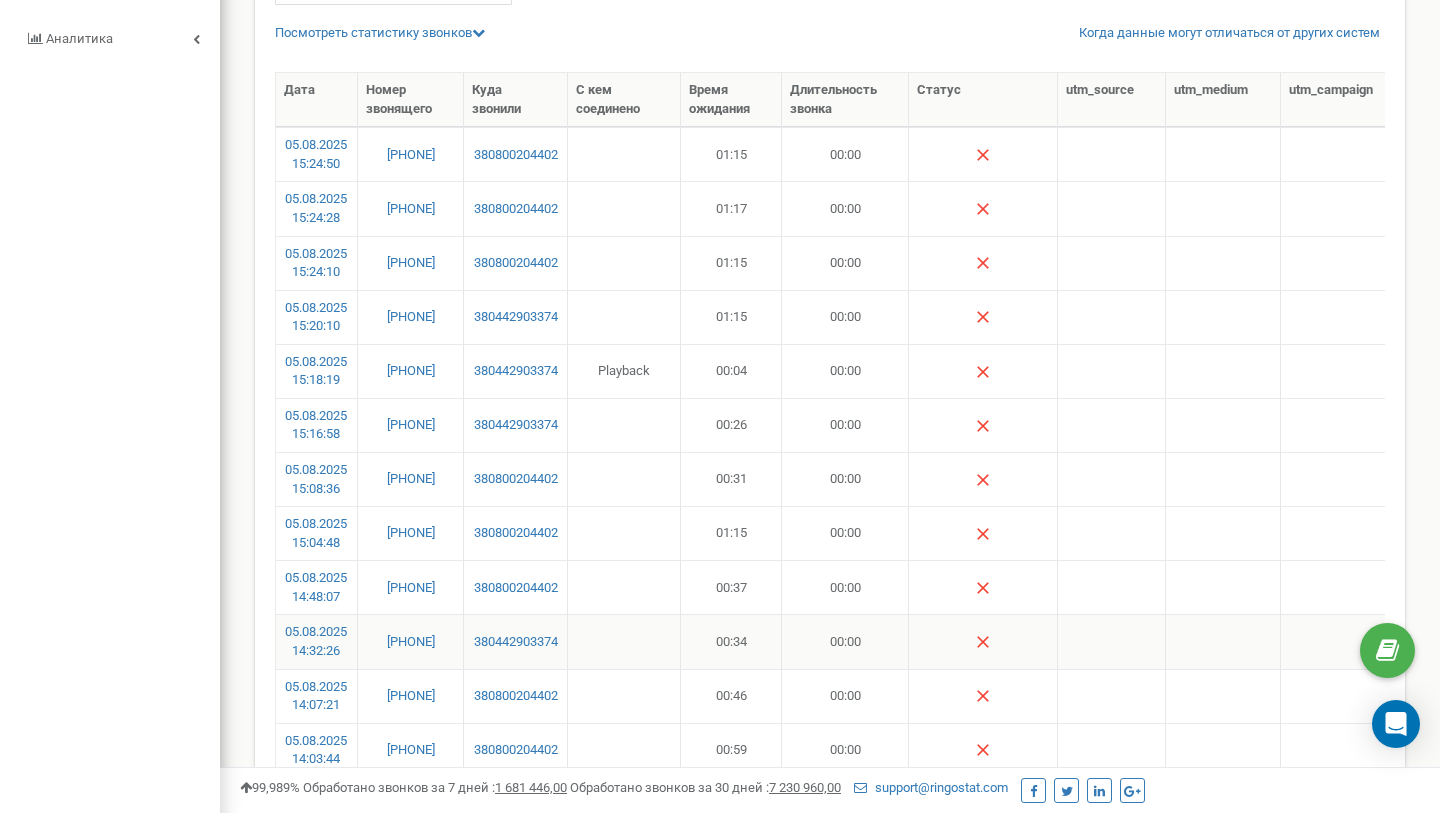 copy on "380994766541" 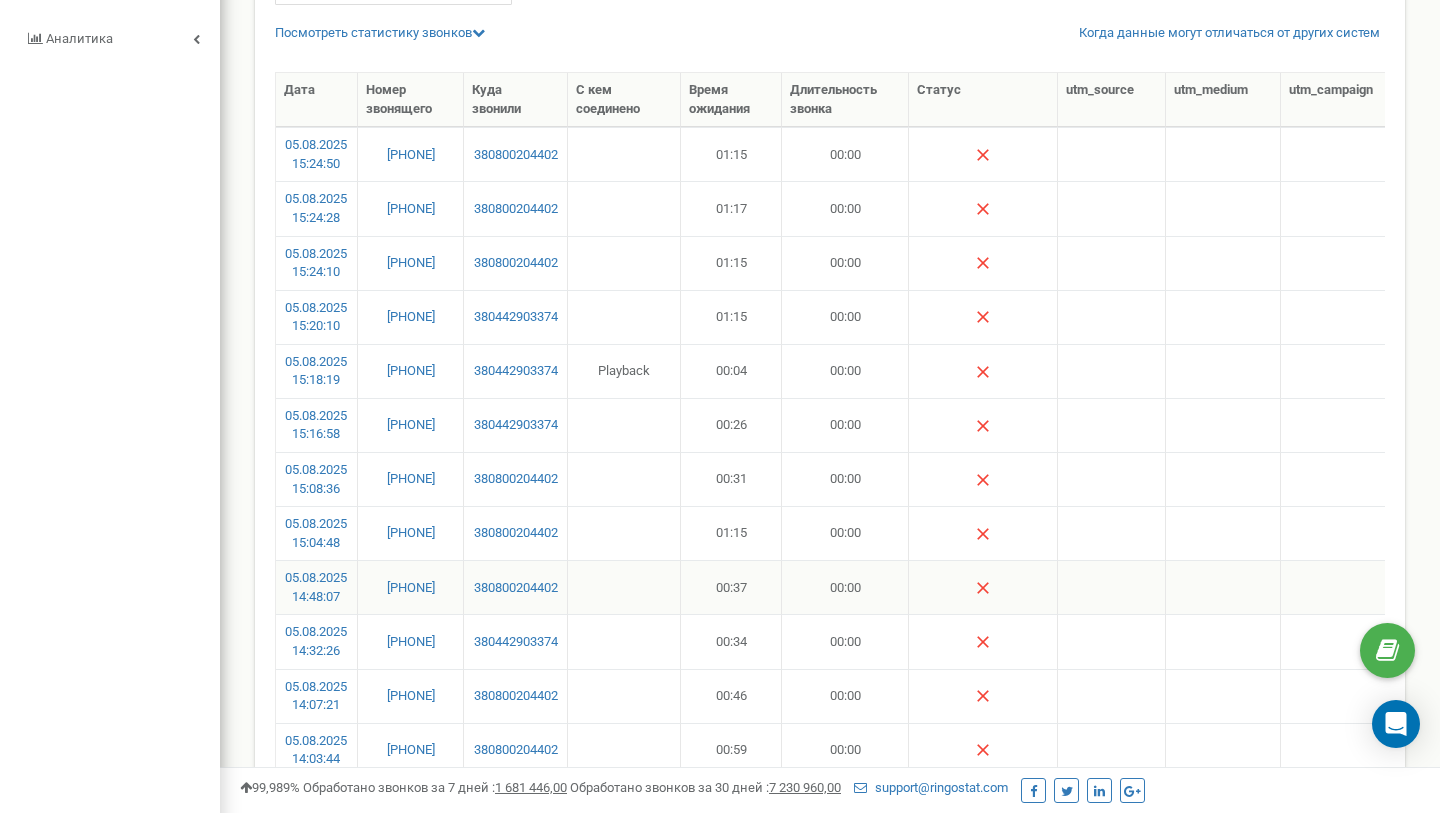 copy on "380994766541" 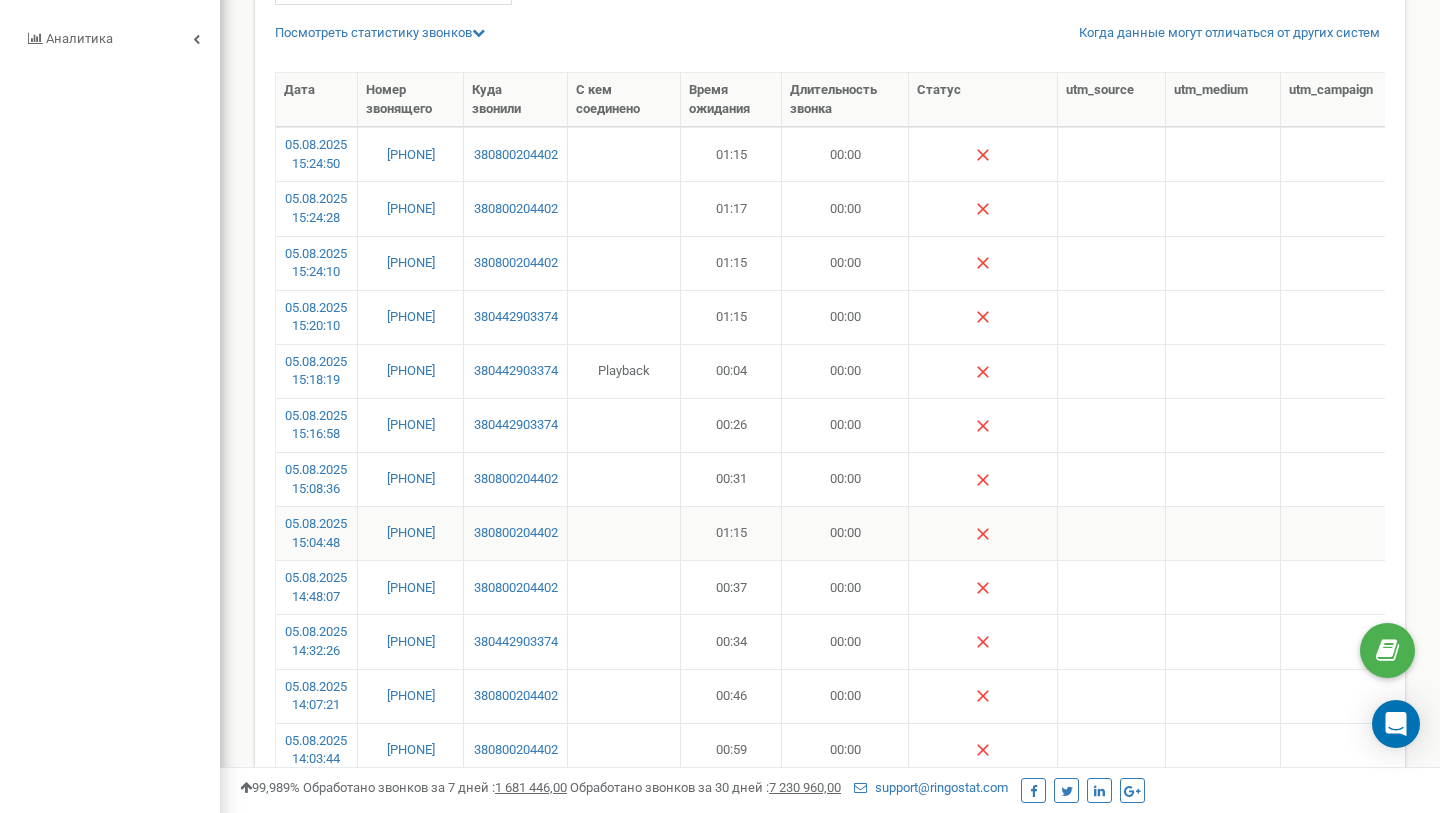 copy on "380674469889" 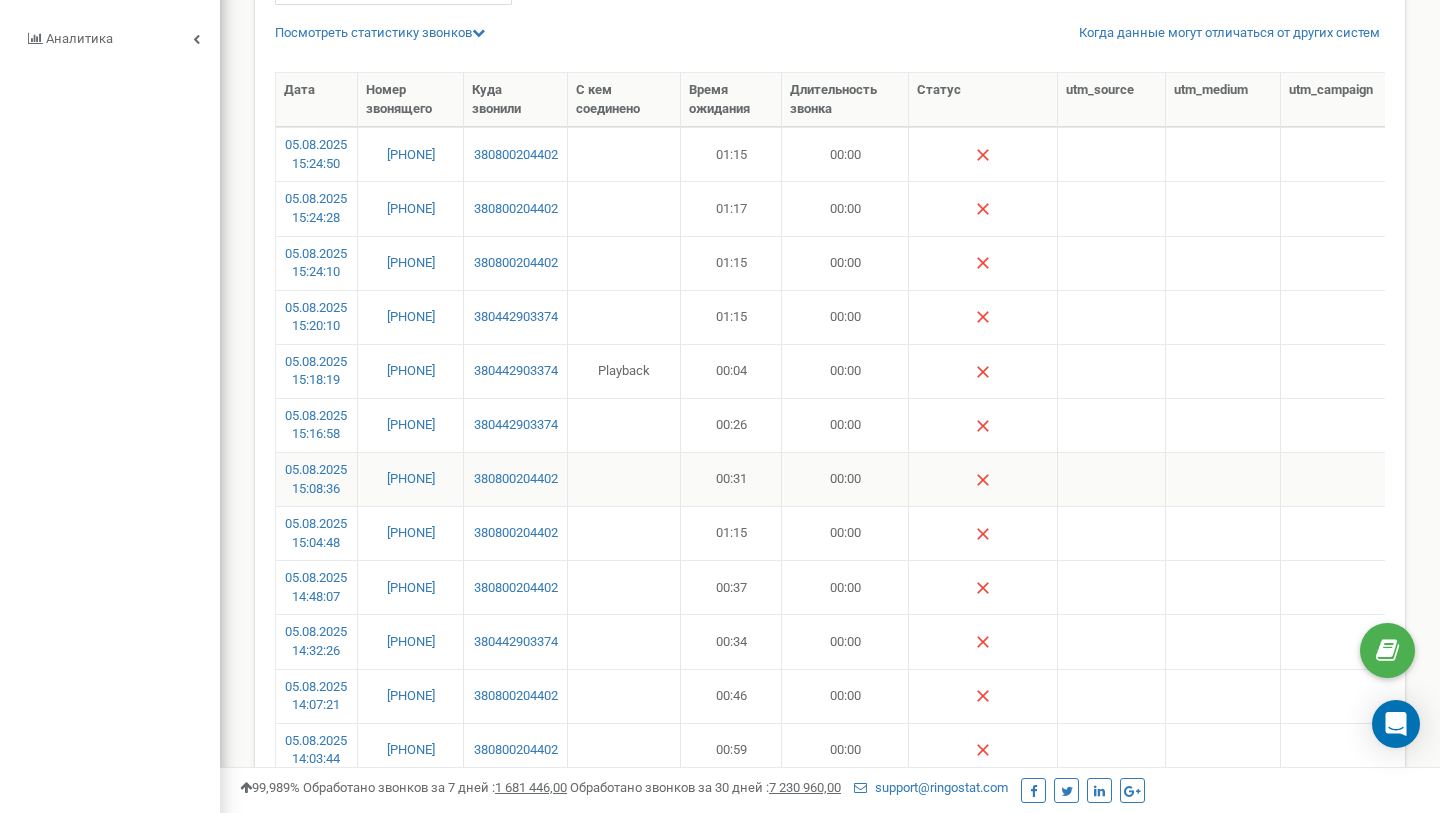 copy on "380674469889" 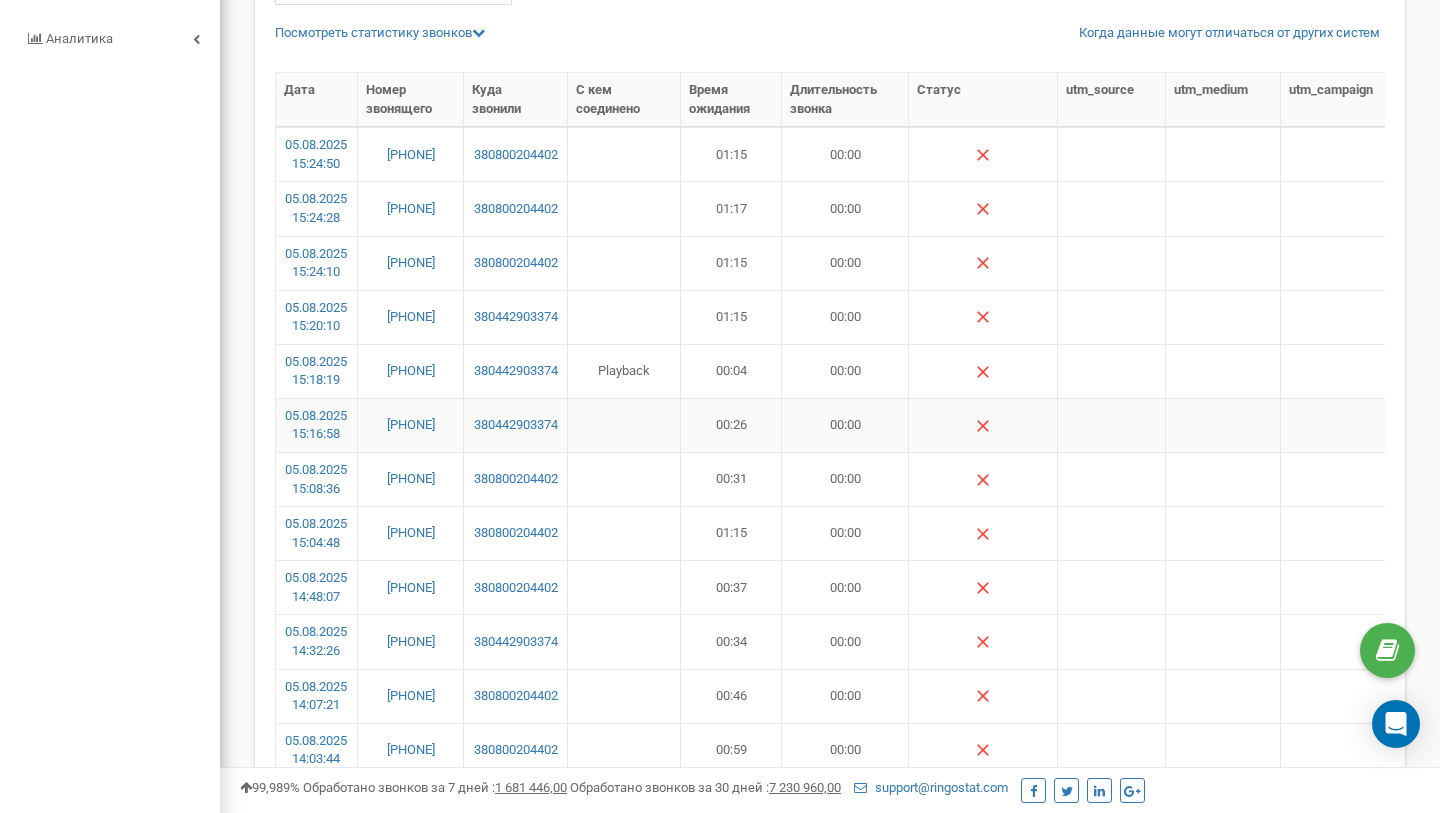 copy on "380994766541" 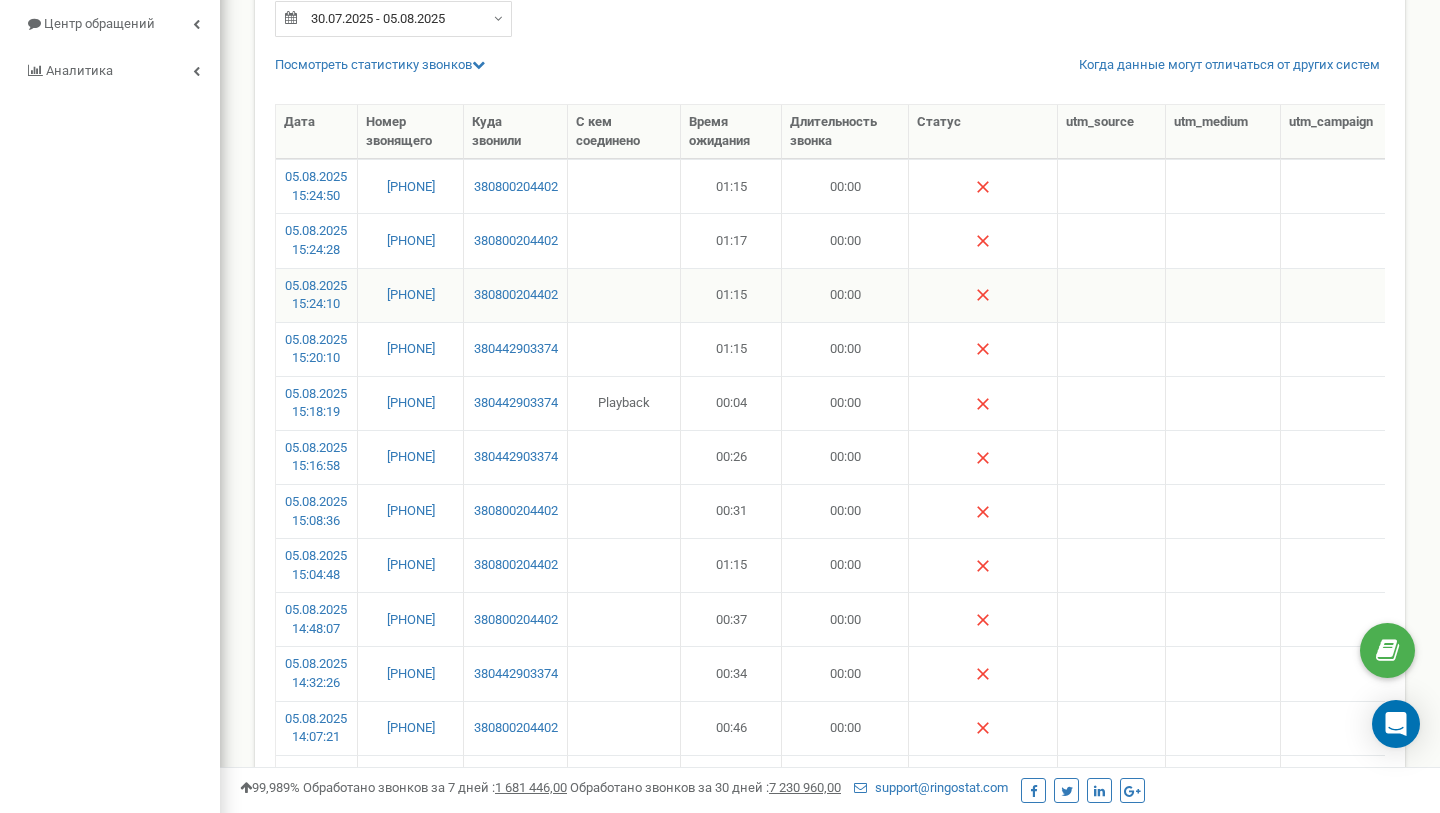 scroll, scrollTop: 214, scrollLeft: 0, axis: vertical 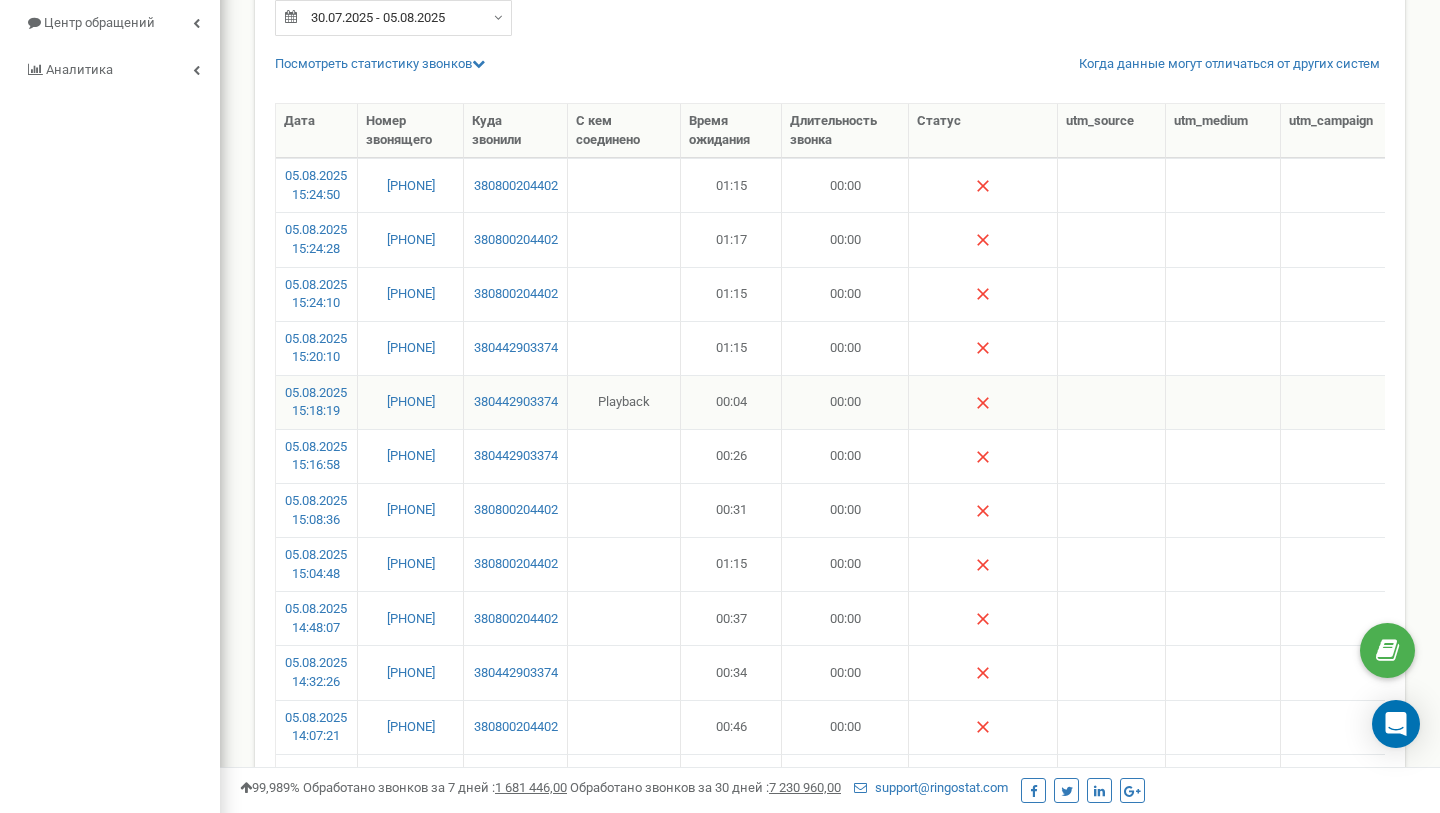 drag, startPoint x: 437, startPoint y: 416, endPoint x: 398, endPoint y: 387, distance: 48.60041 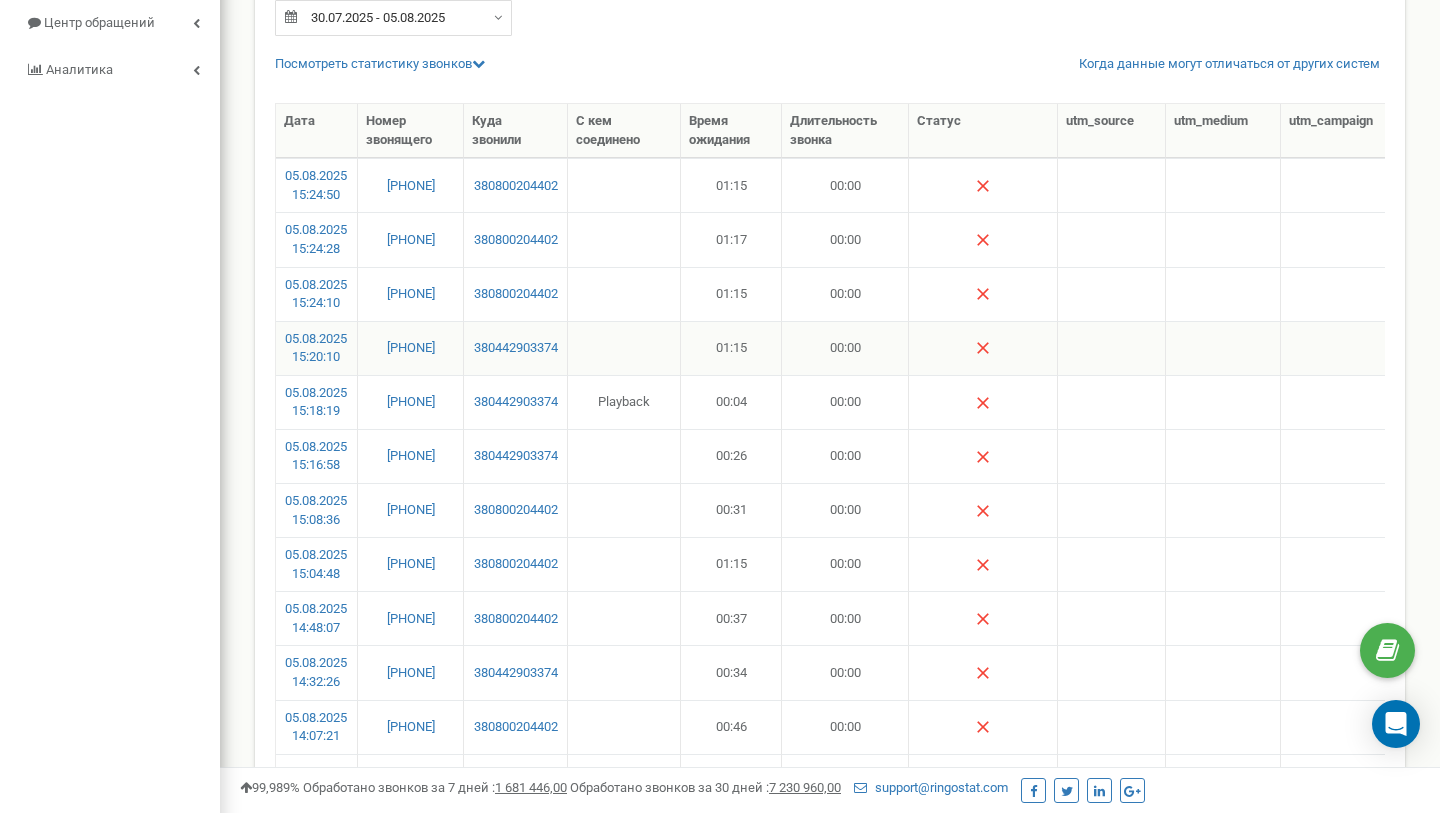 drag, startPoint x: 441, startPoint y: 362, endPoint x: 398, endPoint y: 328, distance: 54.81788 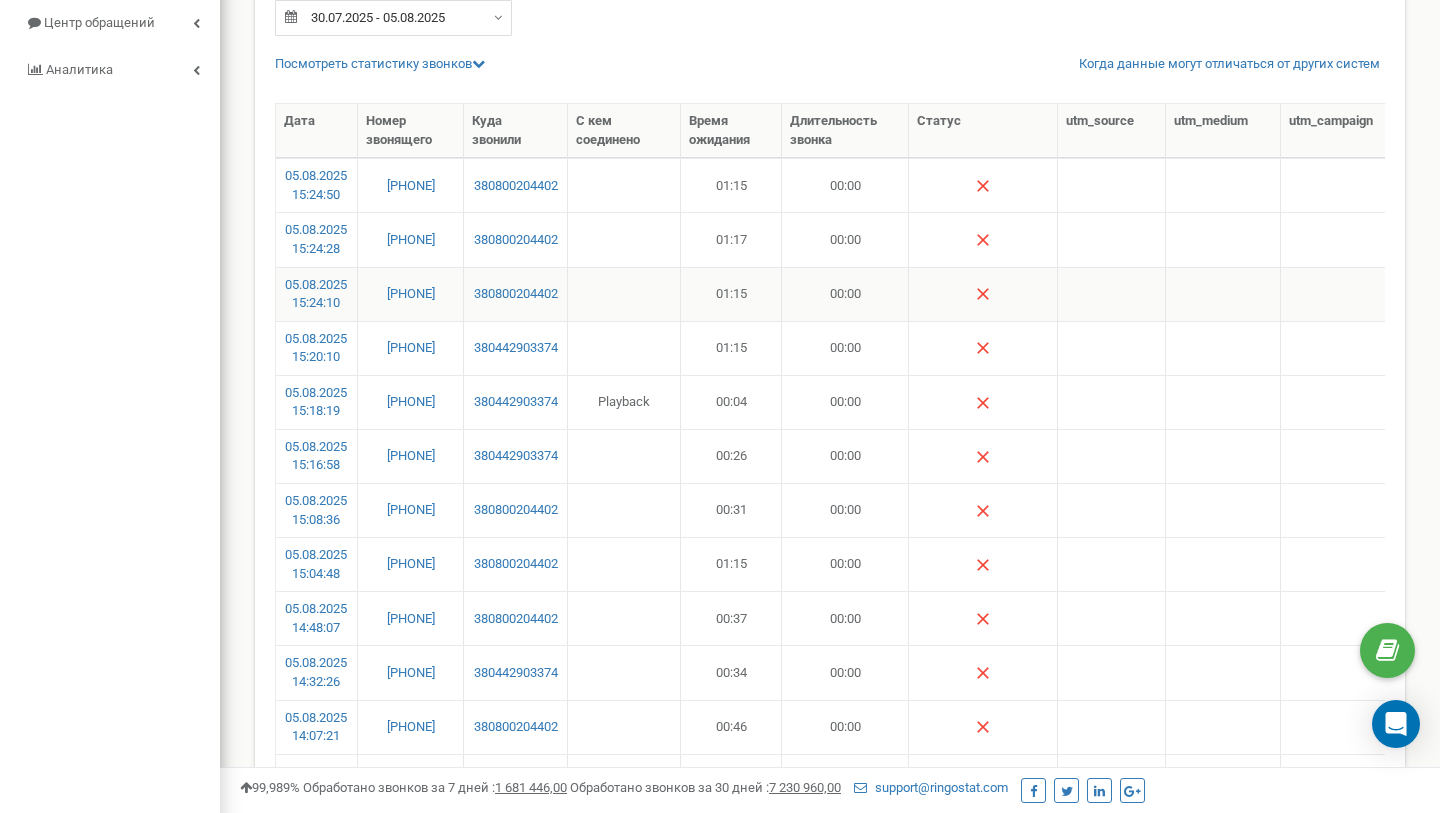 drag, startPoint x: 406, startPoint y: 312, endPoint x: 388, endPoint y: 281, distance: 35.846897 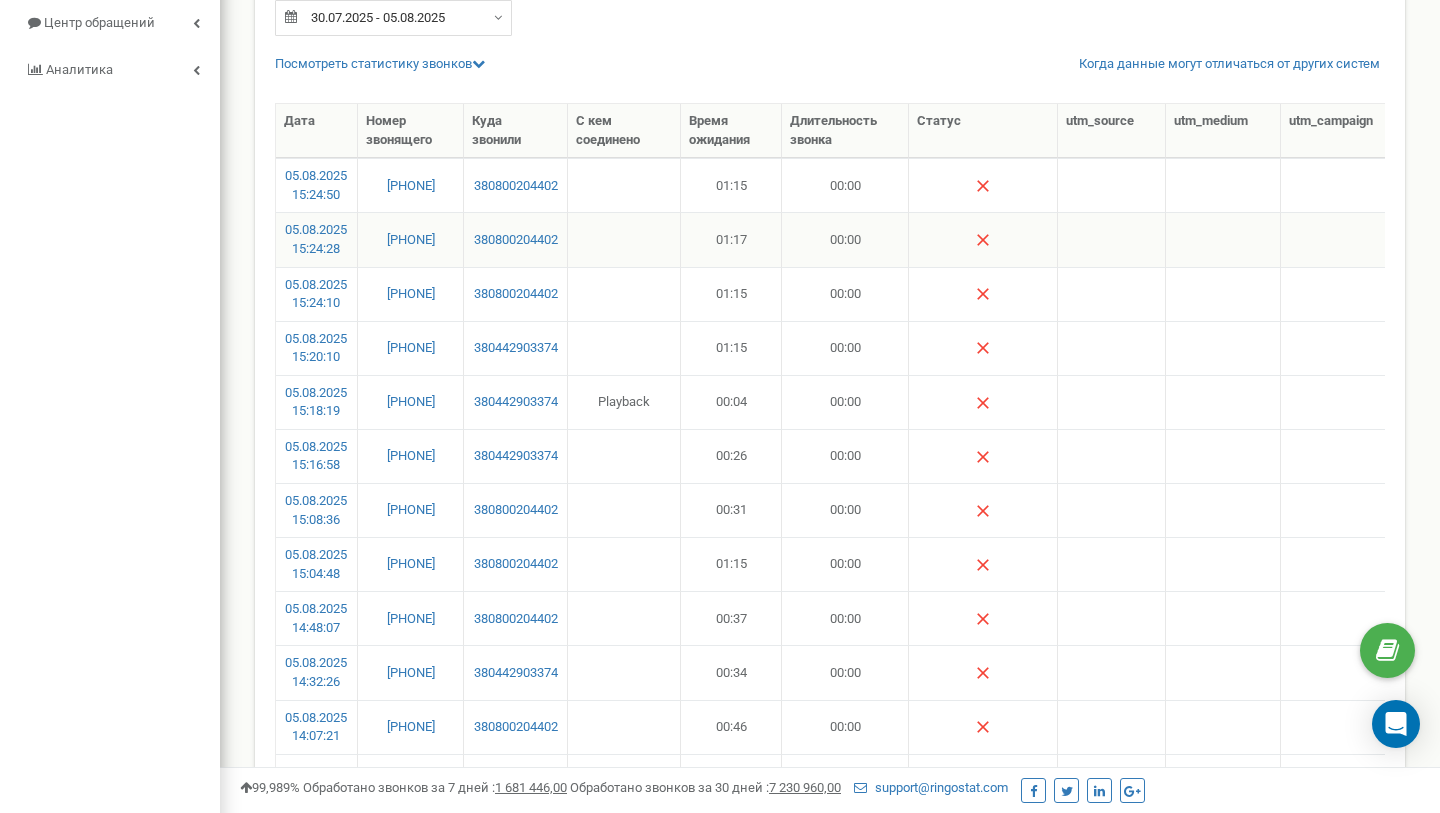 drag, startPoint x: 439, startPoint y: 251, endPoint x: 391, endPoint y: 221, distance: 56.603886 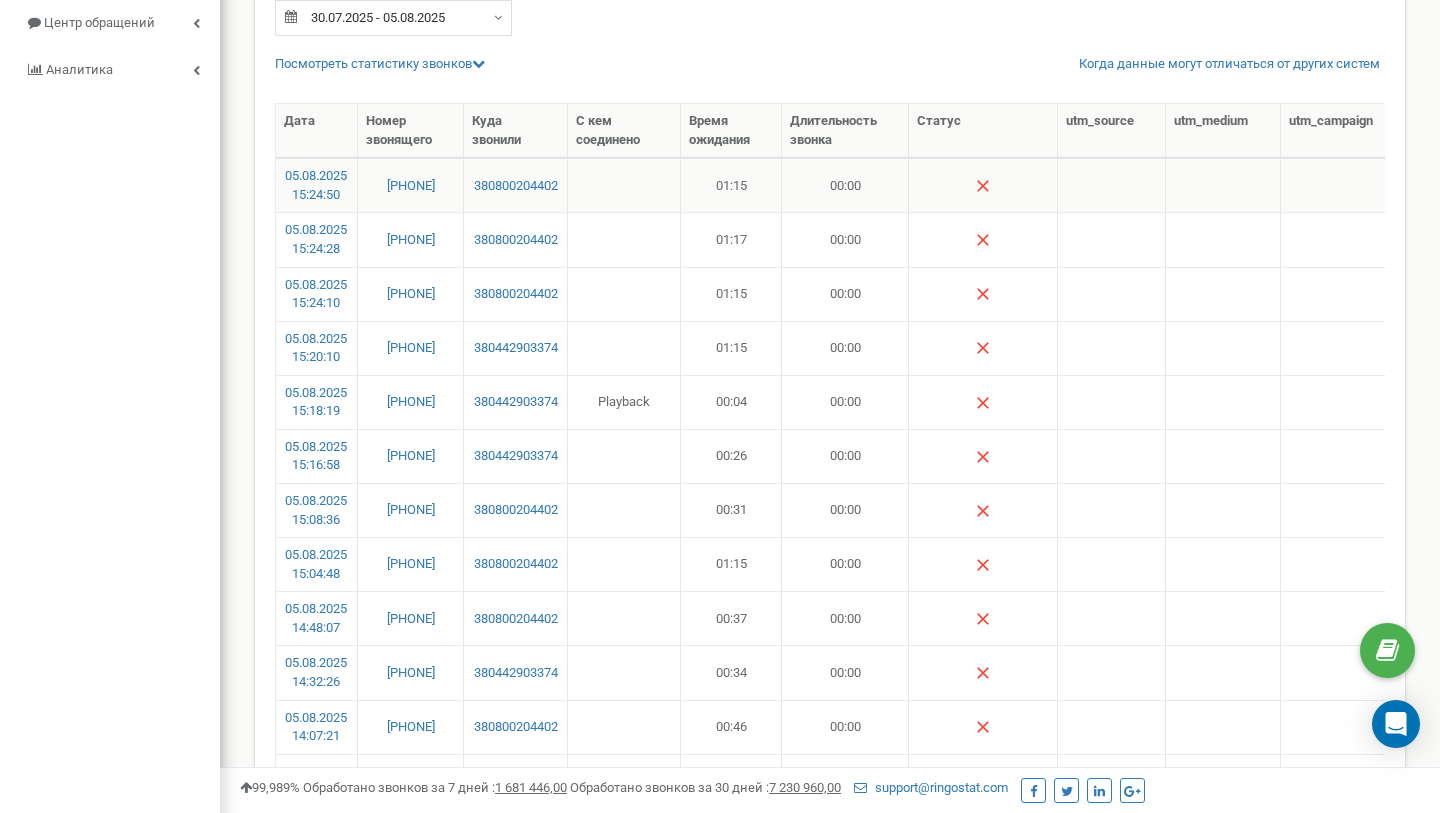 drag, startPoint x: 438, startPoint y: 196, endPoint x: 374, endPoint y: 171, distance: 68.70953 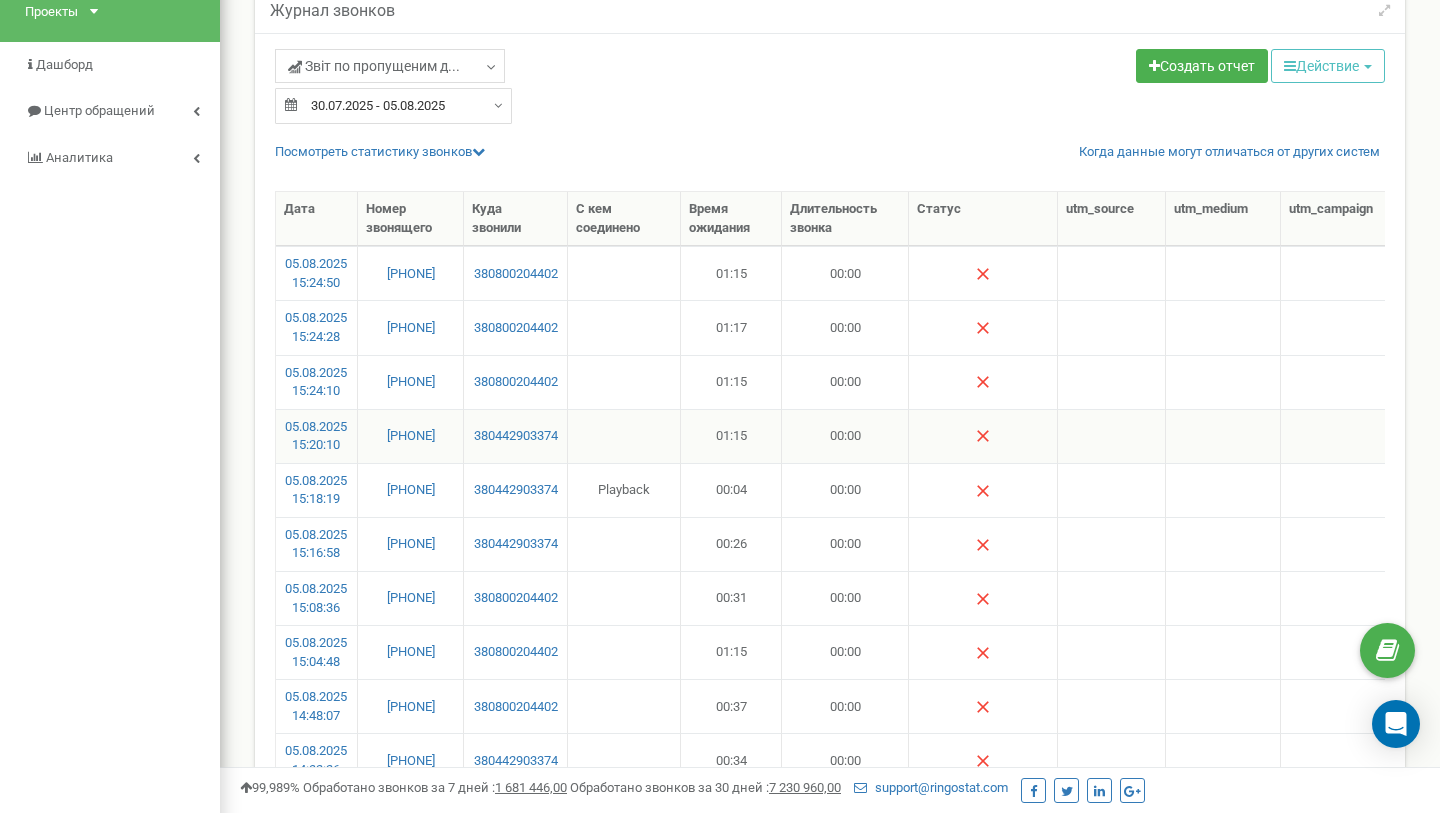 scroll, scrollTop: 128, scrollLeft: 0, axis: vertical 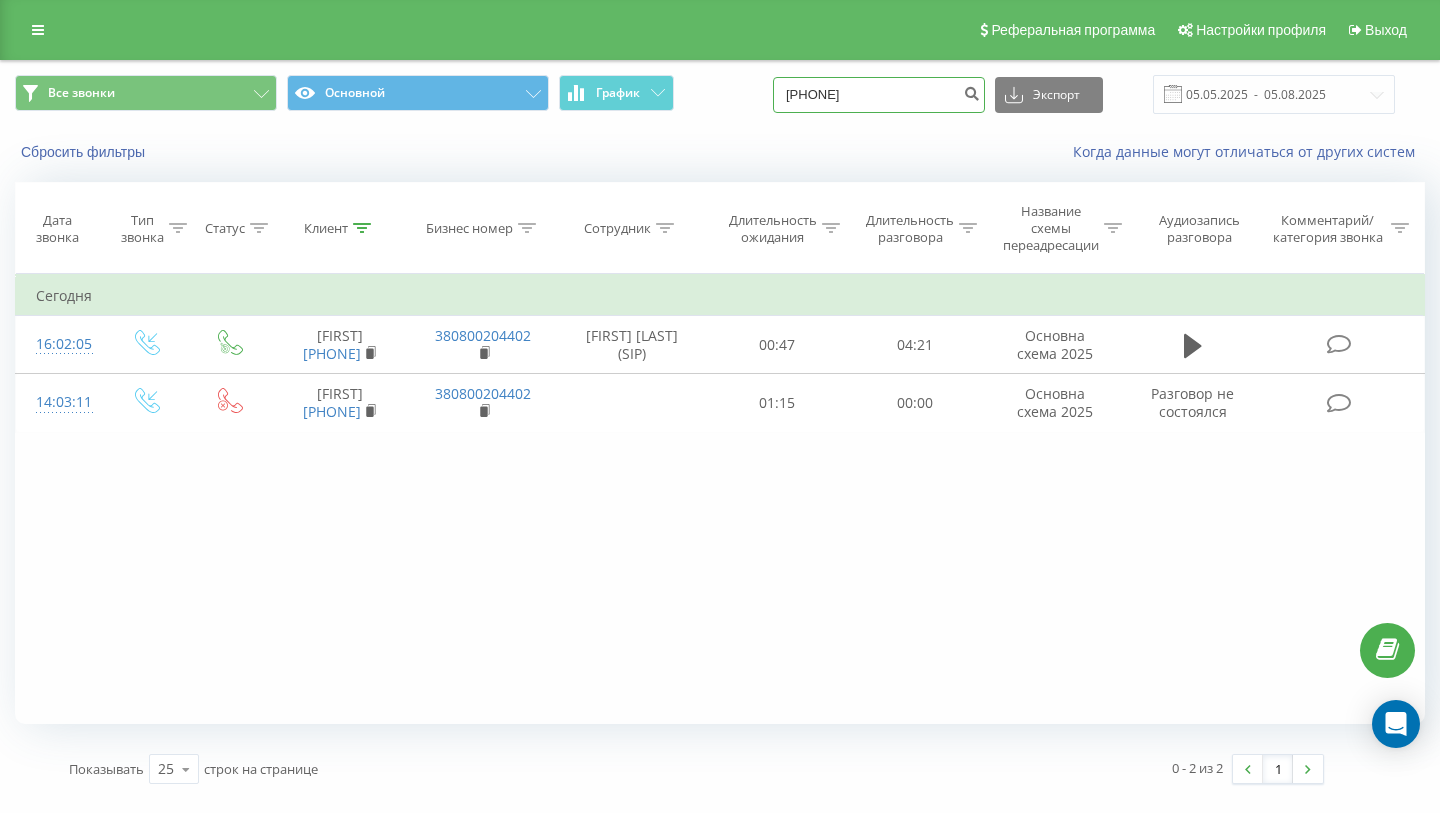 click on "[PHONE]" at bounding box center [879, 95] 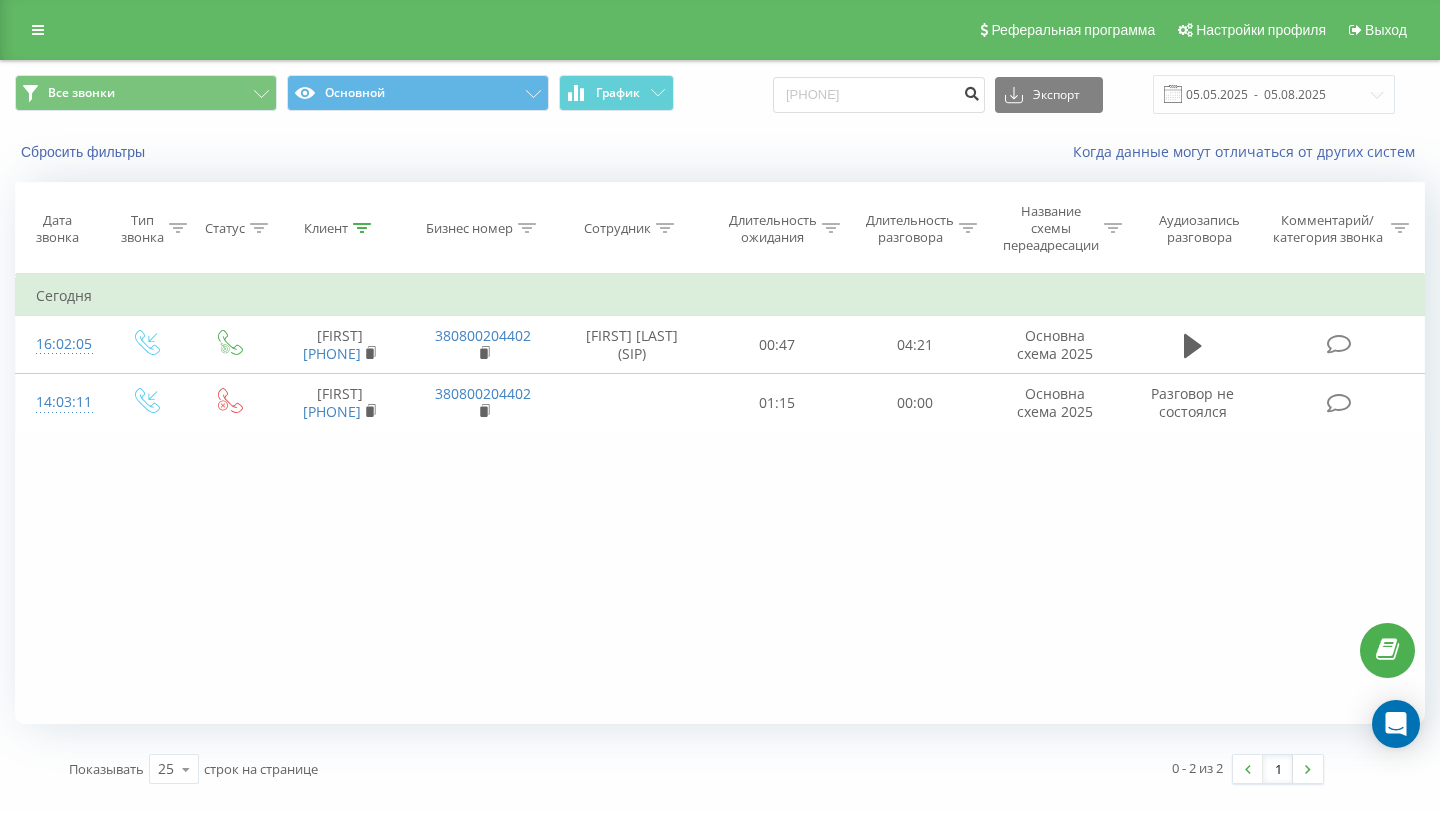 click at bounding box center (971, 91) 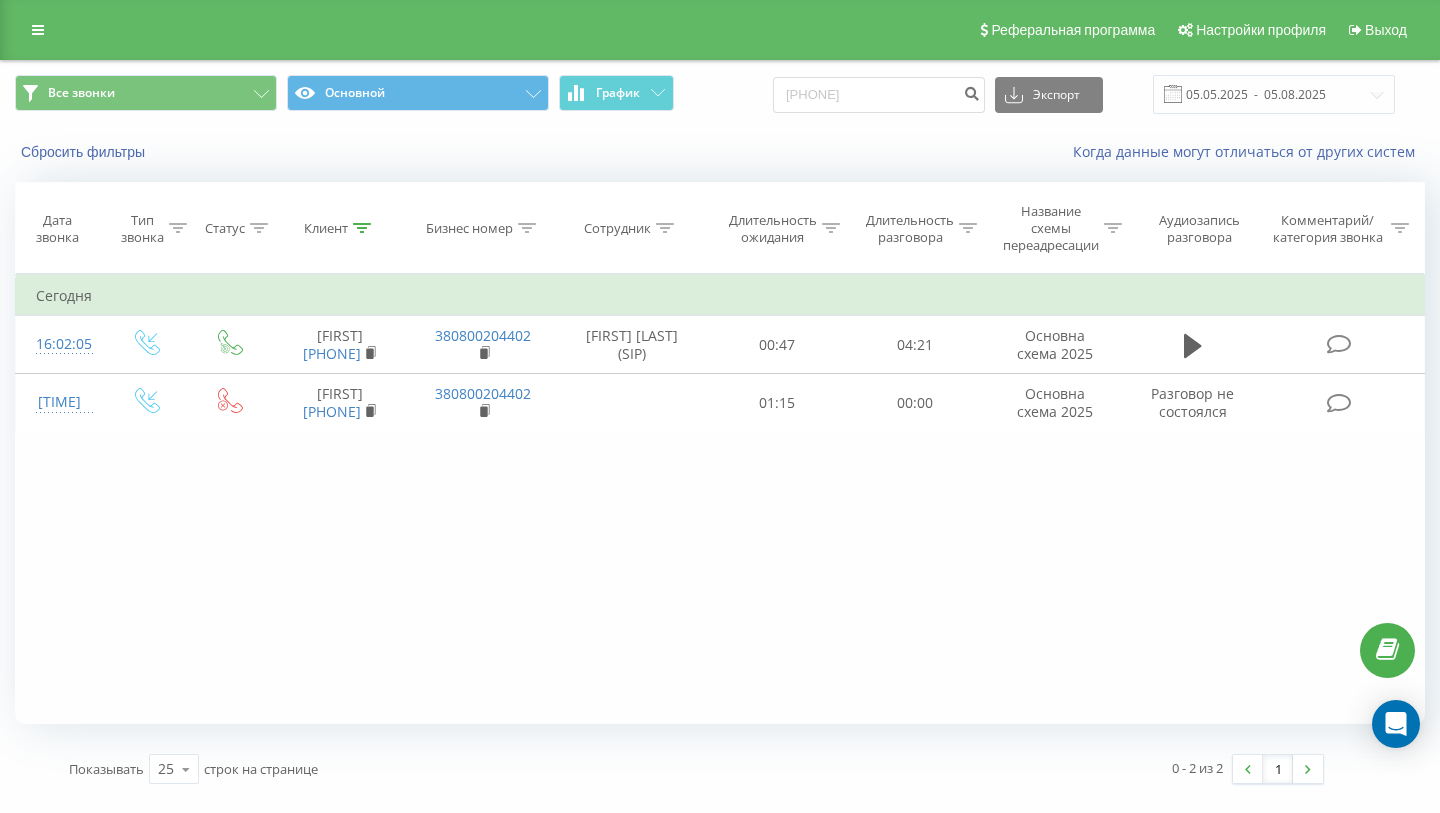 scroll, scrollTop: 0, scrollLeft: 0, axis: both 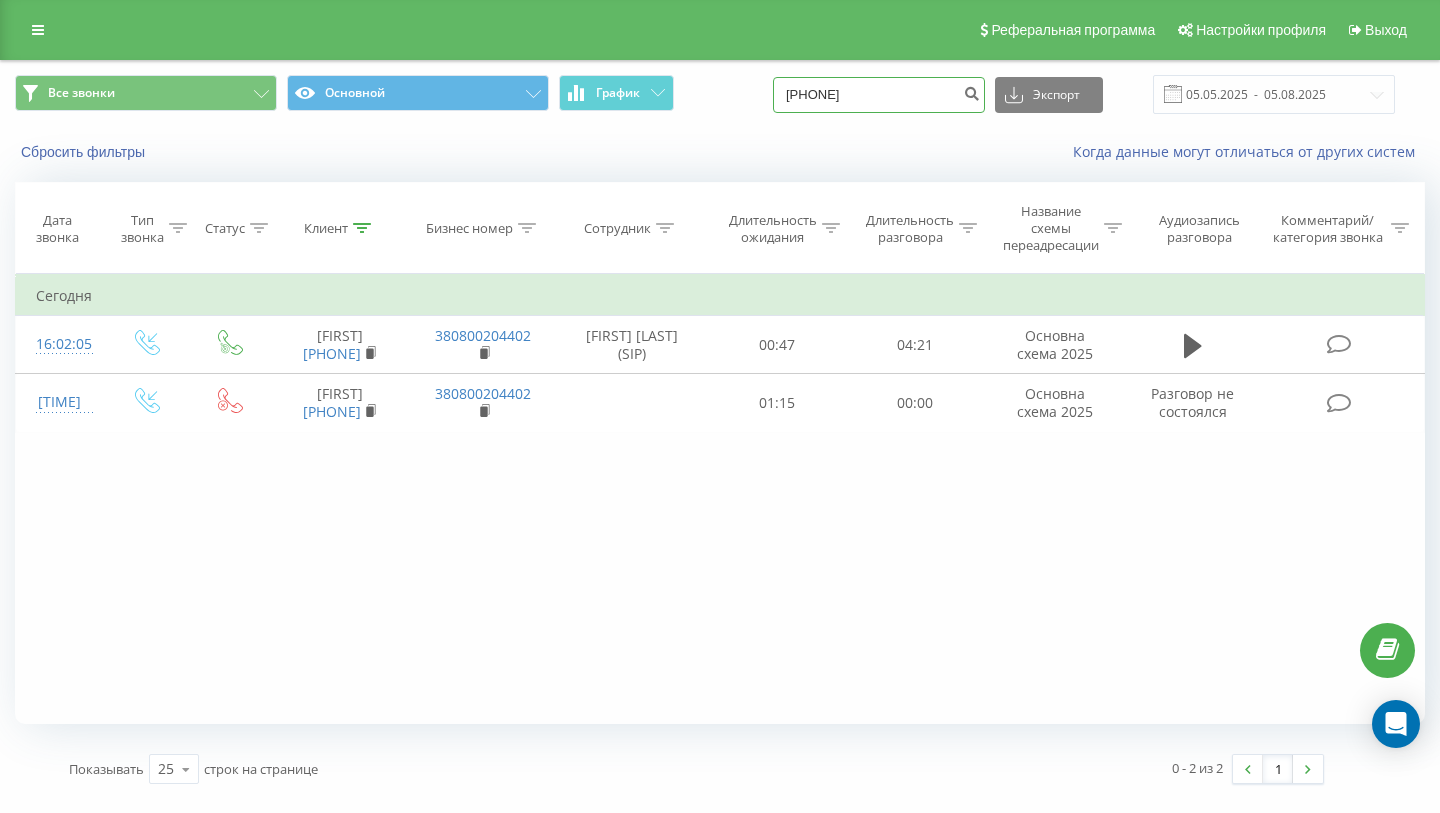 click on "[PHONE]" at bounding box center (879, 95) 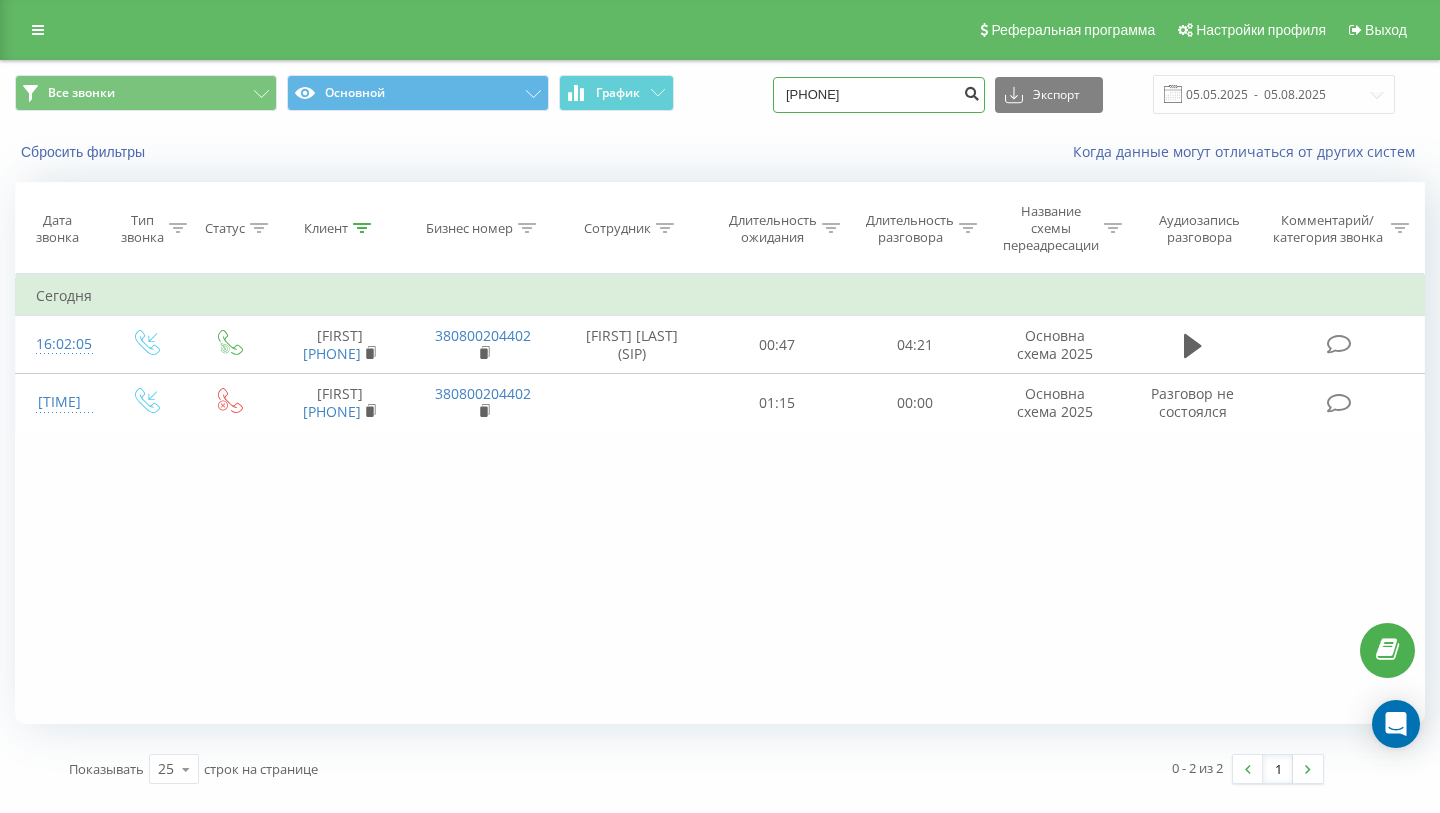 type on "380669408014" 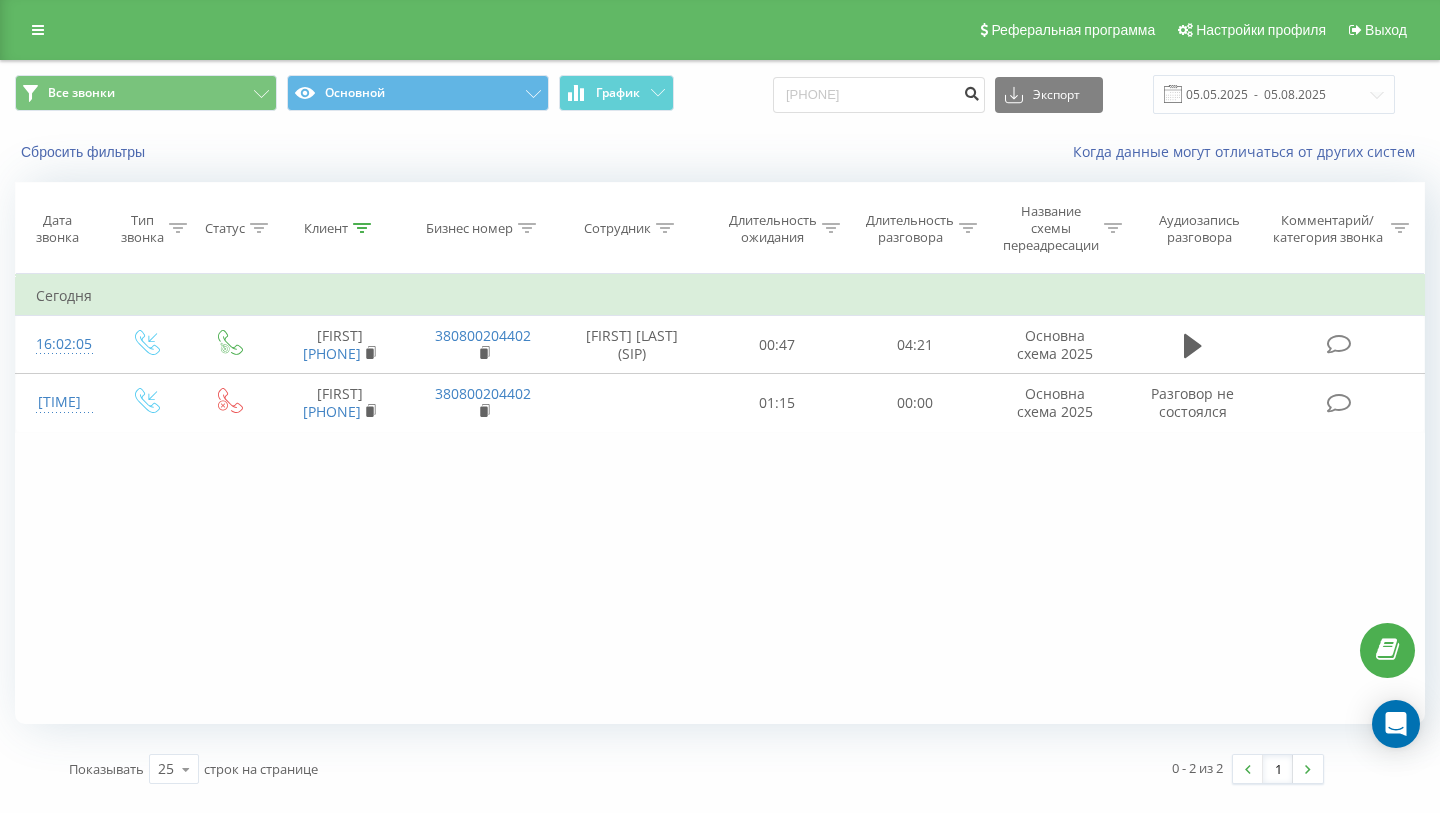 click at bounding box center [971, 91] 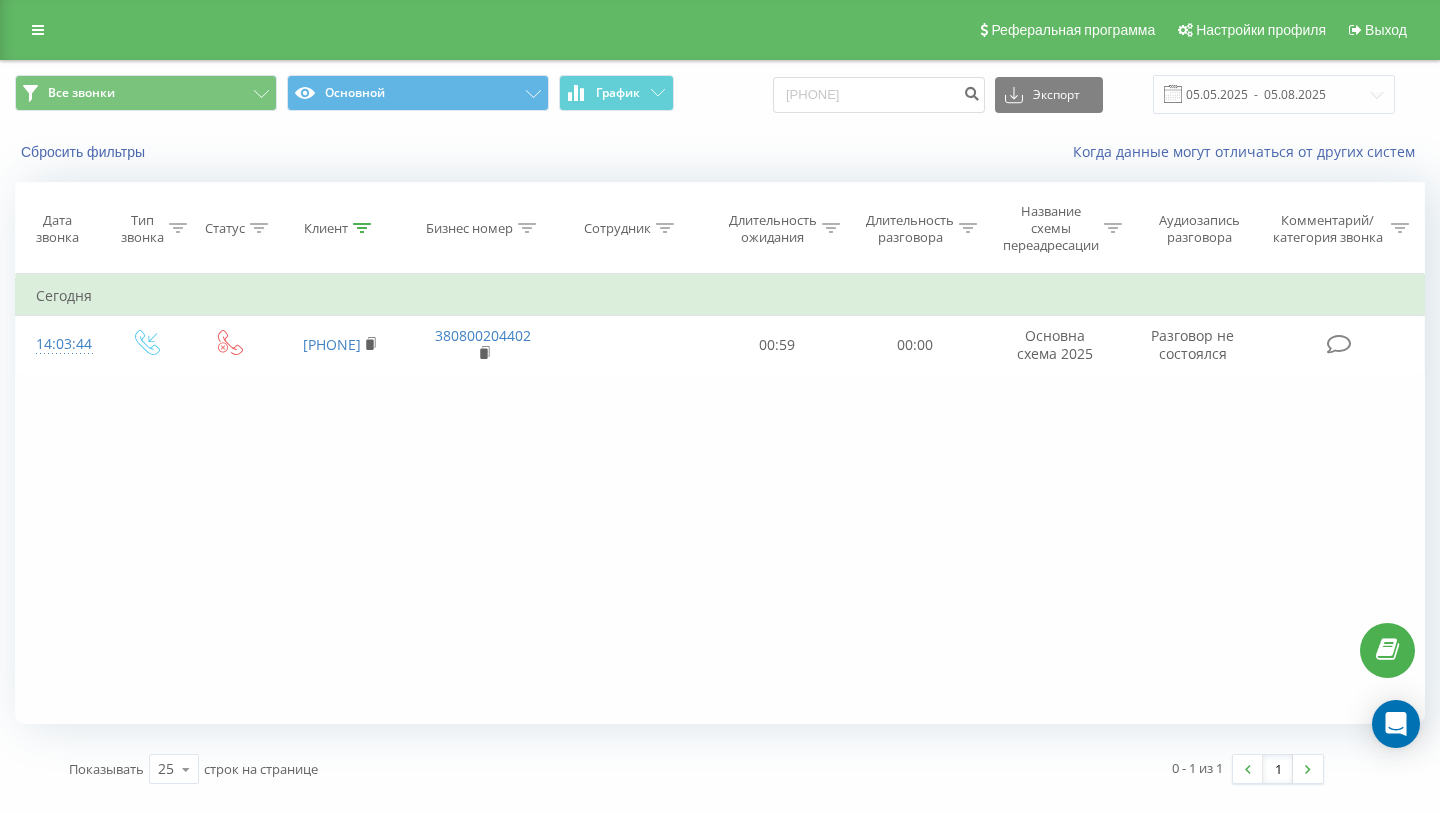 scroll, scrollTop: 0, scrollLeft: 0, axis: both 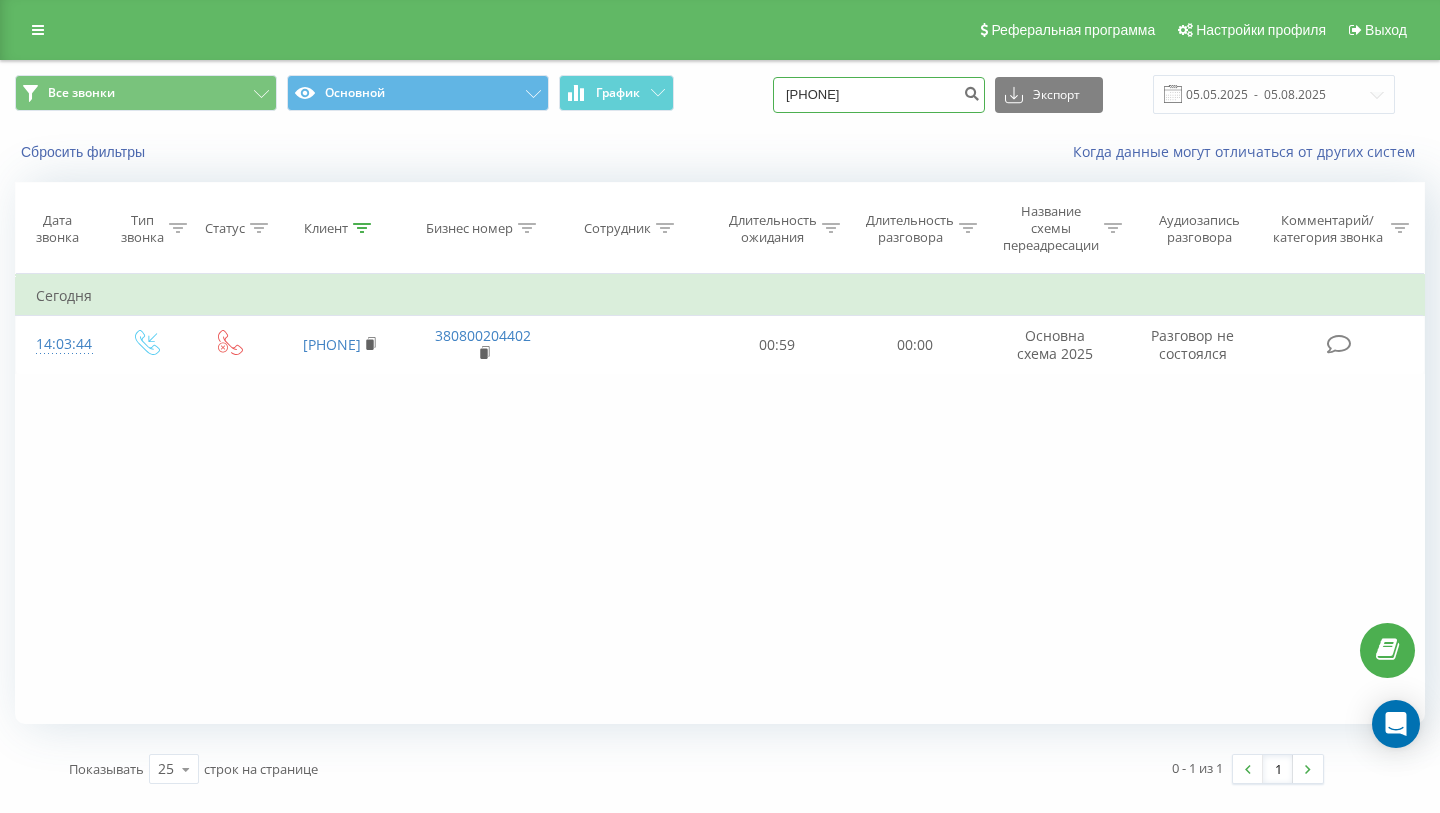 click on "[PHONE]" at bounding box center (879, 95) 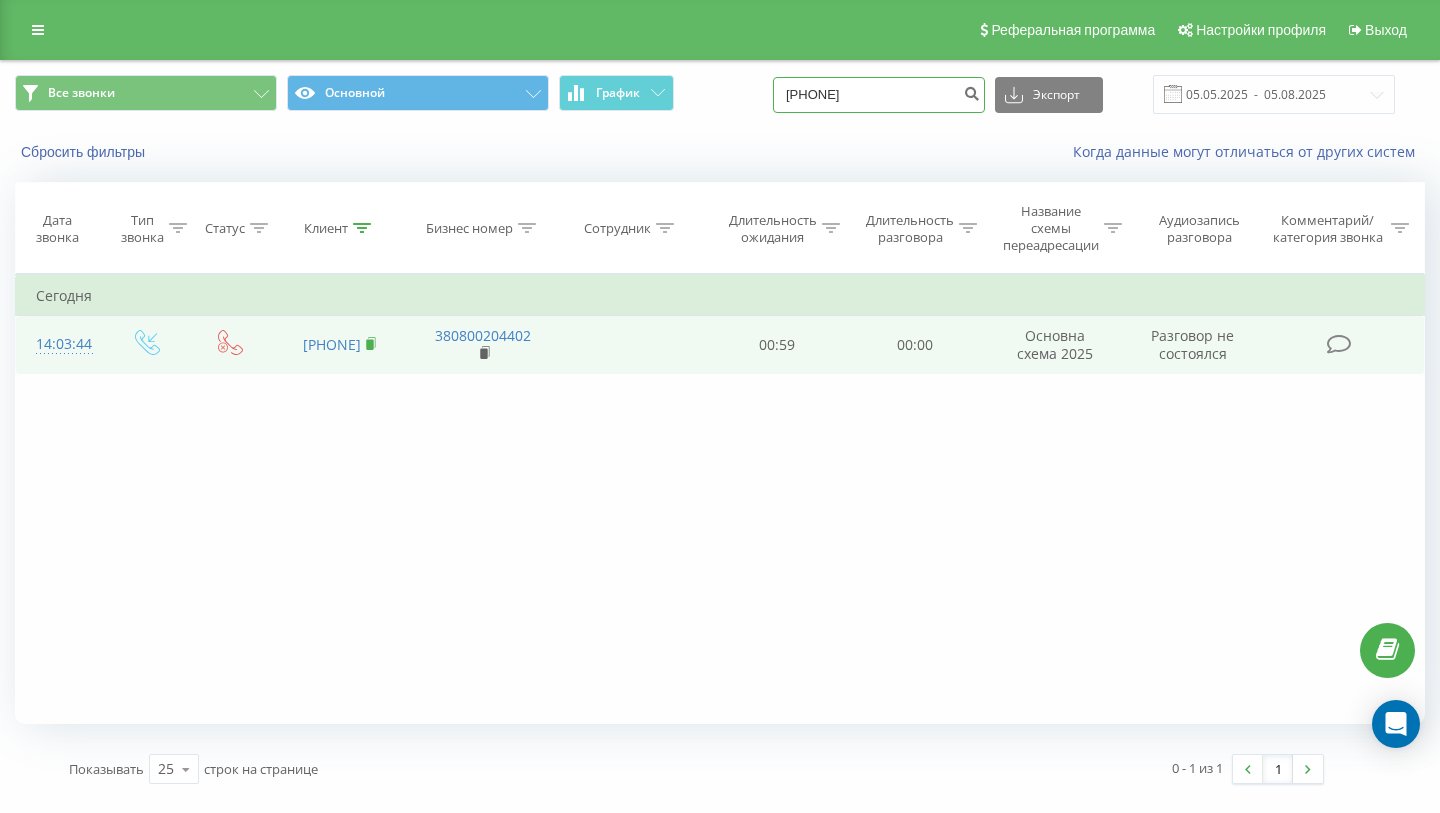 type on "[PHONE]" 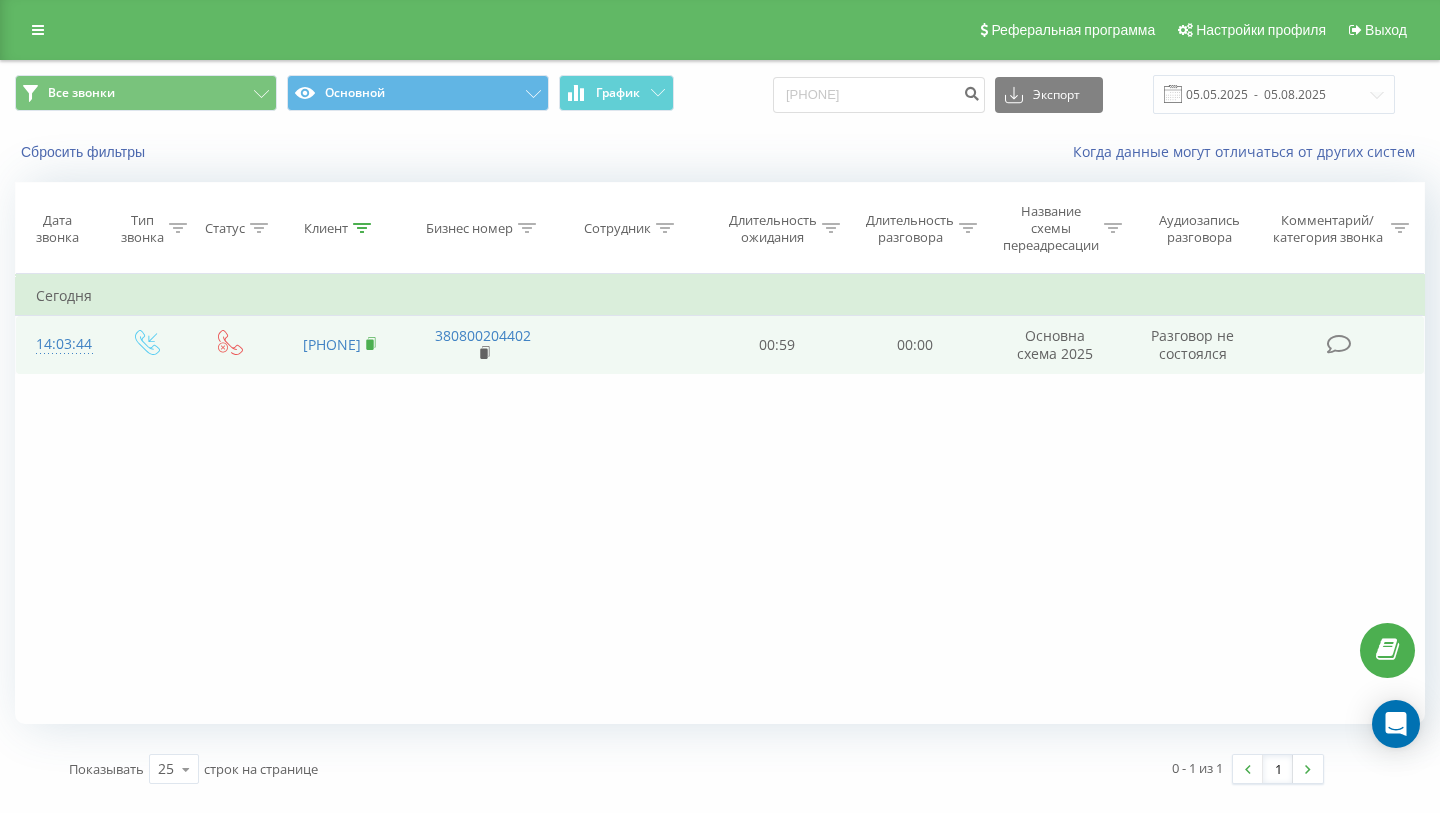 click 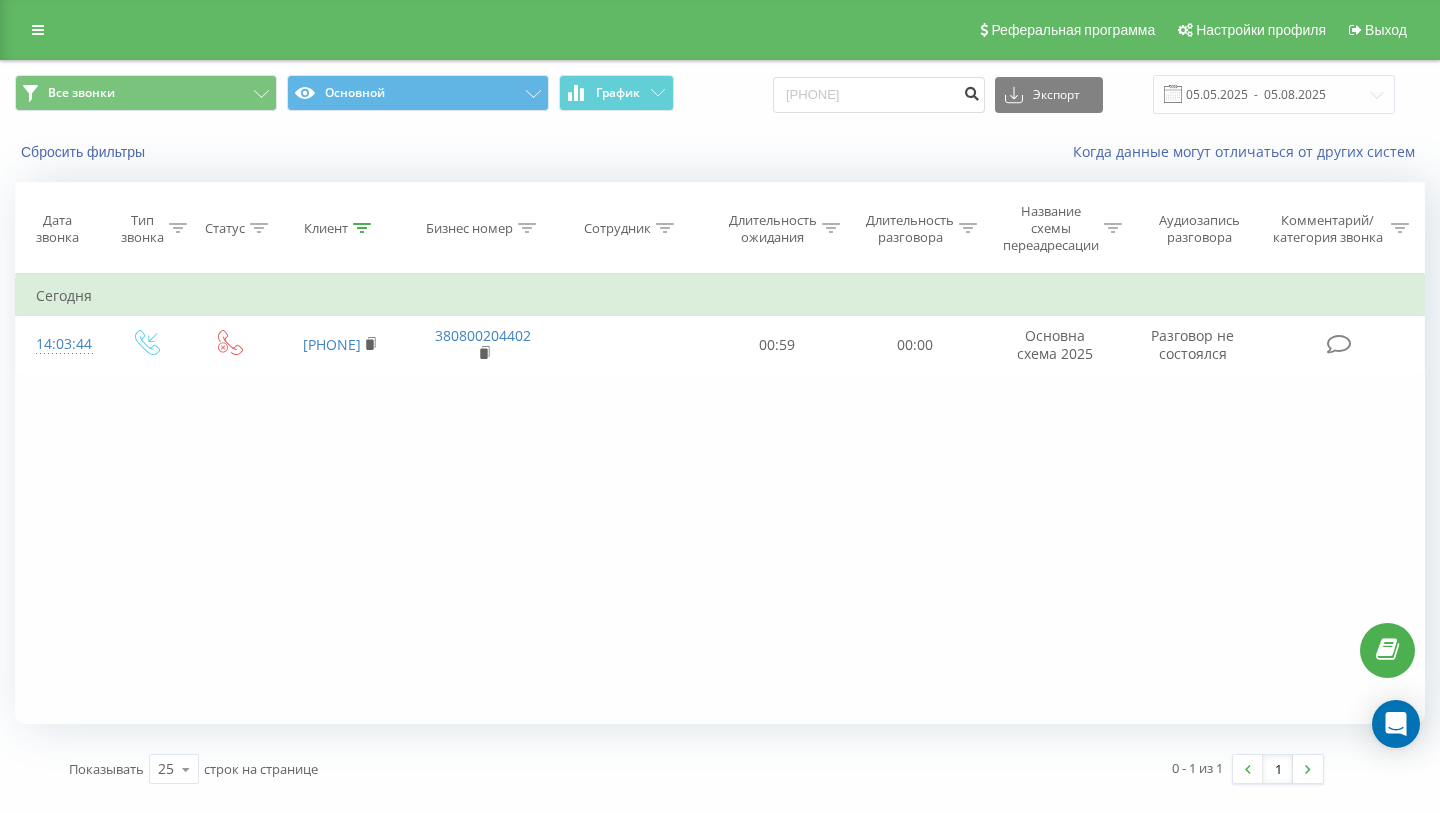 click at bounding box center (971, 91) 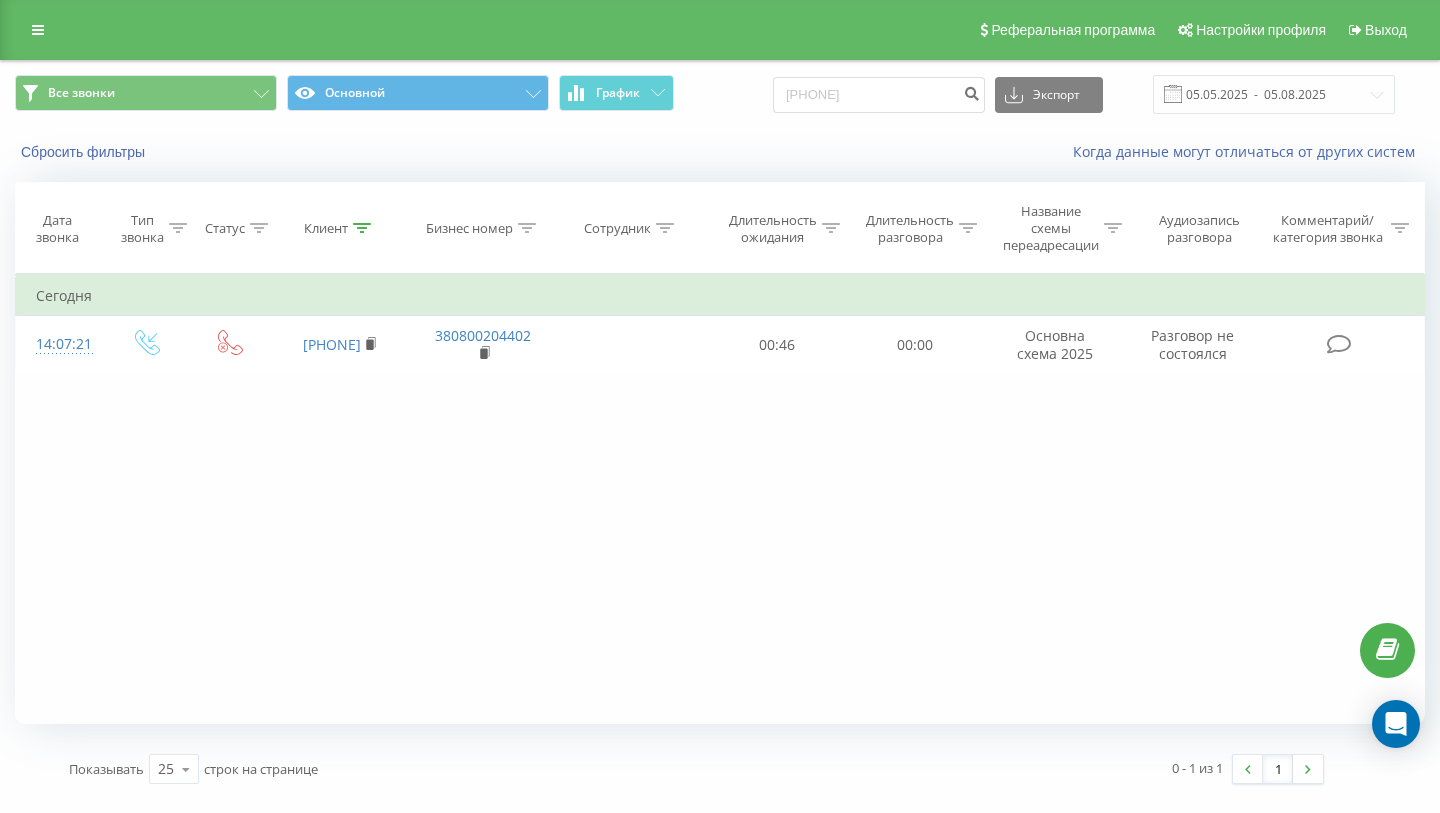 scroll, scrollTop: 0, scrollLeft: 0, axis: both 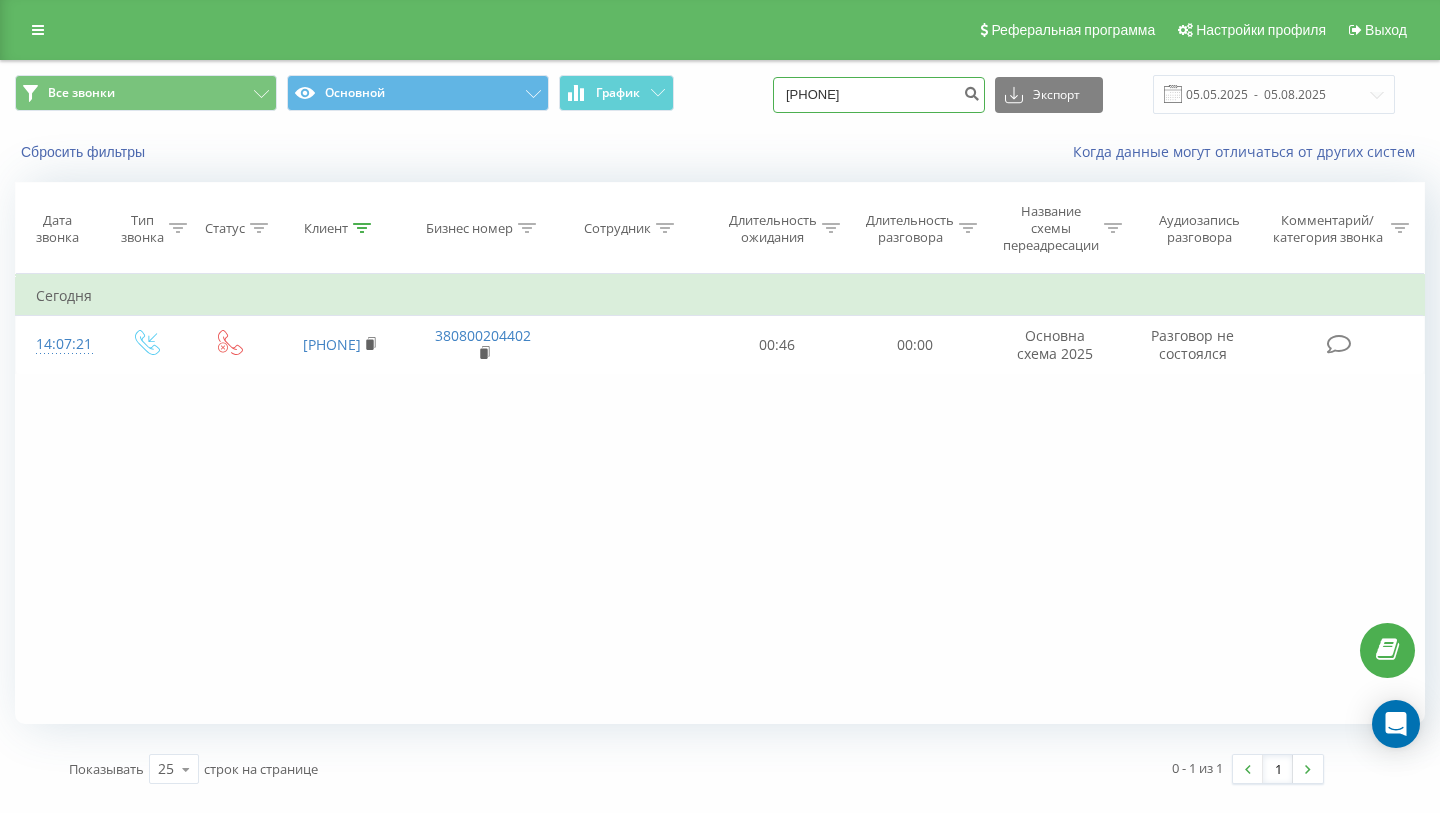 click on "[PHONE]" at bounding box center (879, 95) 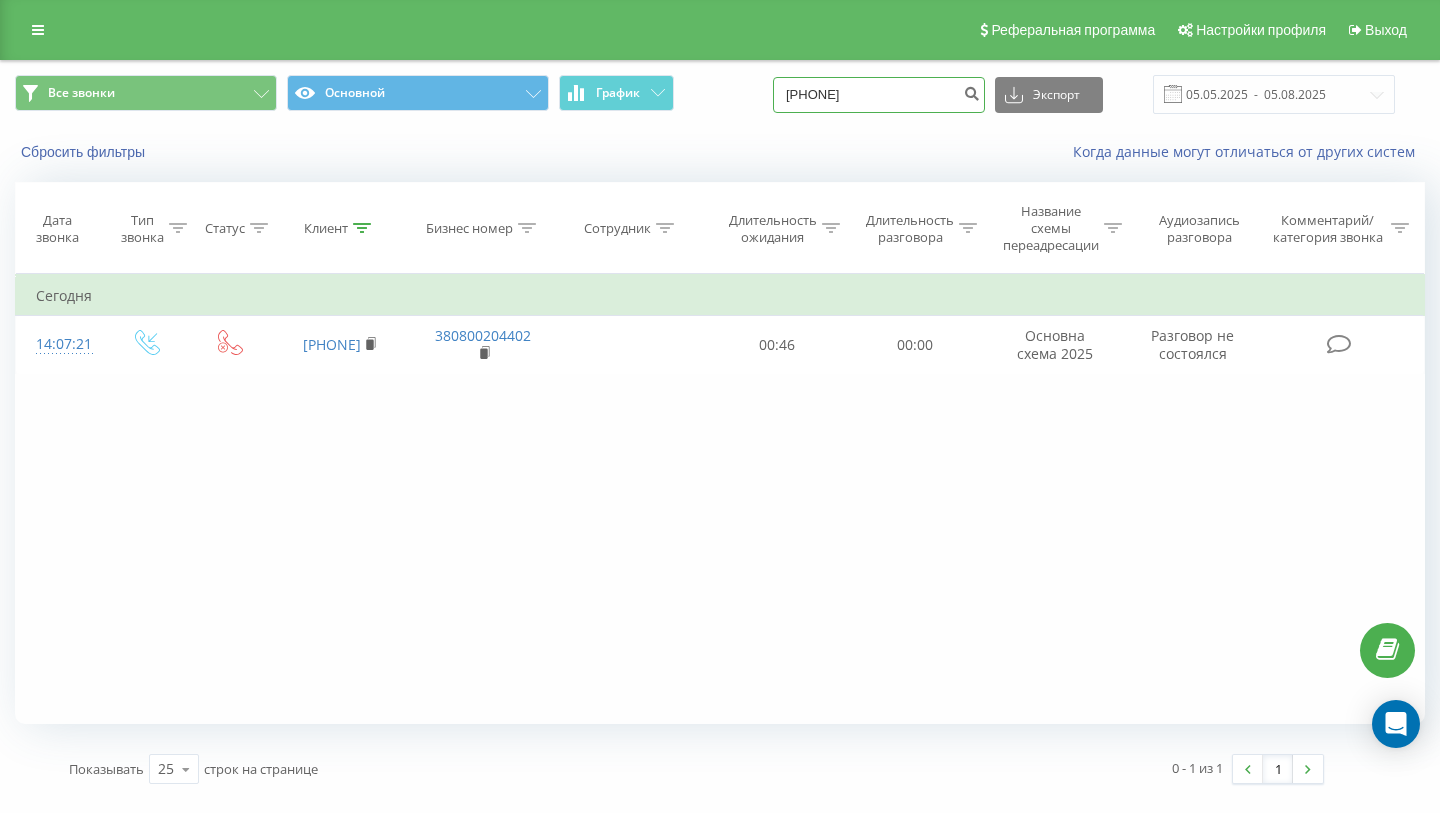 type on "[PHONE]" 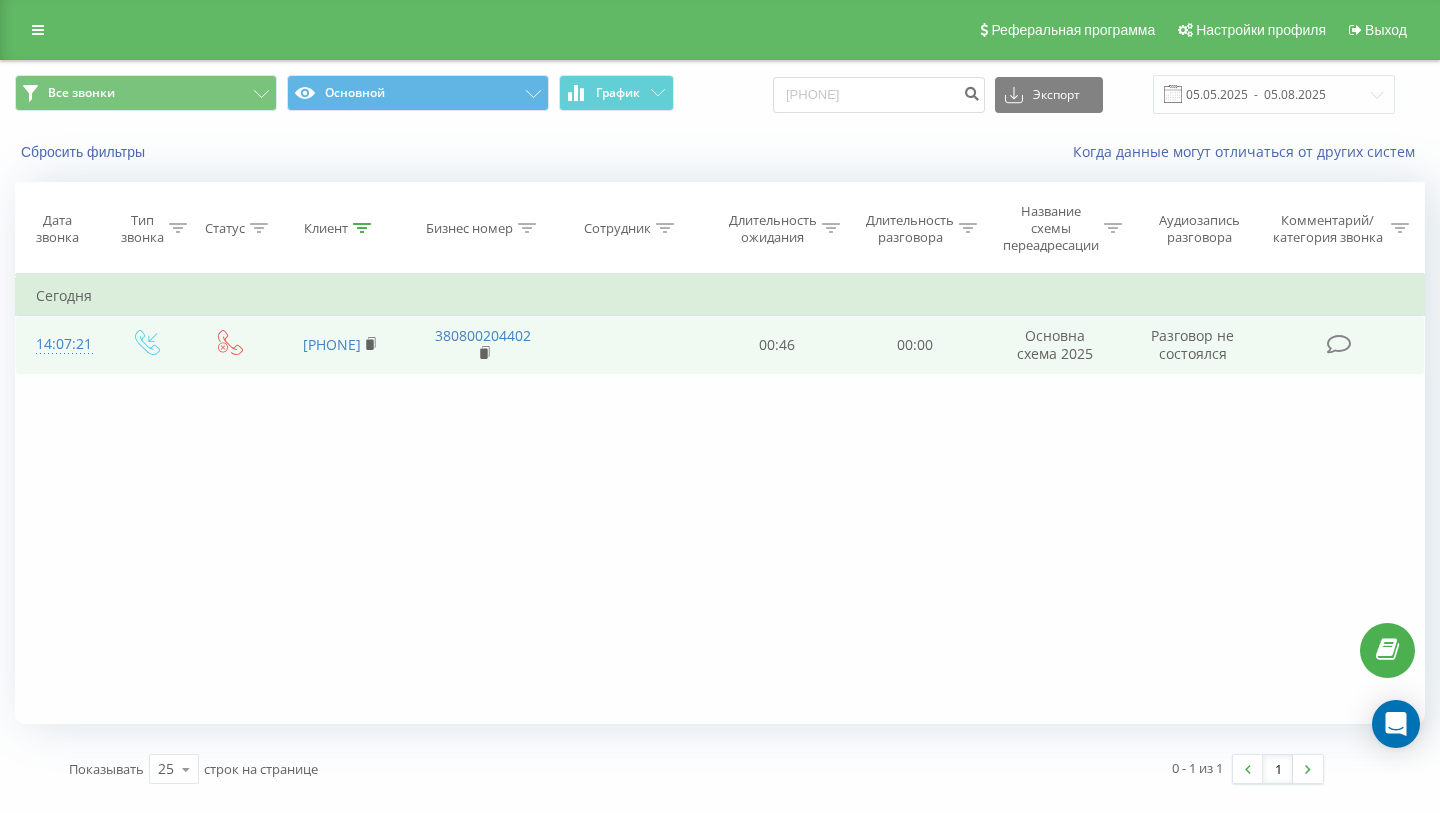 click on "380966661741" at bounding box center (340, 345) 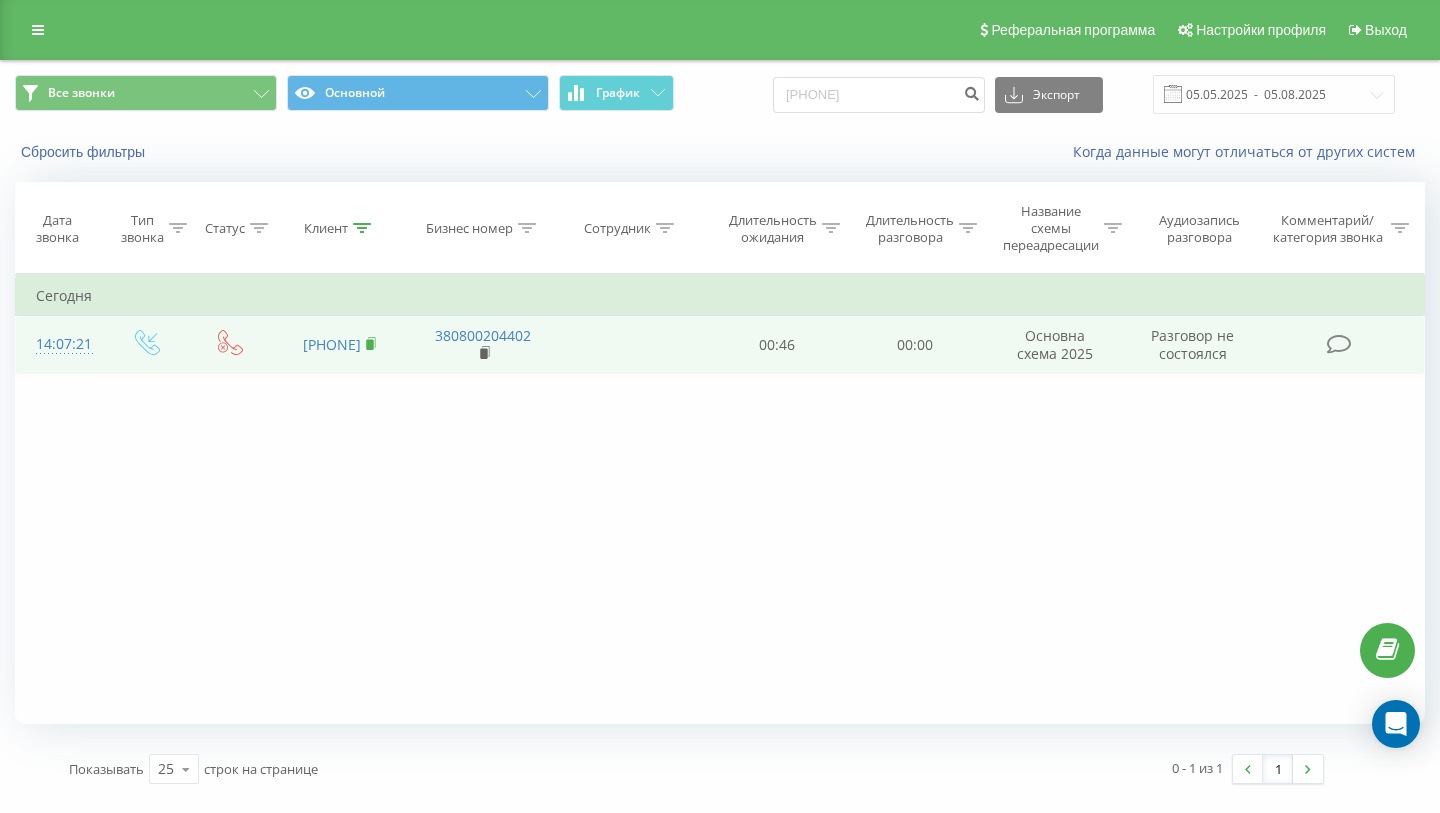 click 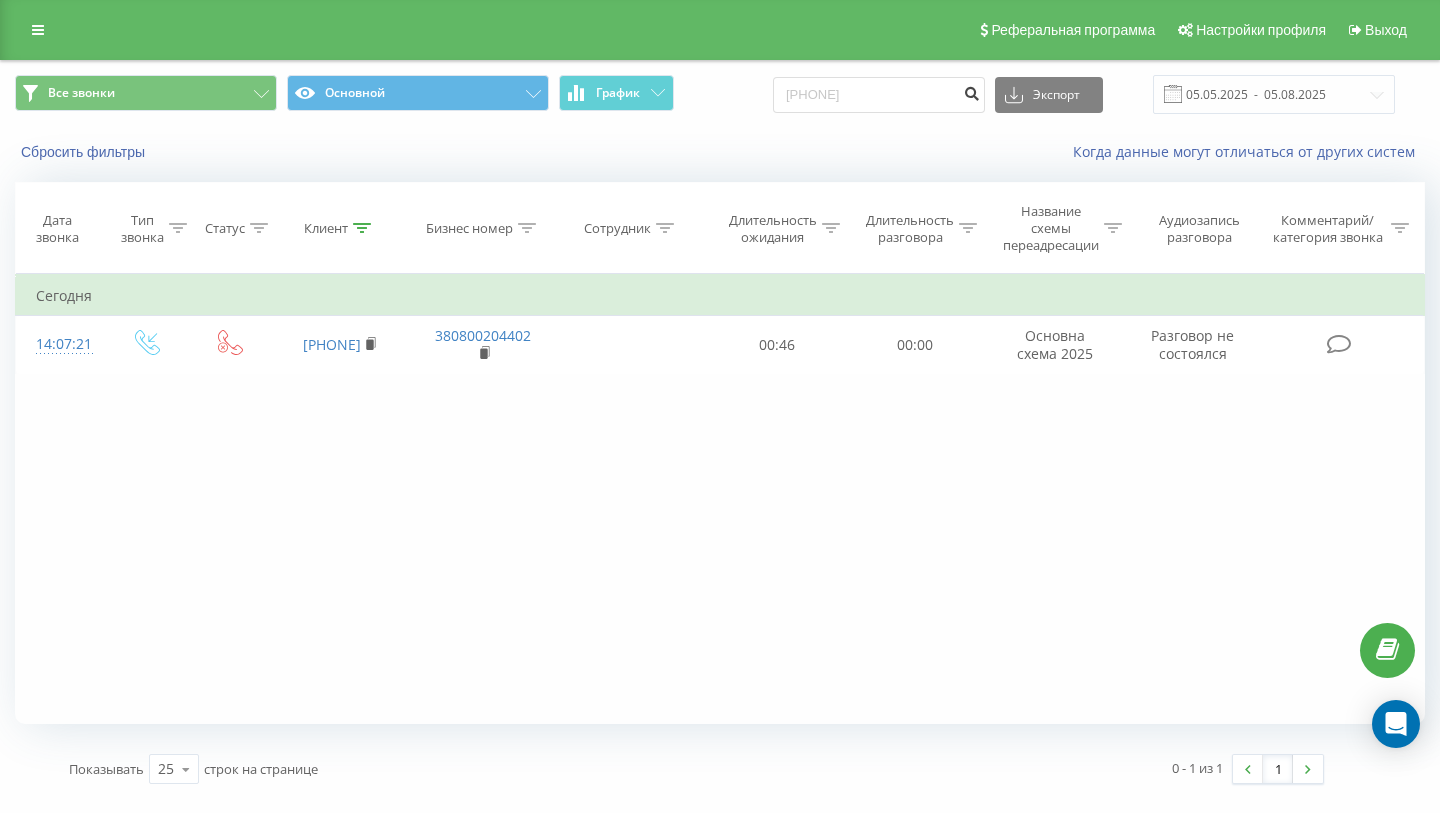 click at bounding box center (971, 91) 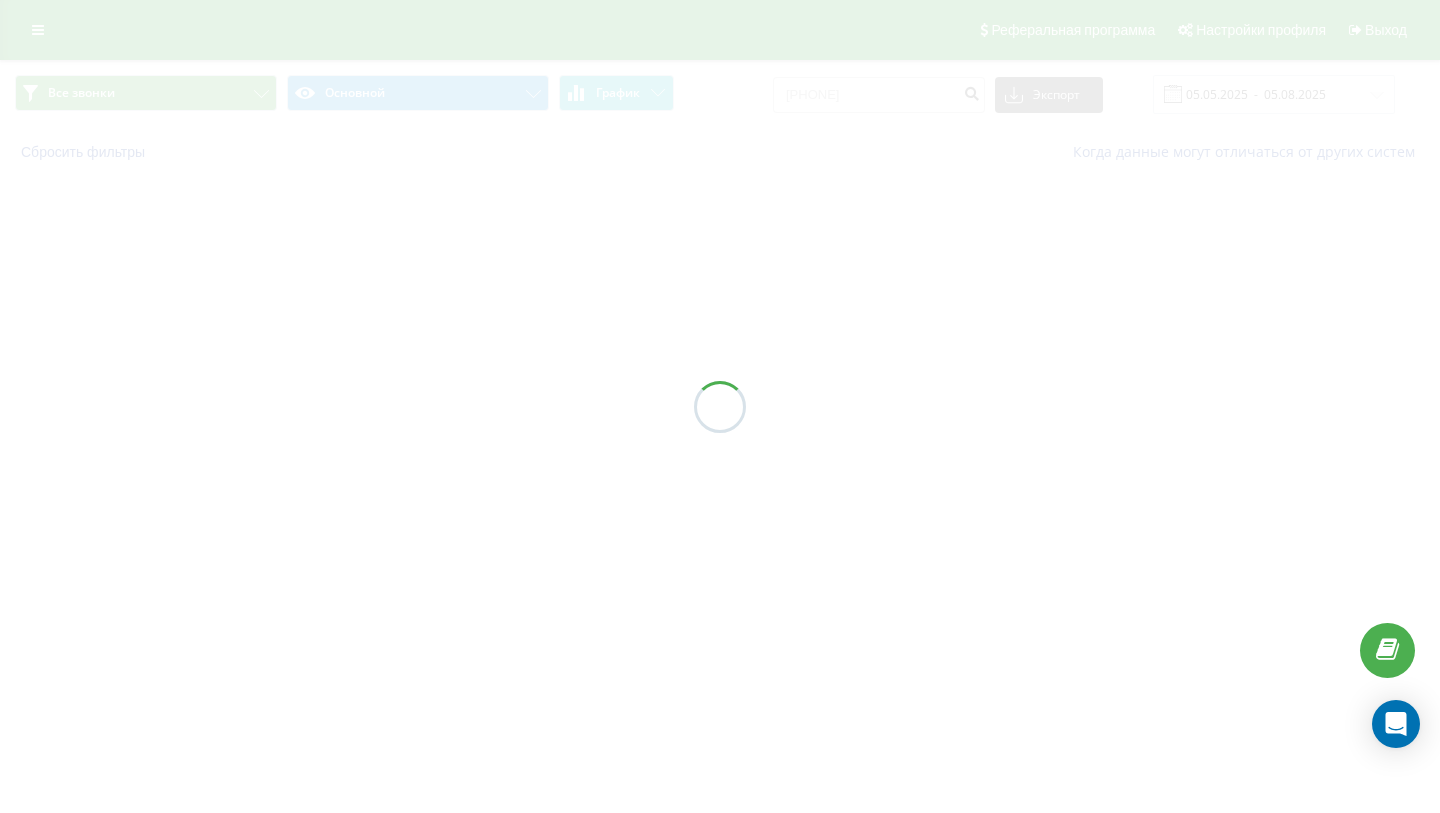 scroll, scrollTop: 0, scrollLeft: 0, axis: both 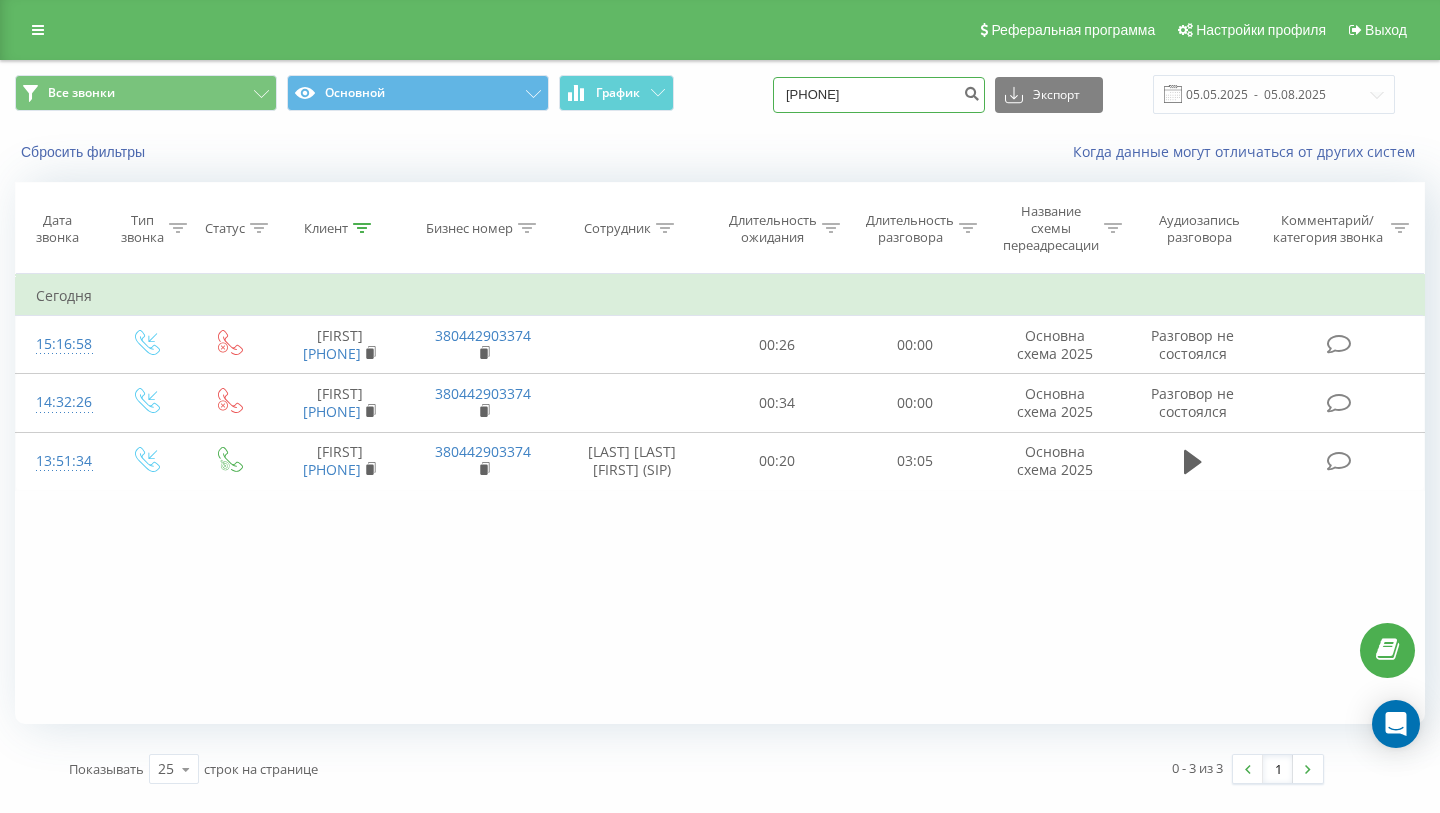 click on "[PHONE]" at bounding box center [879, 95] 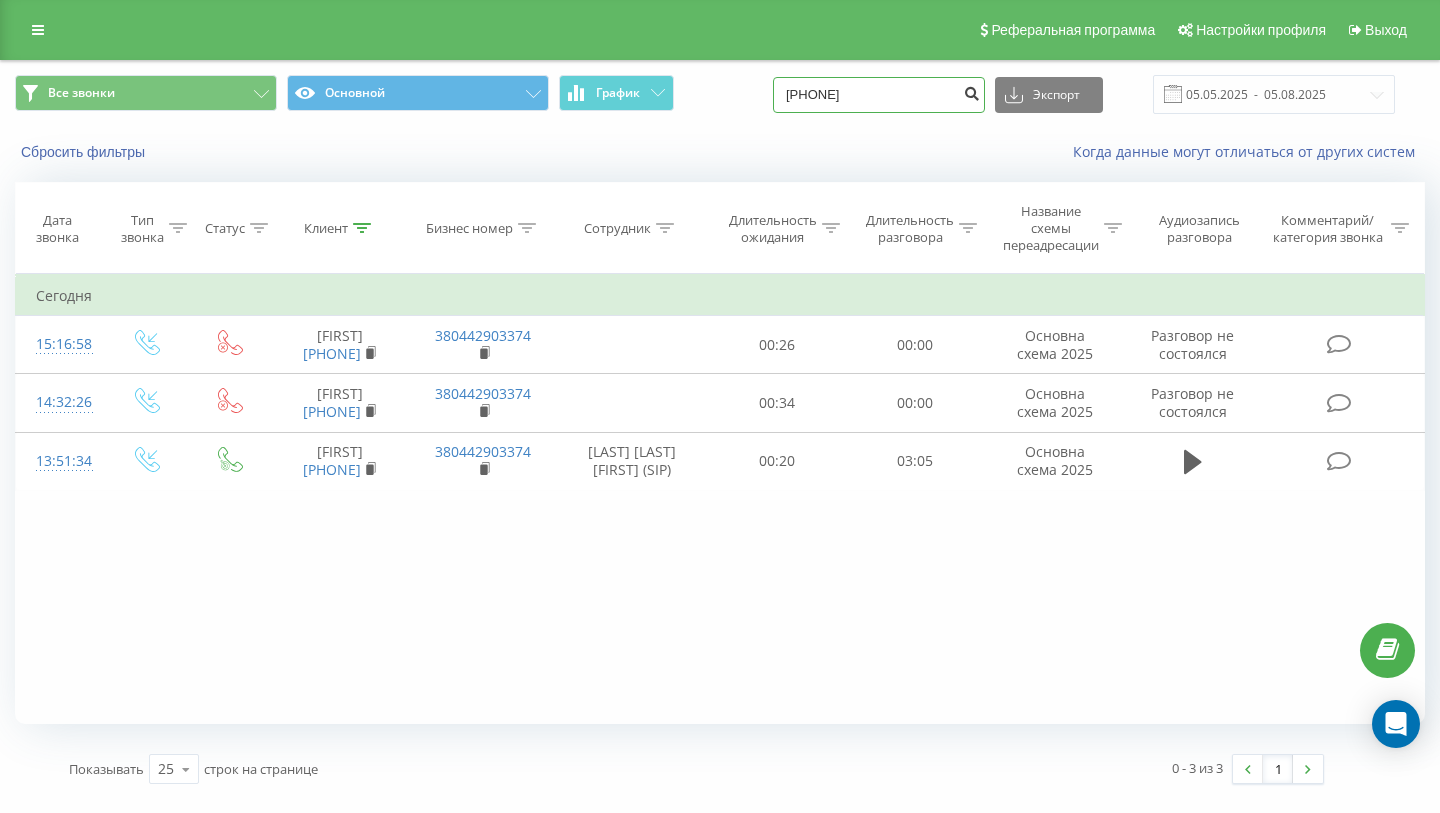 type on "[NUMBER]" 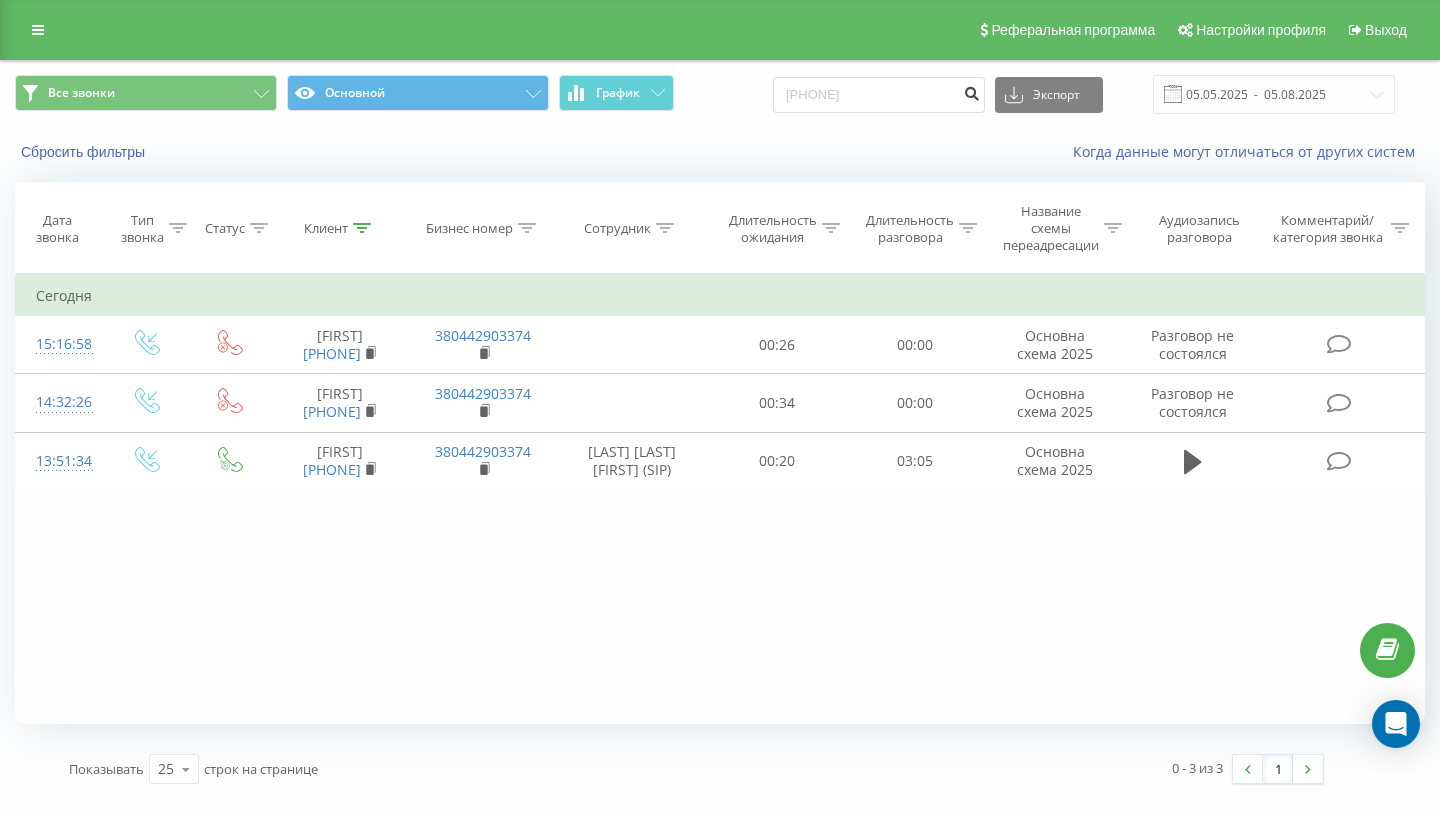 click at bounding box center [971, 91] 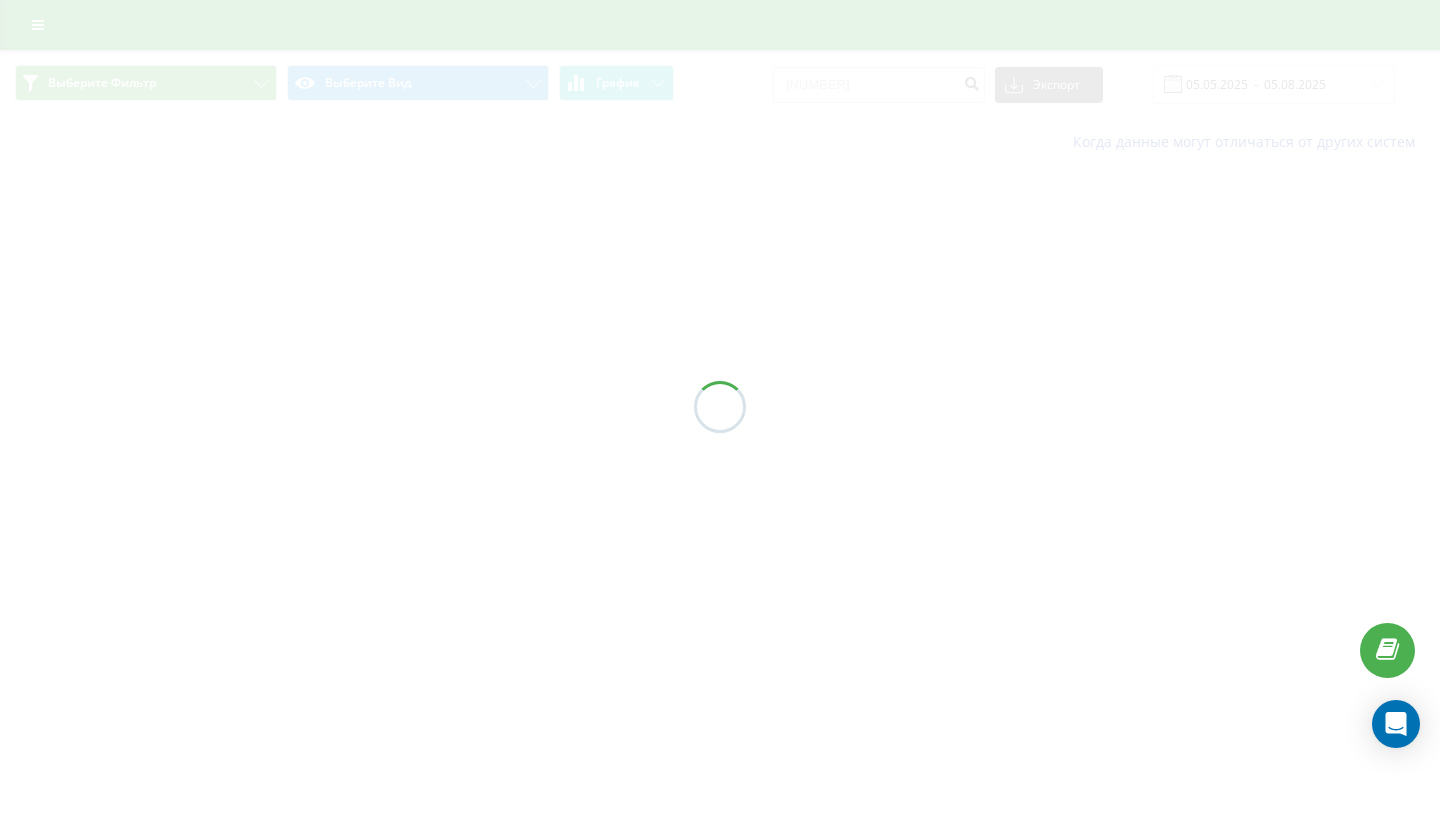 scroll, scrollTop: 0, scrollLeft: 0, axis: both 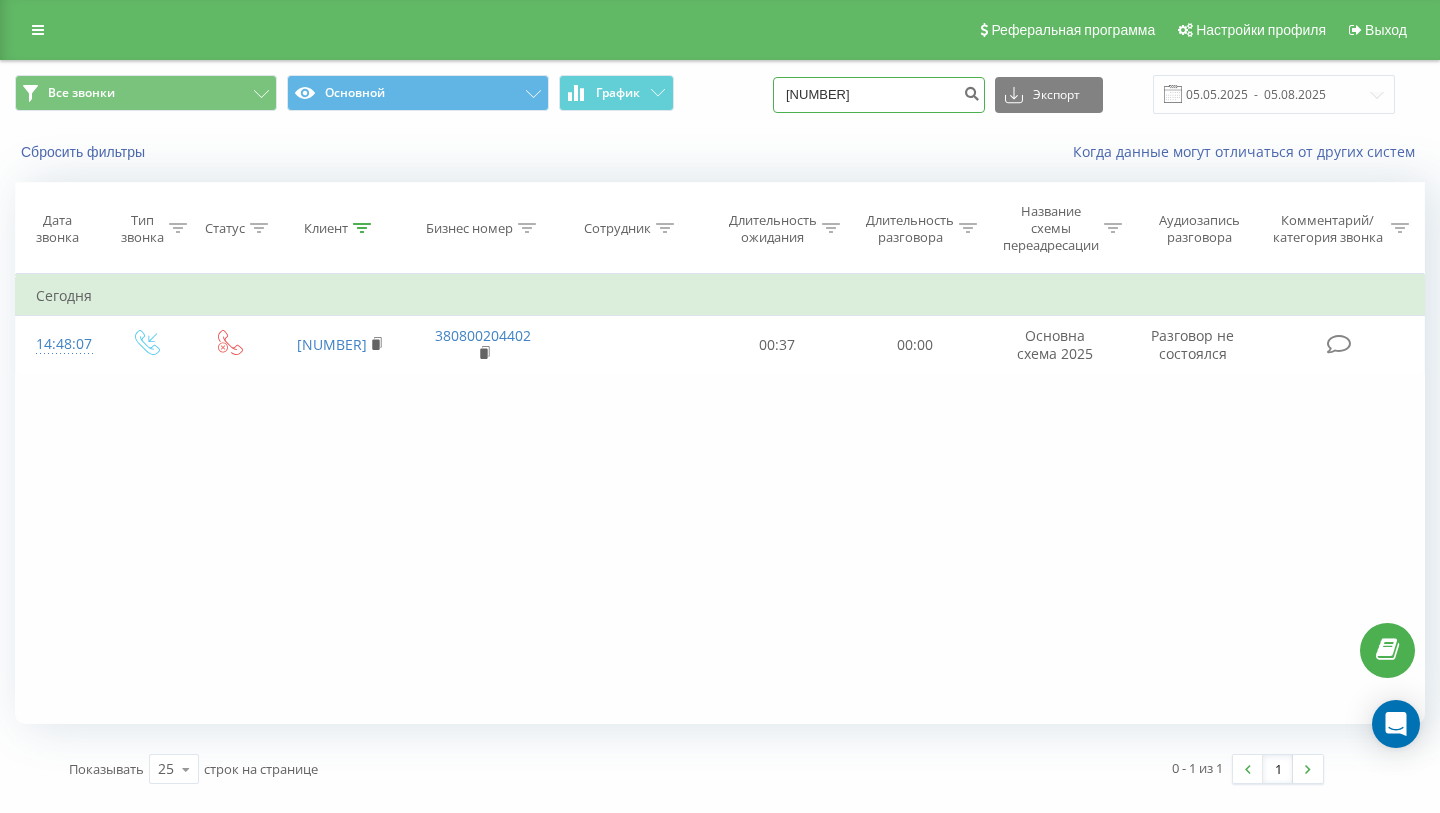 click on "[NUMBER]" at bounding box center [879, 95] 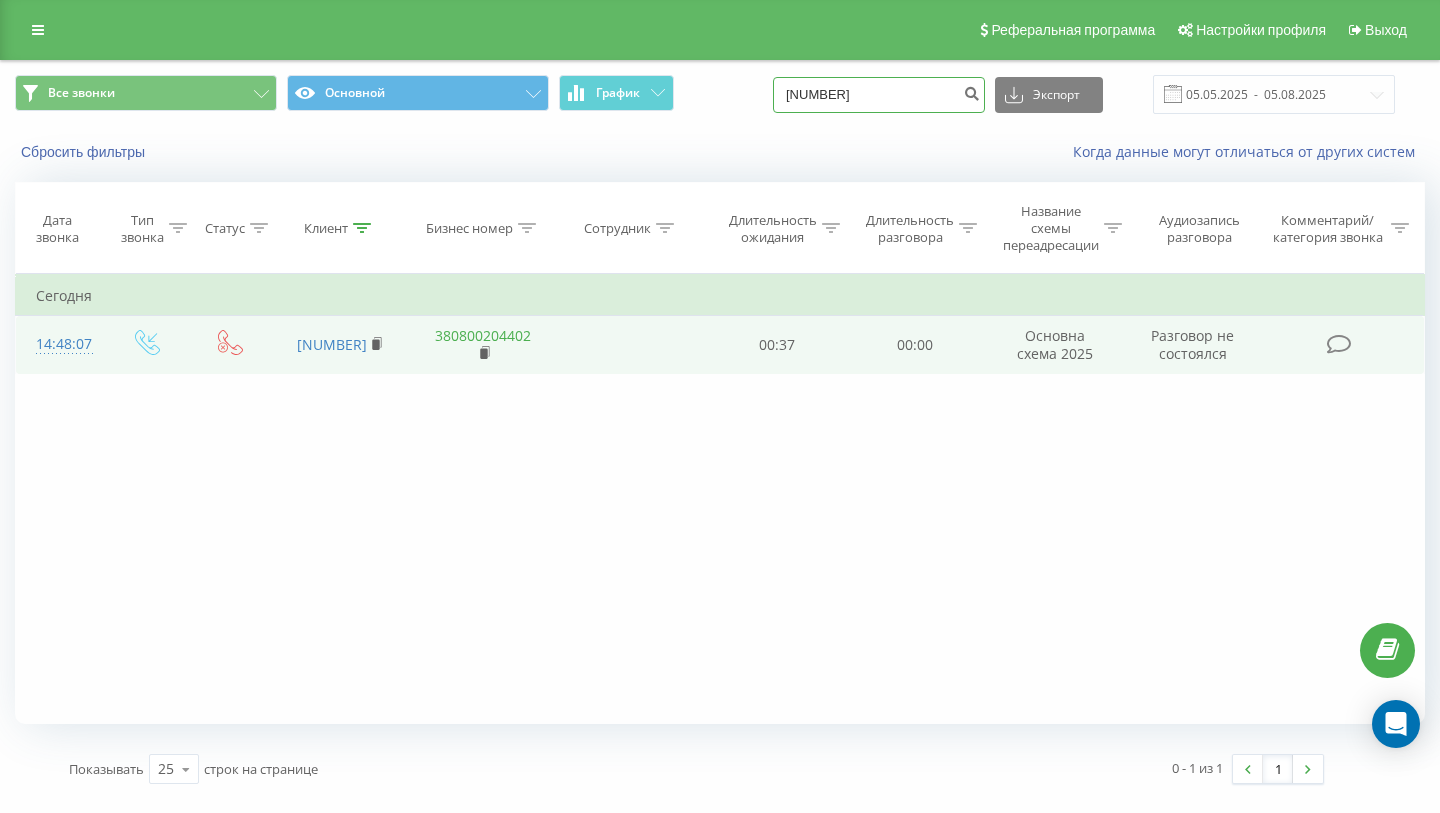 paste on "674469889" 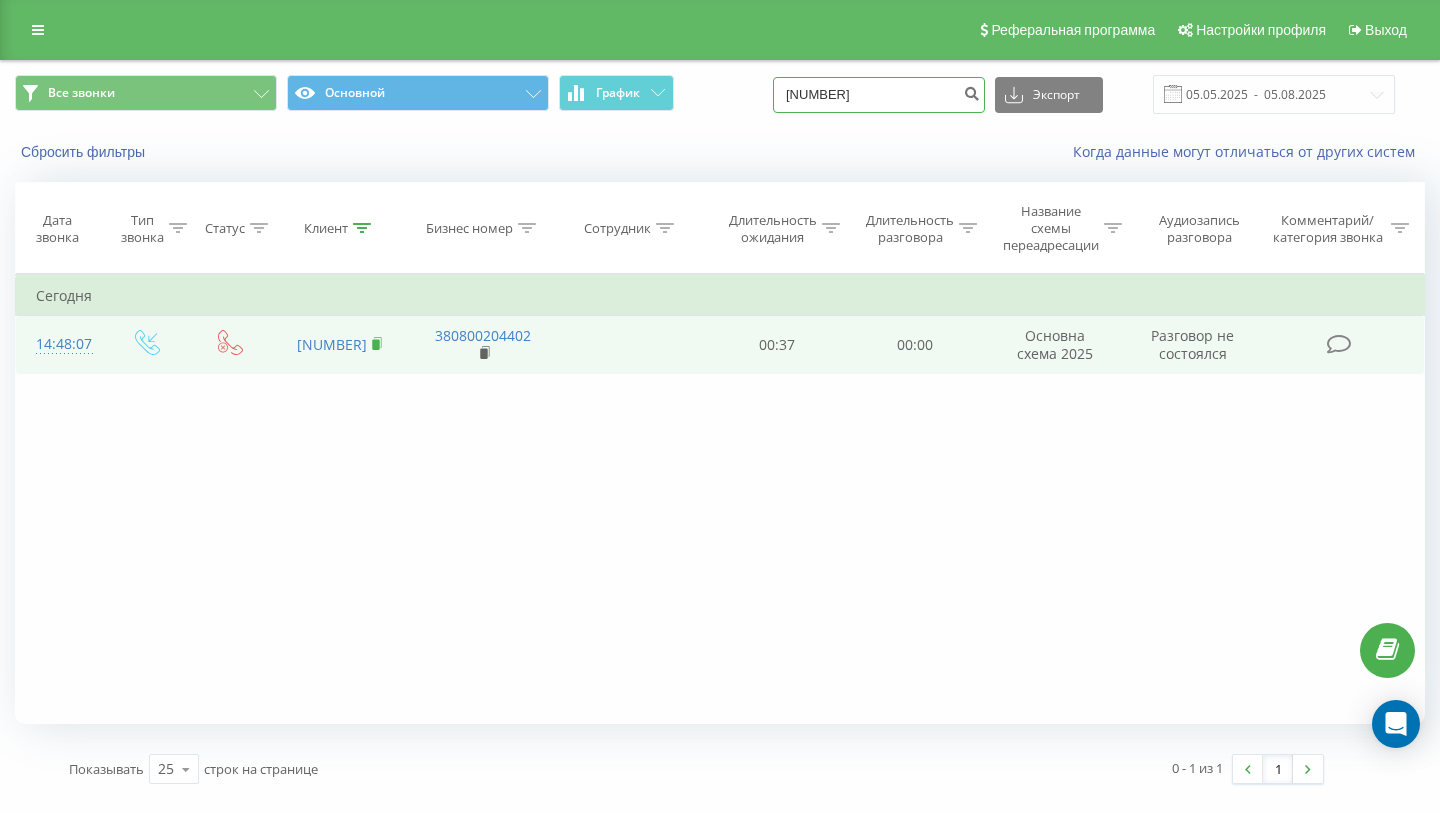 type on "[PHONE]" 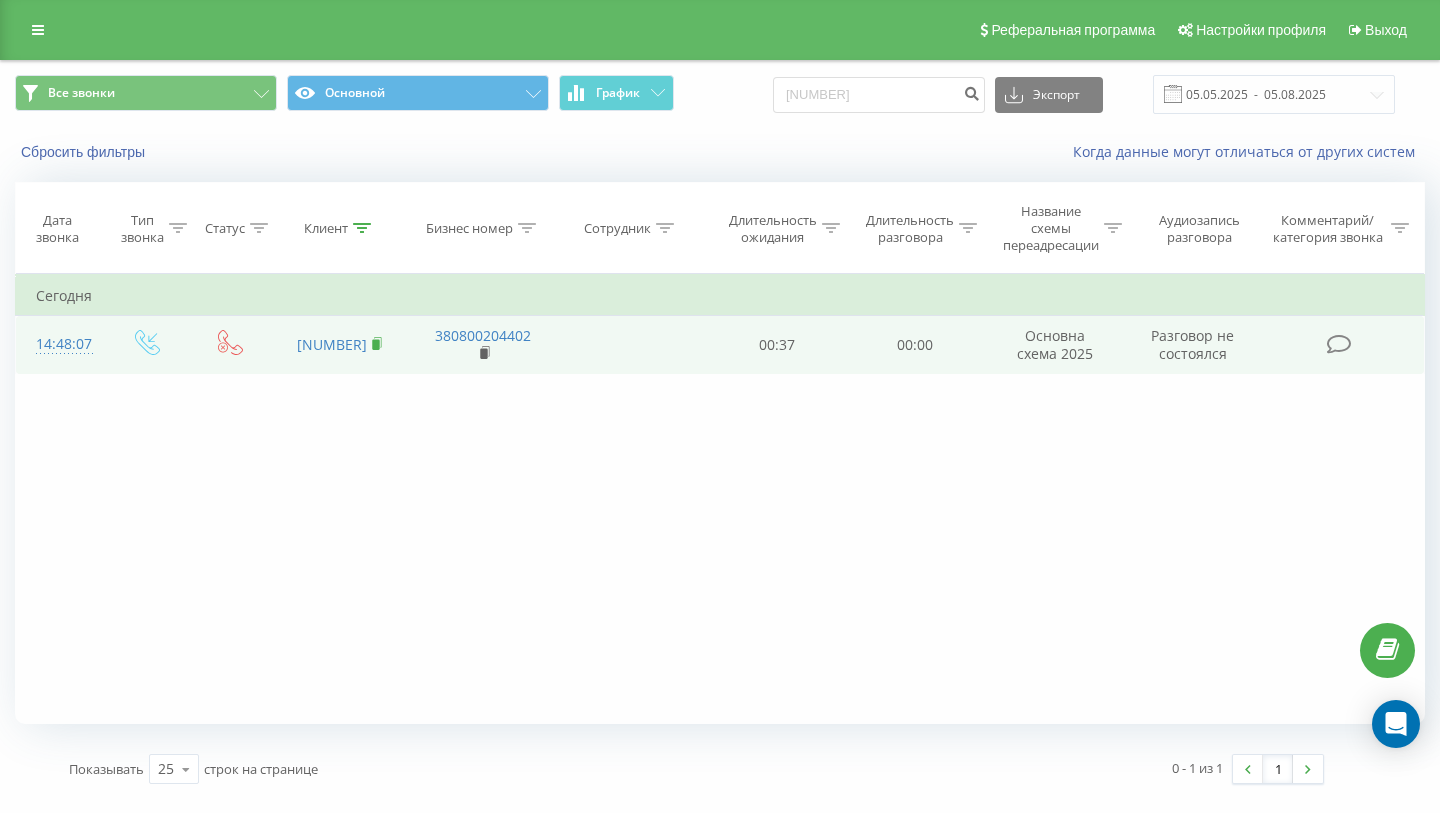 click 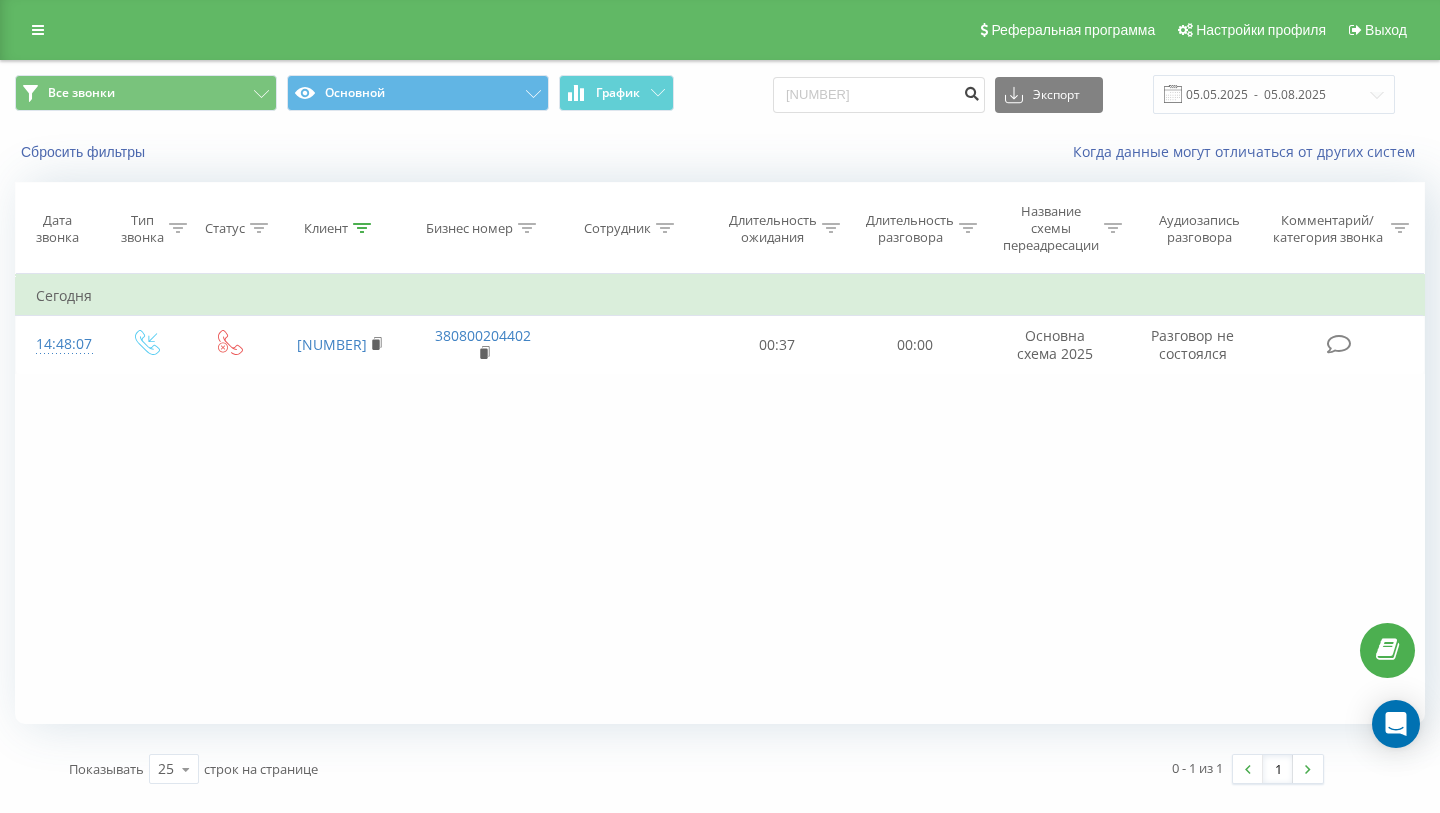 click at bounding box center [971, 91] 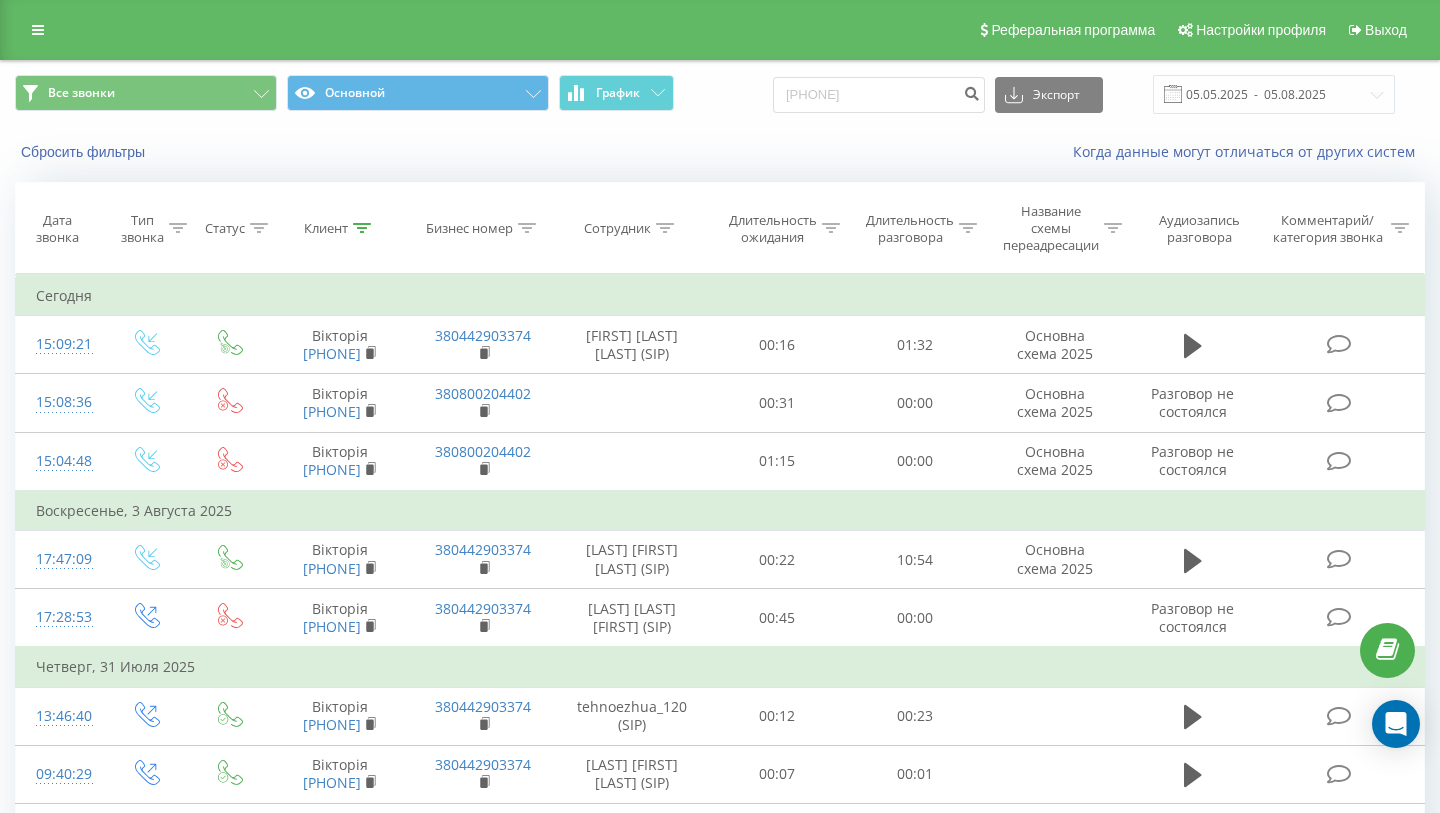 scroll, scrollTop: 0, scrollLeft: 0, axis: both 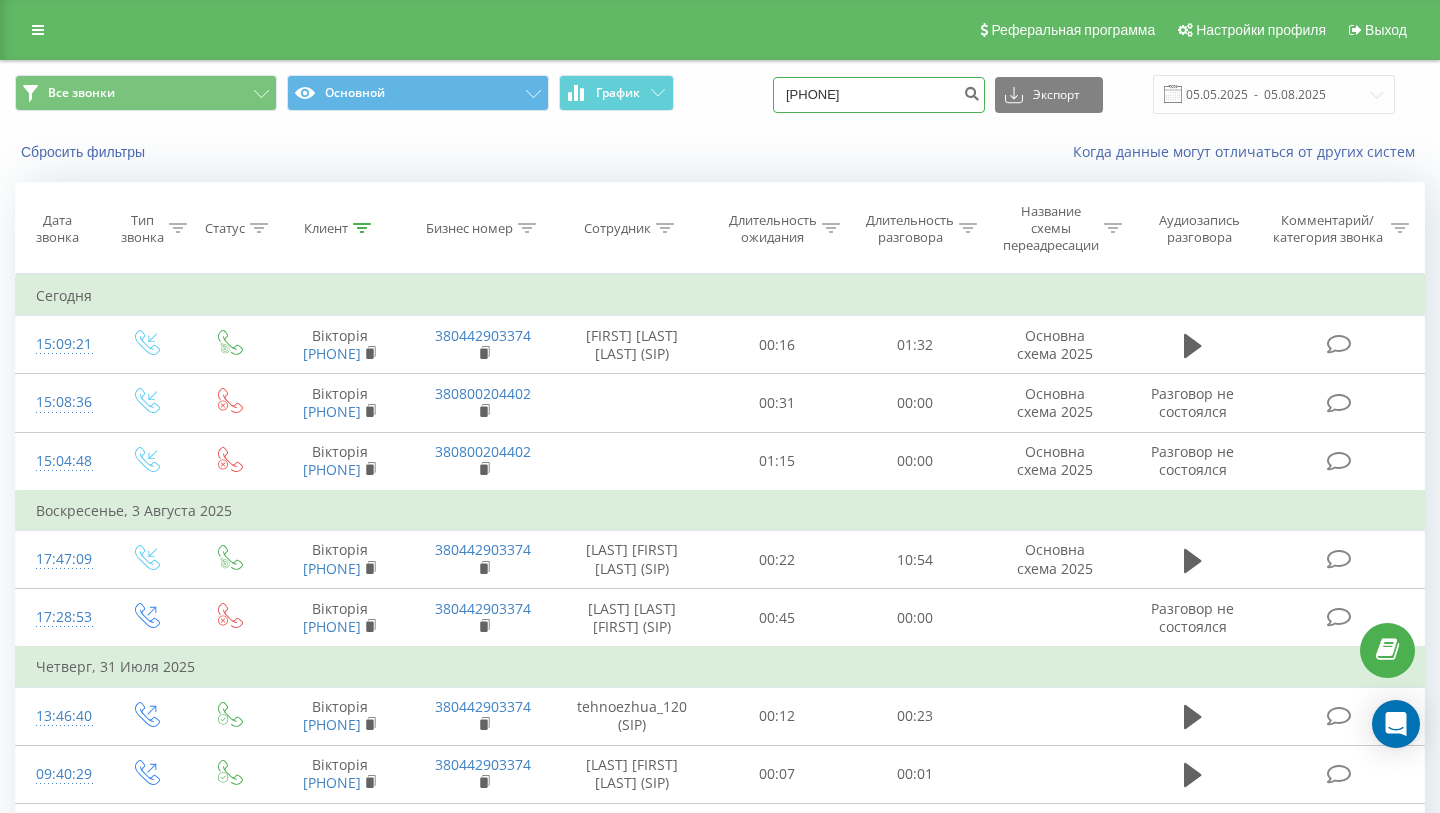 click on "[PHONE]" at bounding box center [879, 95] 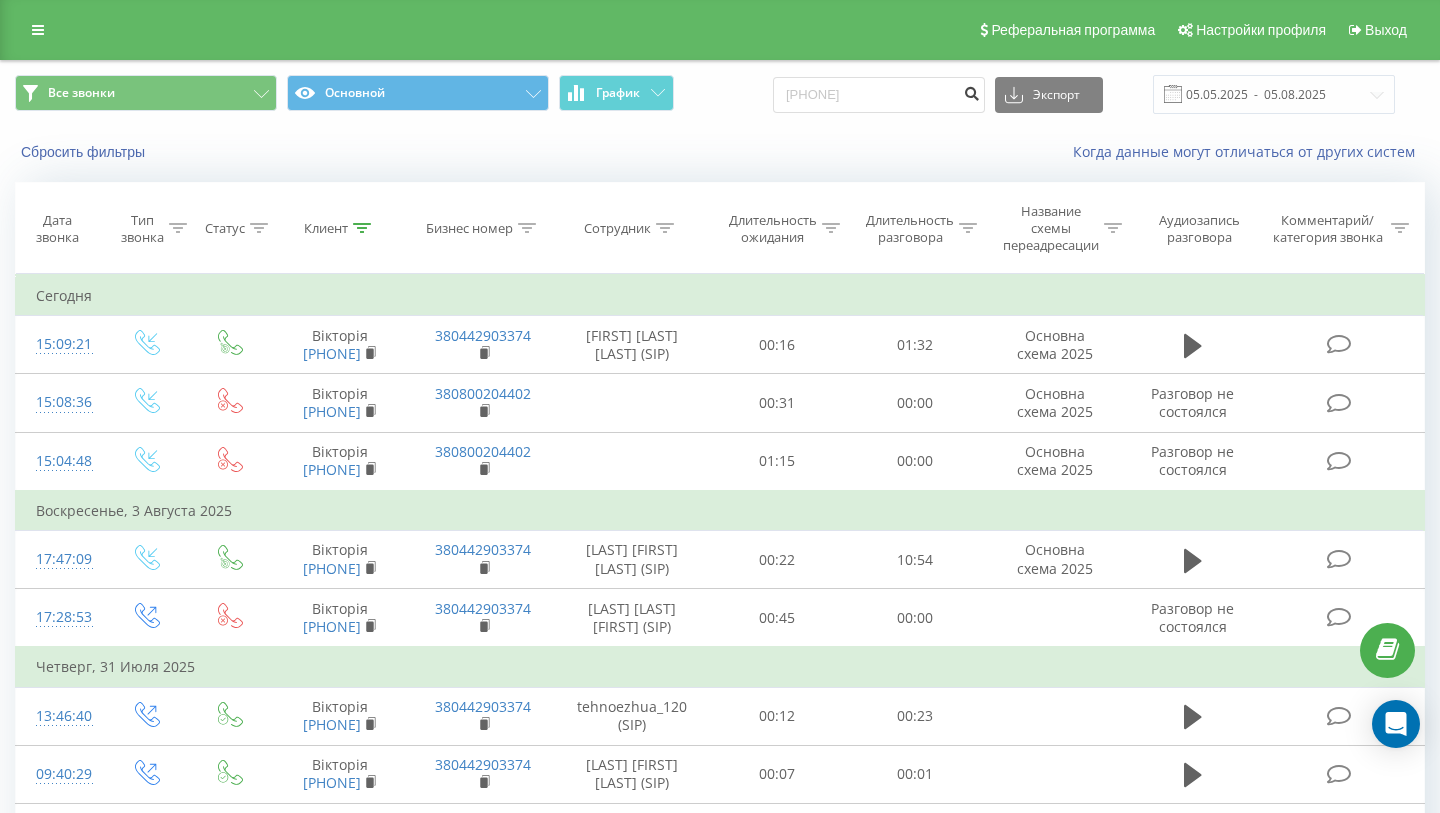 click at bounding box center [971, 91] 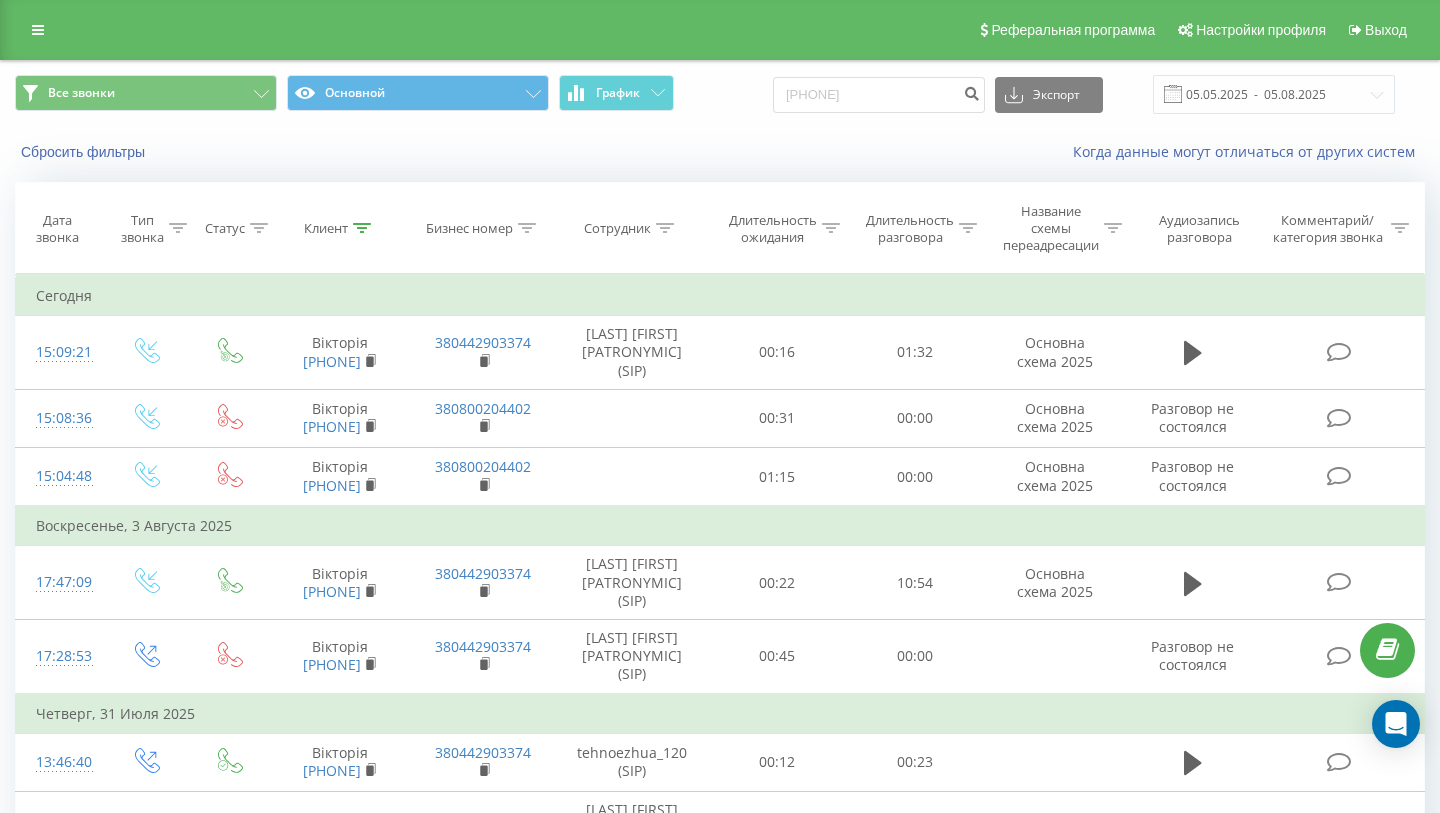 scroll, scrollTop: 0, scrollLeft: 0, axis: both 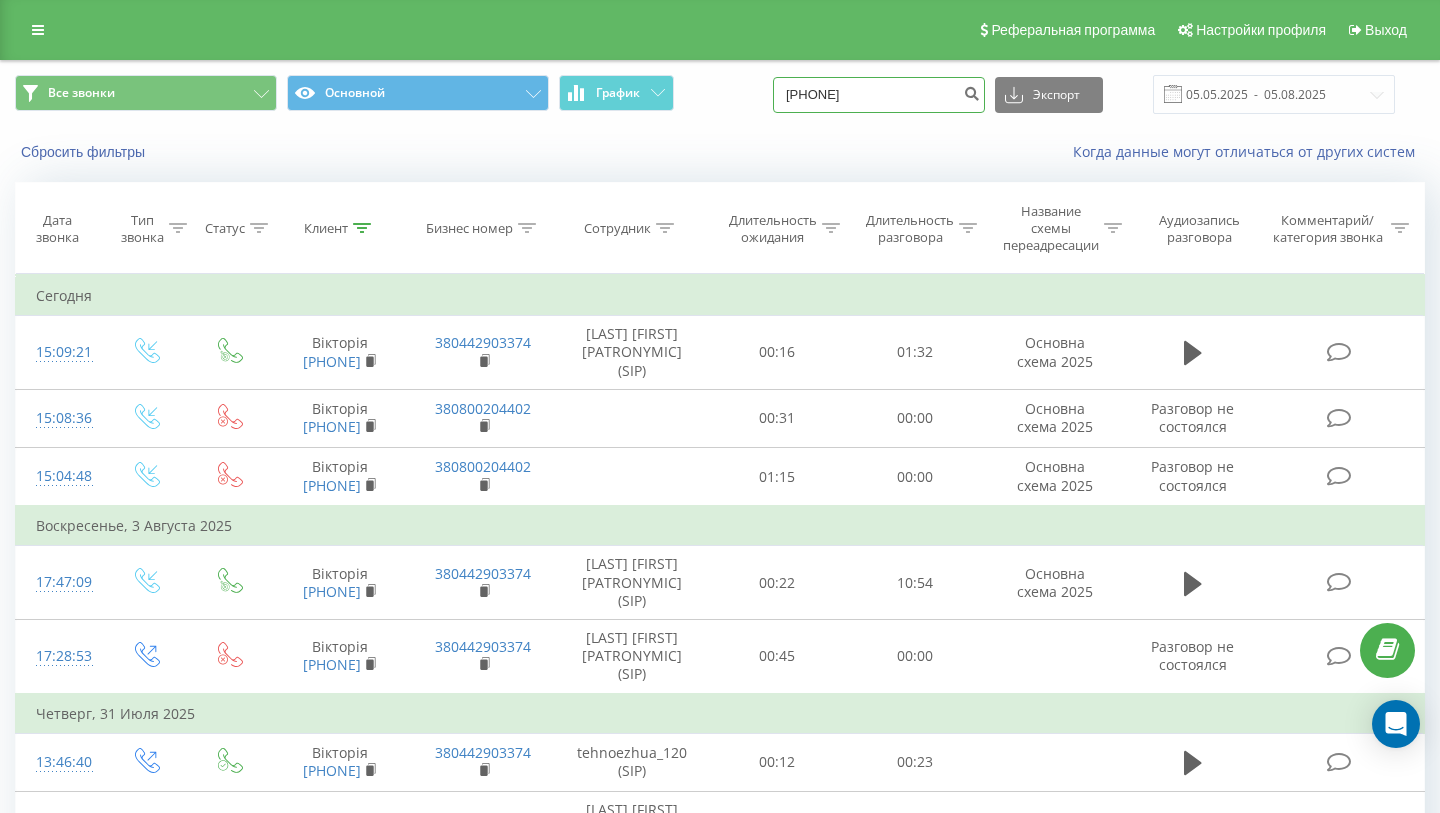 click on "[PHONE]" at bounding box center (879, 95) 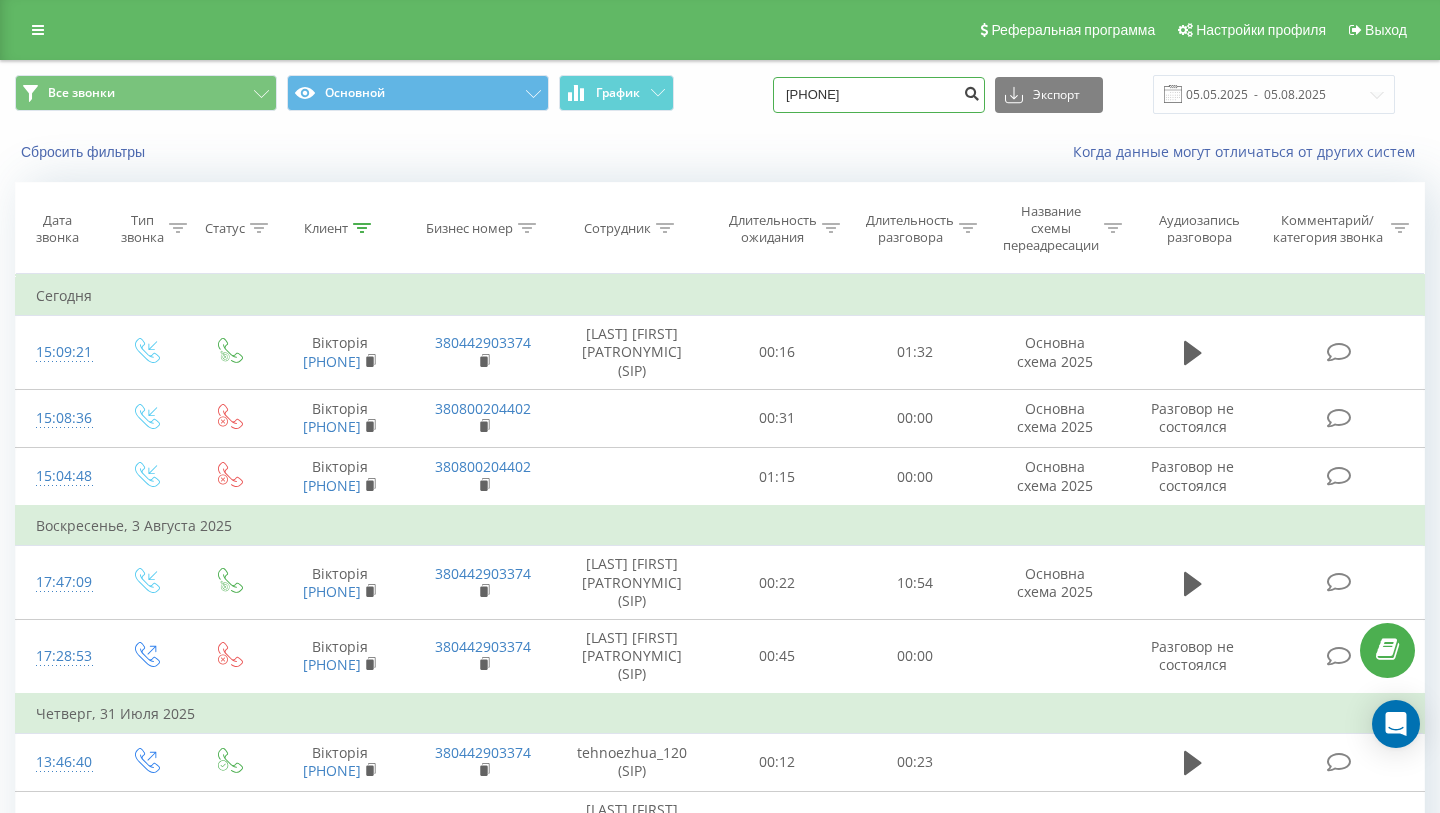 type on "[PHONE]" 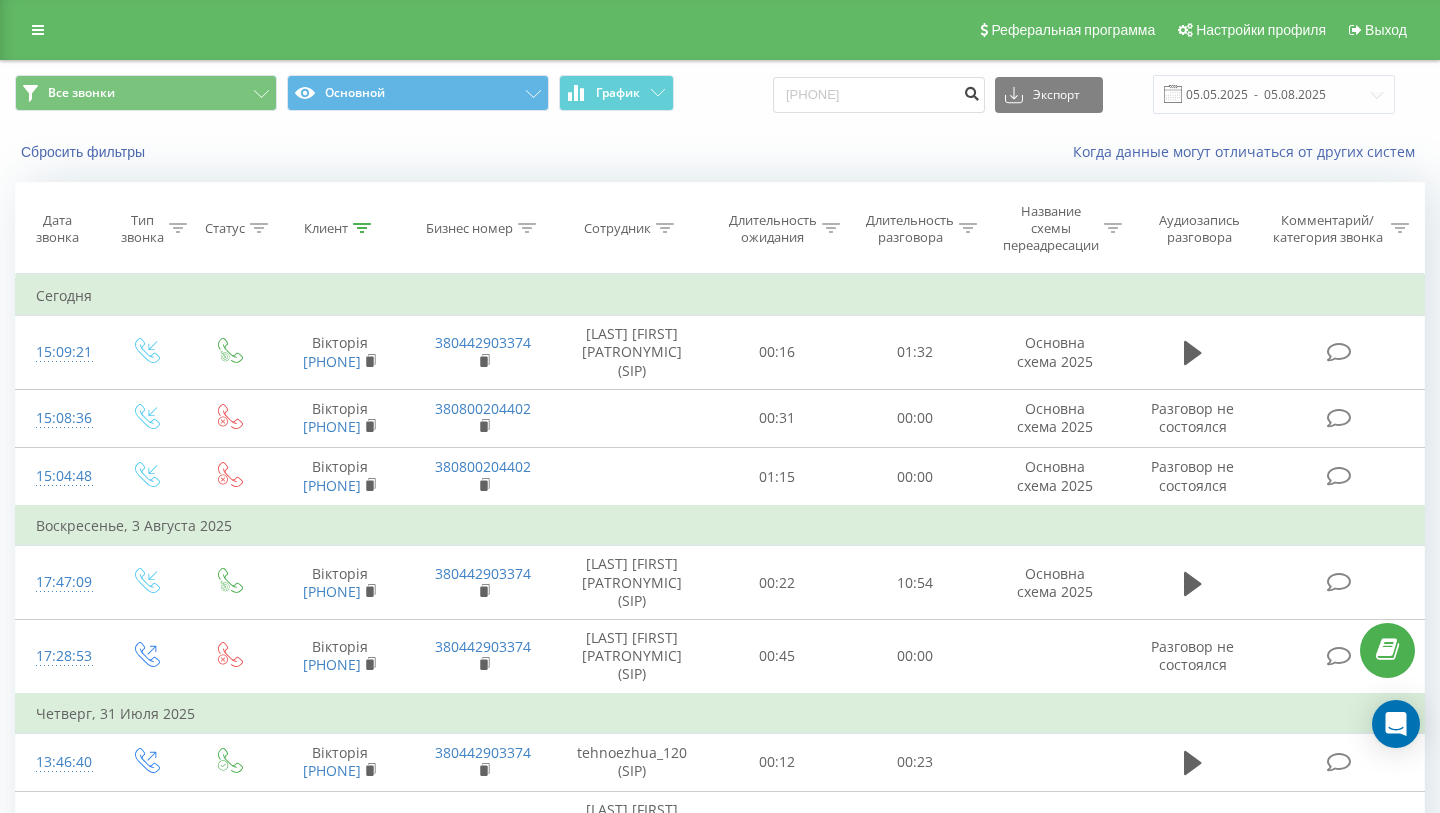click at bounding box center [971, 91] 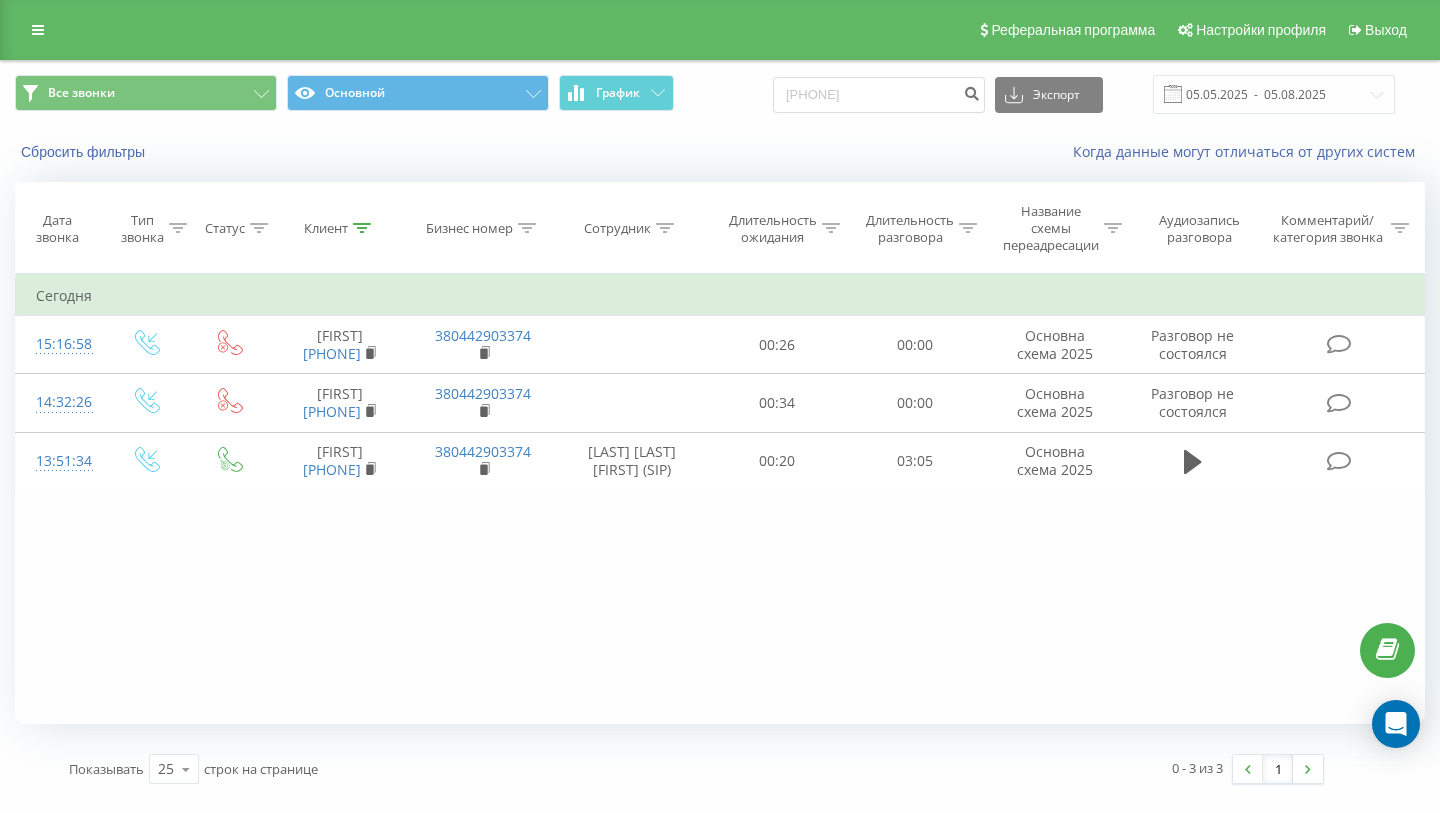 scroll, scrollTop: 0, scrollLeft: 0, axis: both 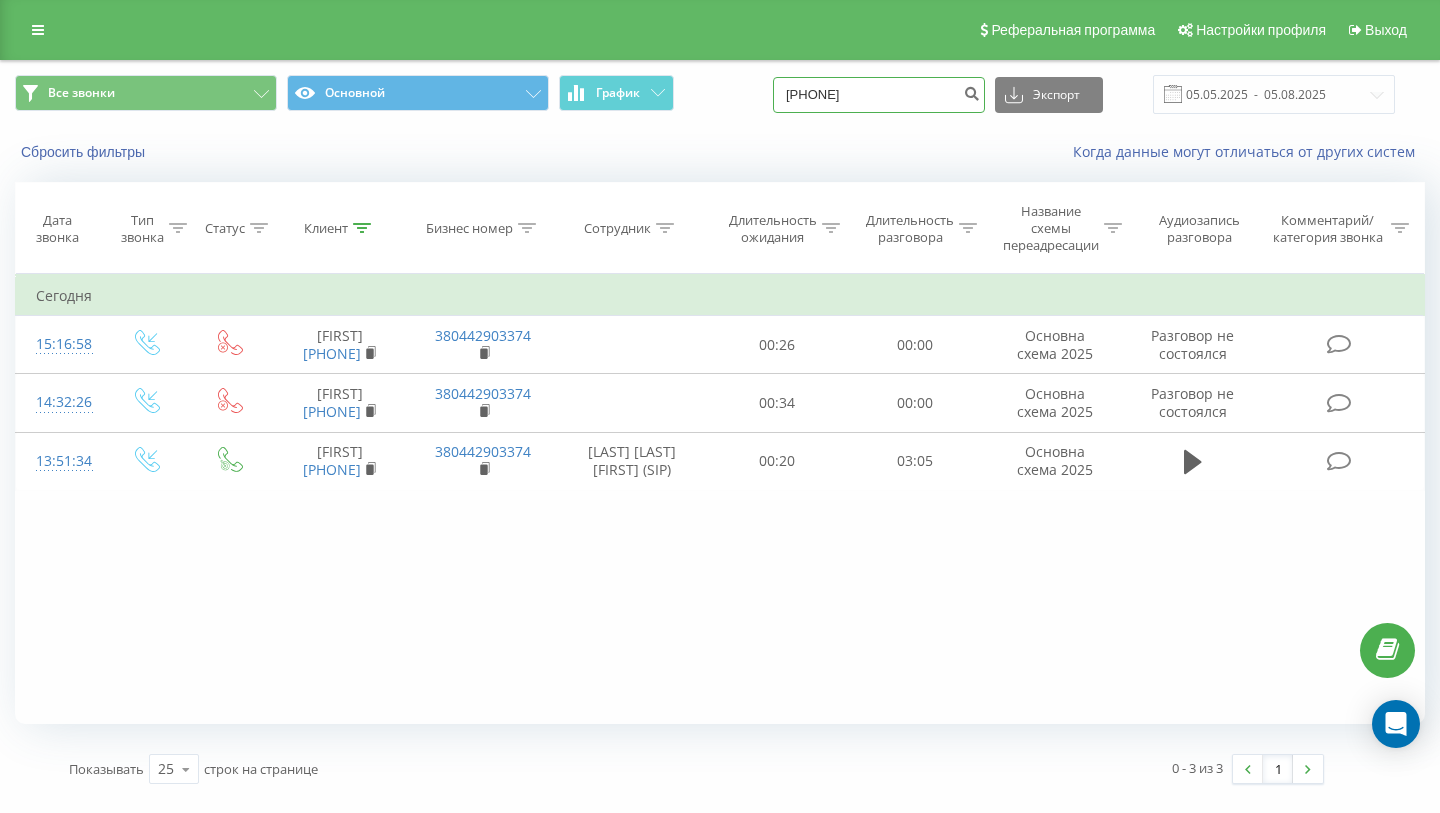click on "380994766541" at bounding box center (879, 95) 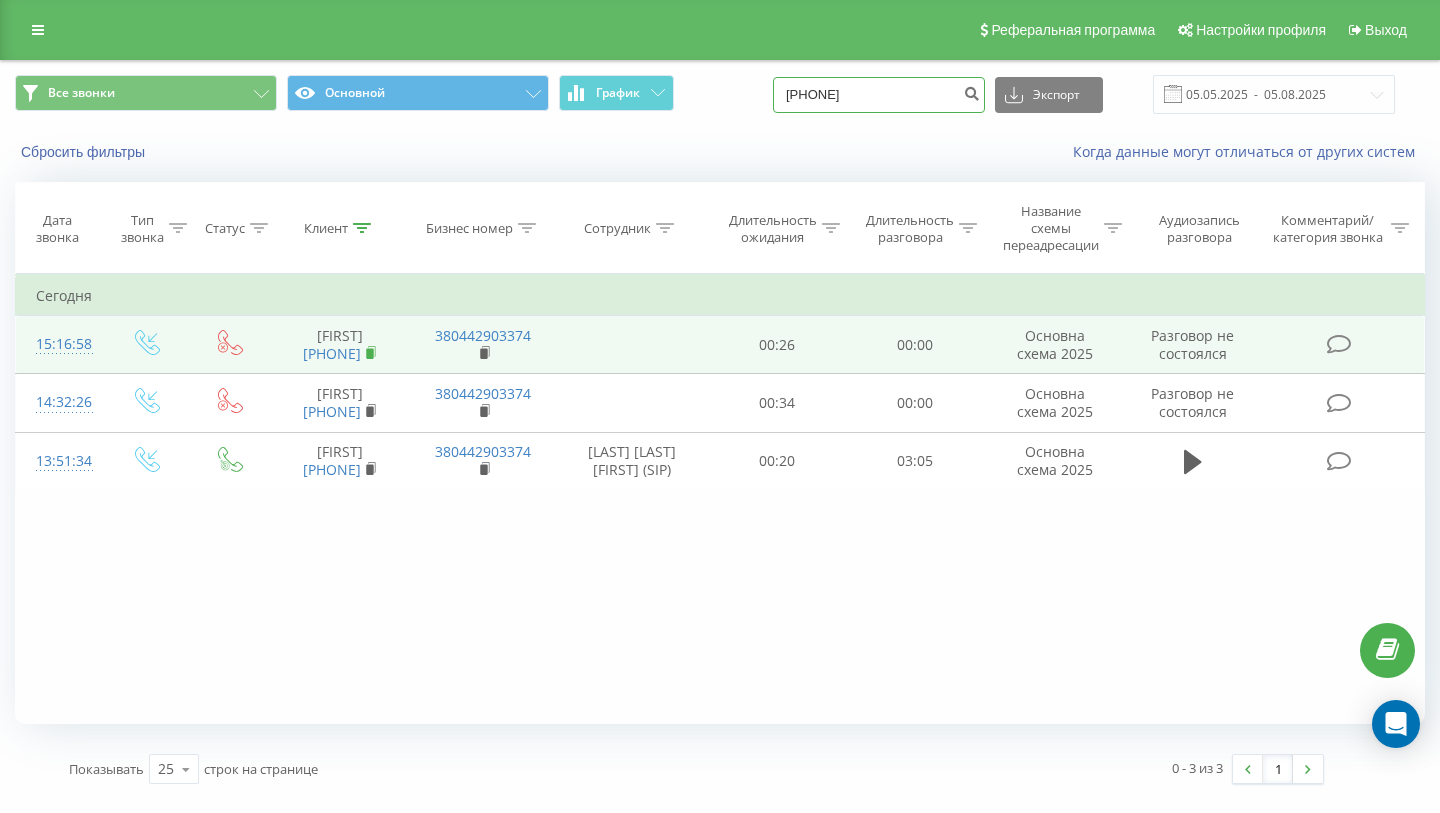 type on "380979306177" 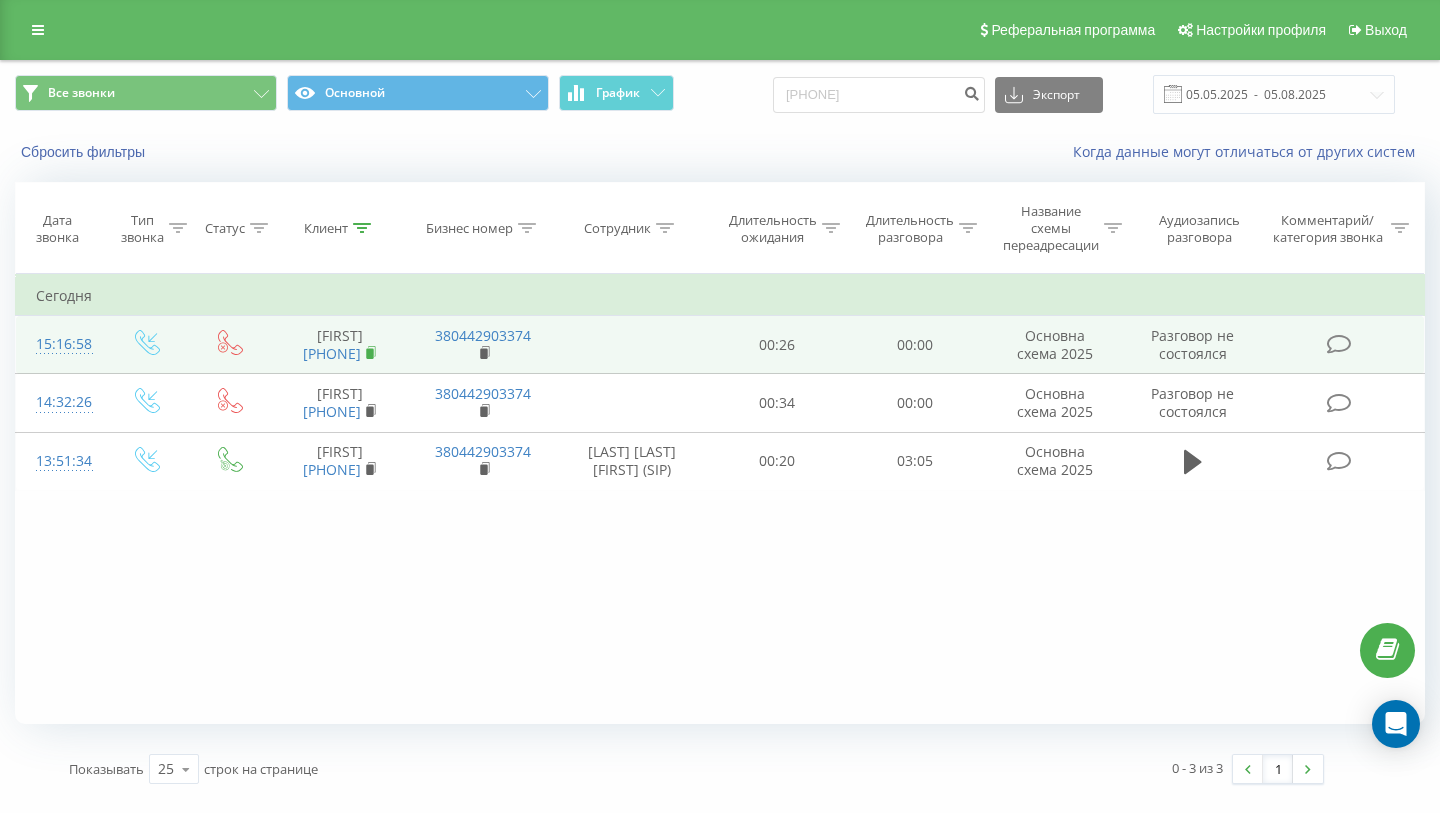 click 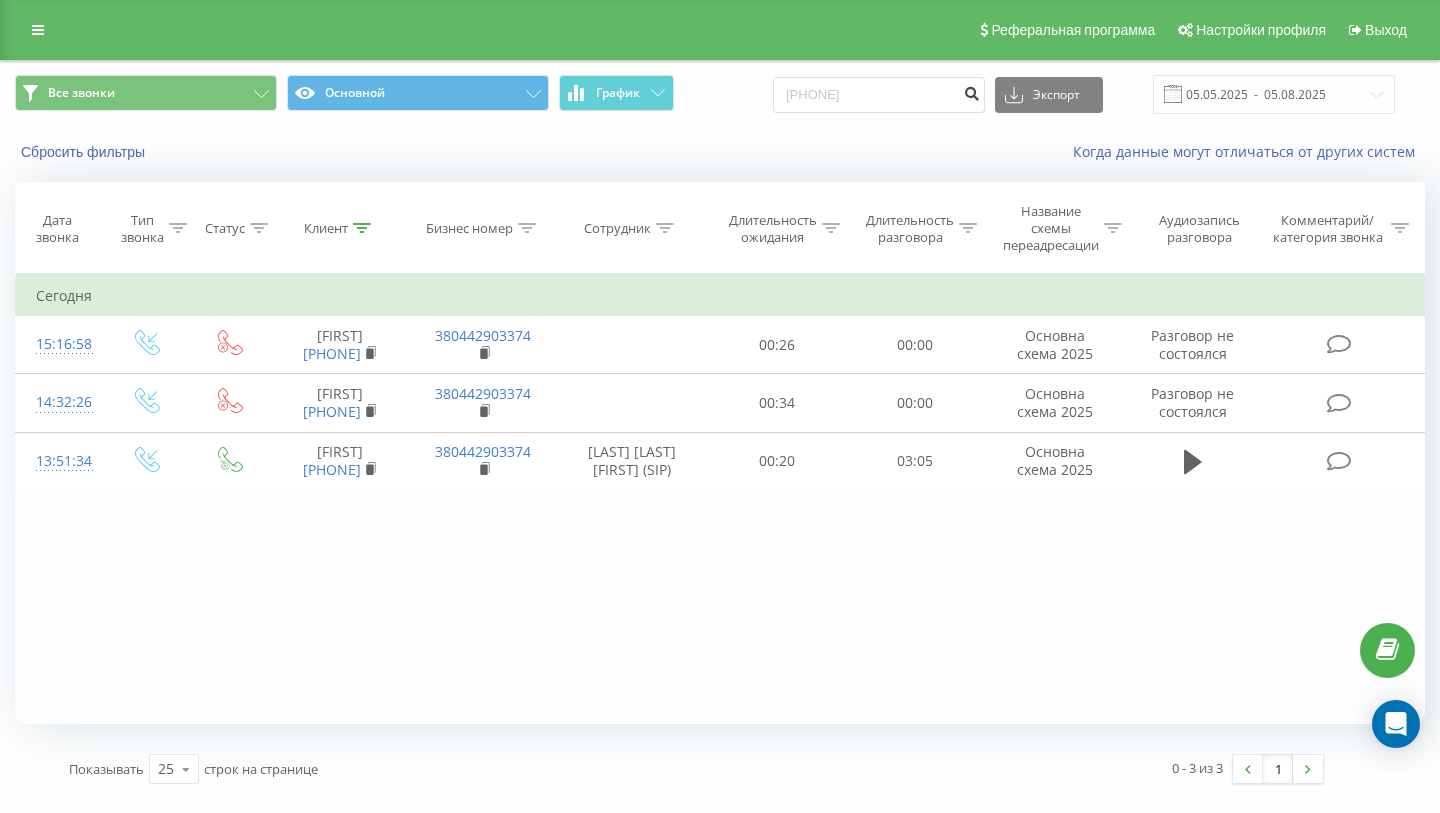 click at bounding box center (971, 91) 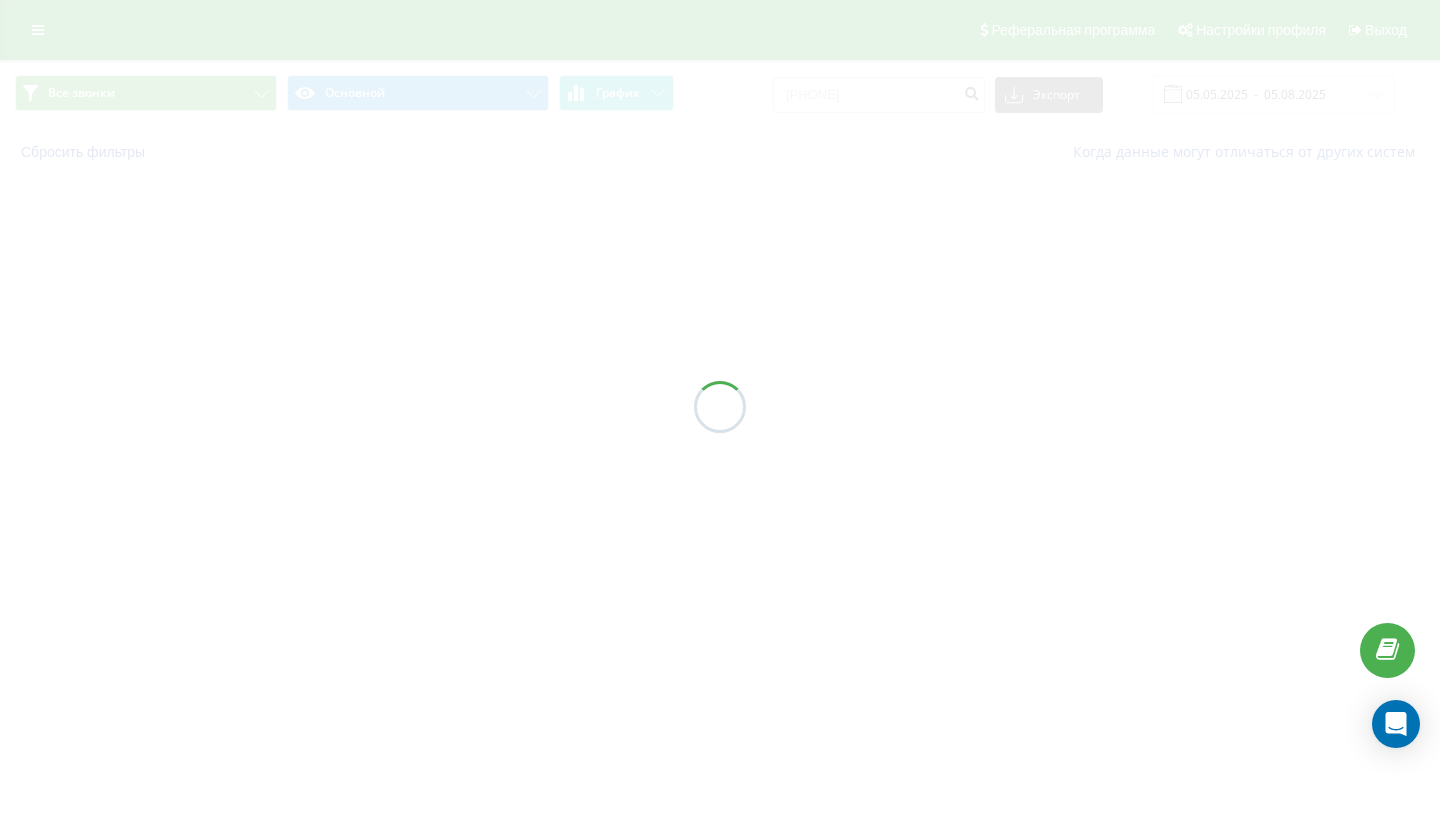 scroll, scrollTop: 0, scrollLeft: 0, axis: both 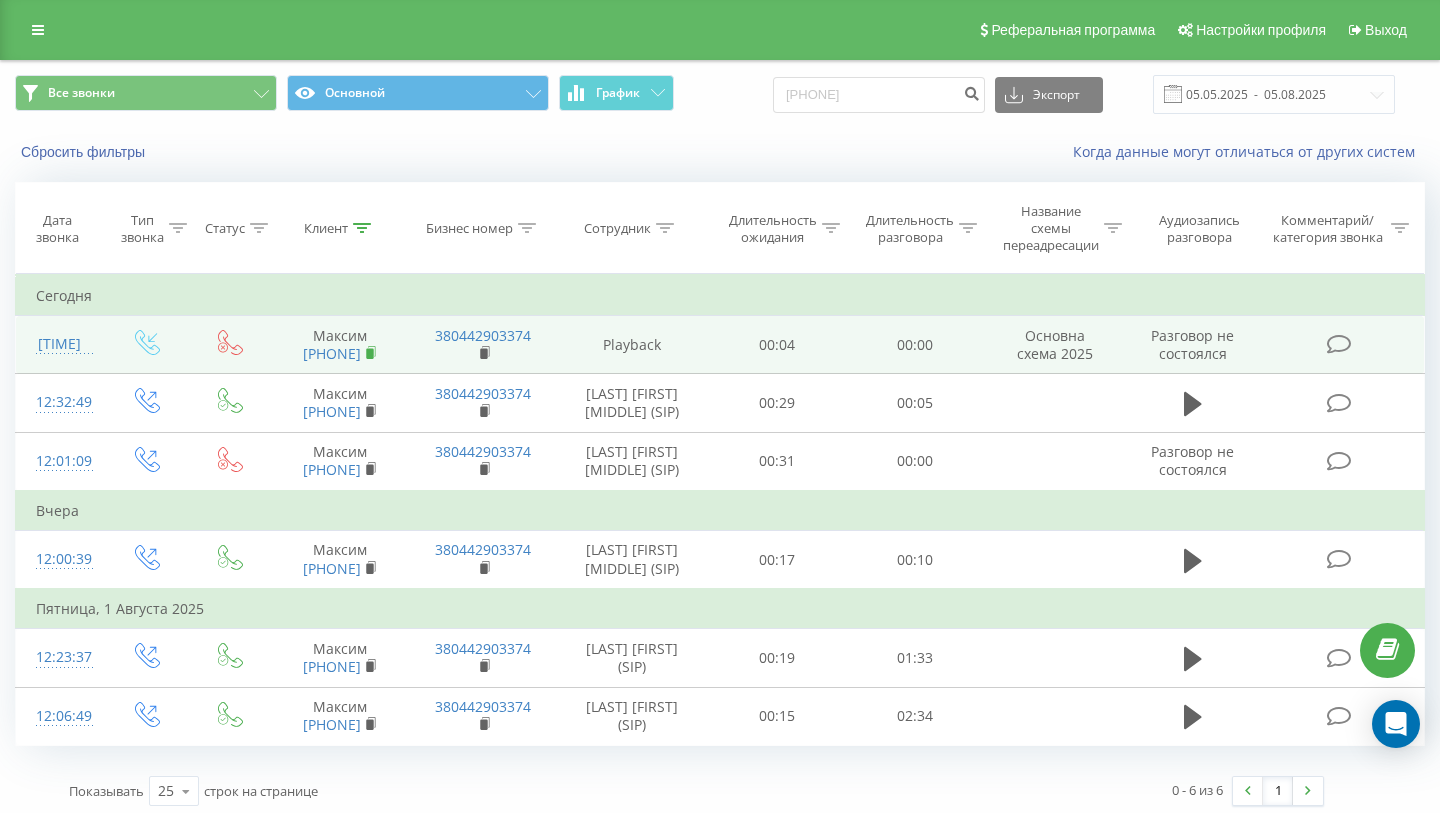 click 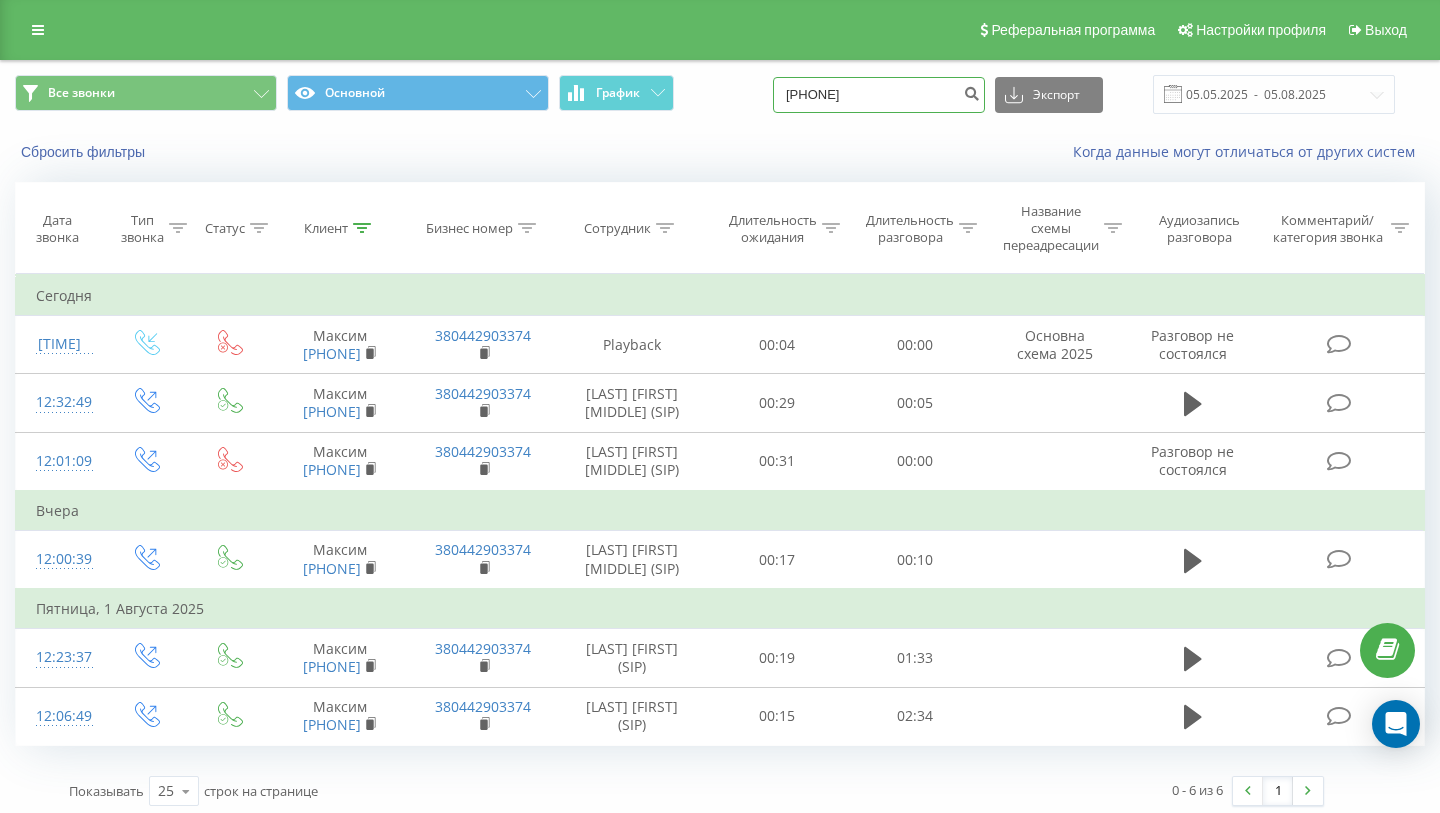 click on "380979306177" at bounding box center (879, 95) 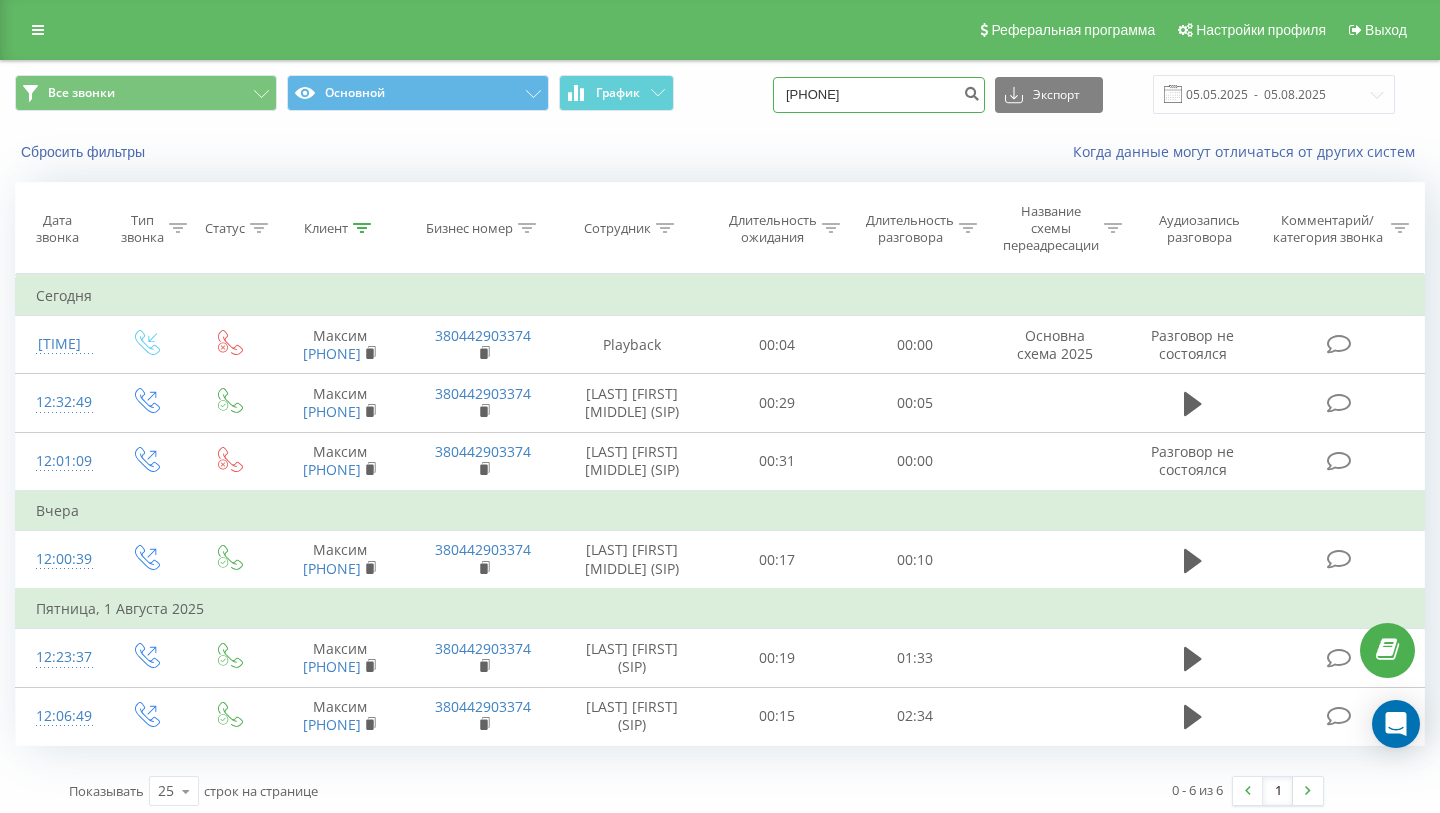 click on "380979306177" at bounding box center (879, 95) 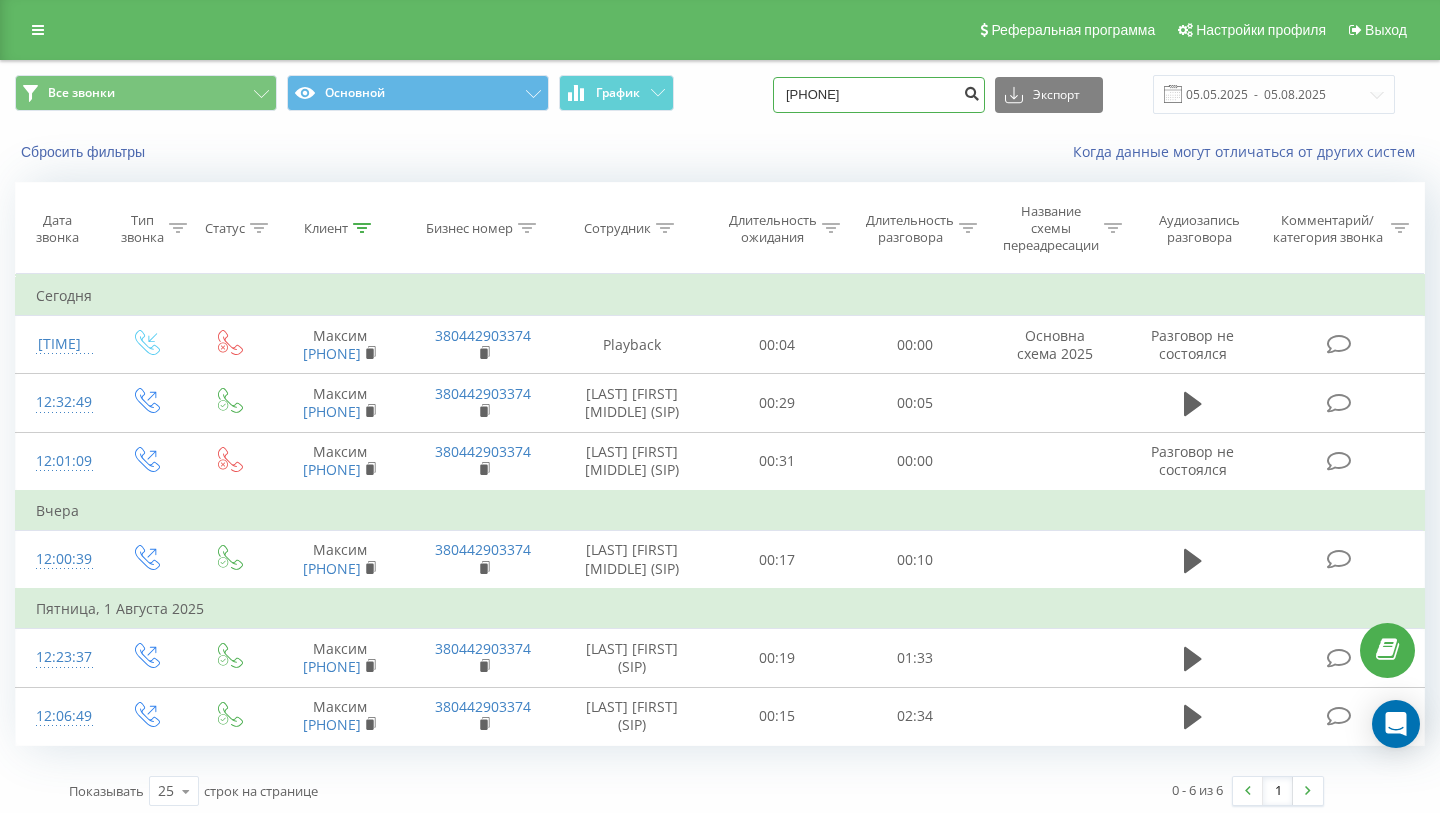 type on "380993853951" 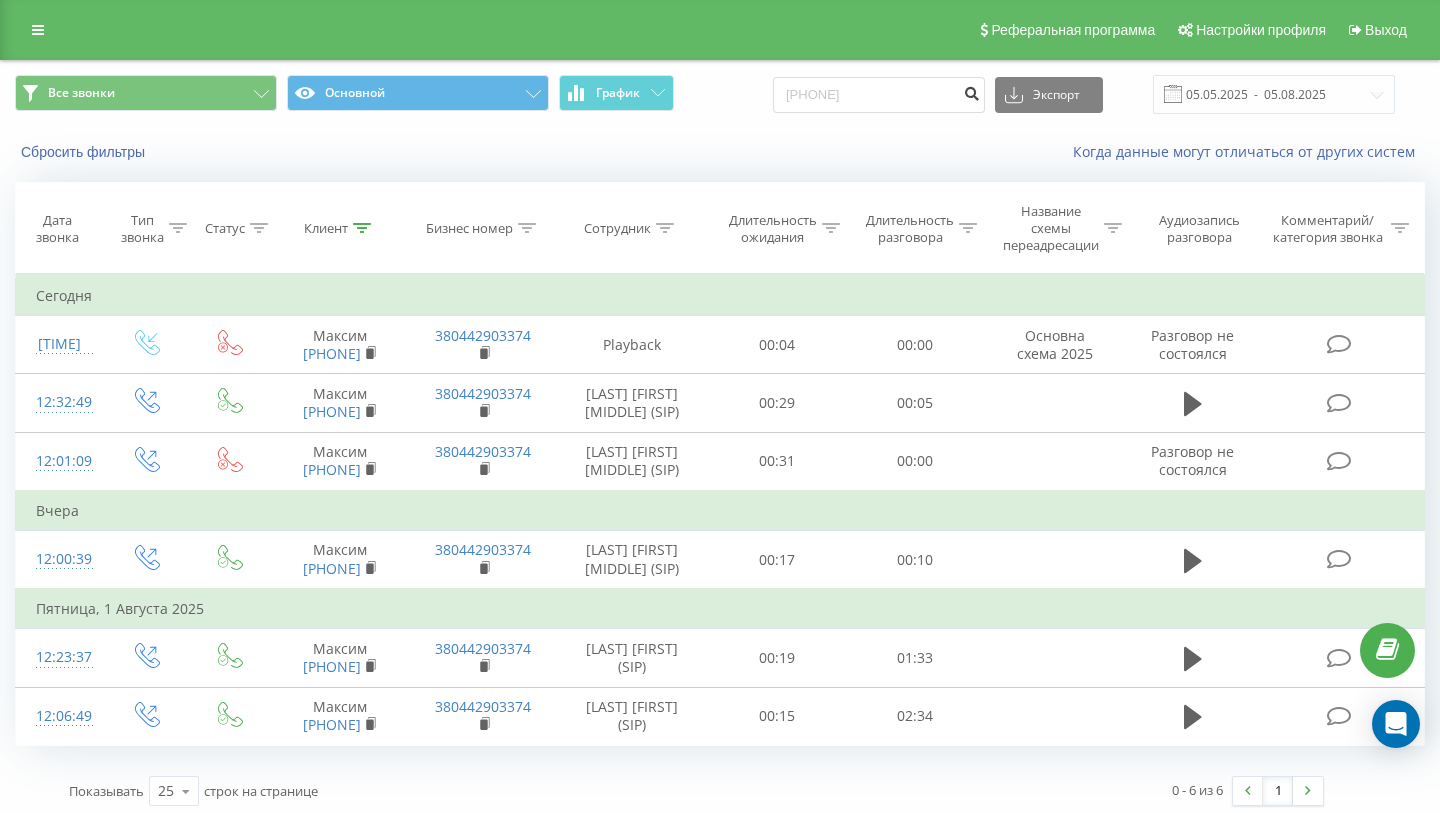 click at bounding box center (971, 91) 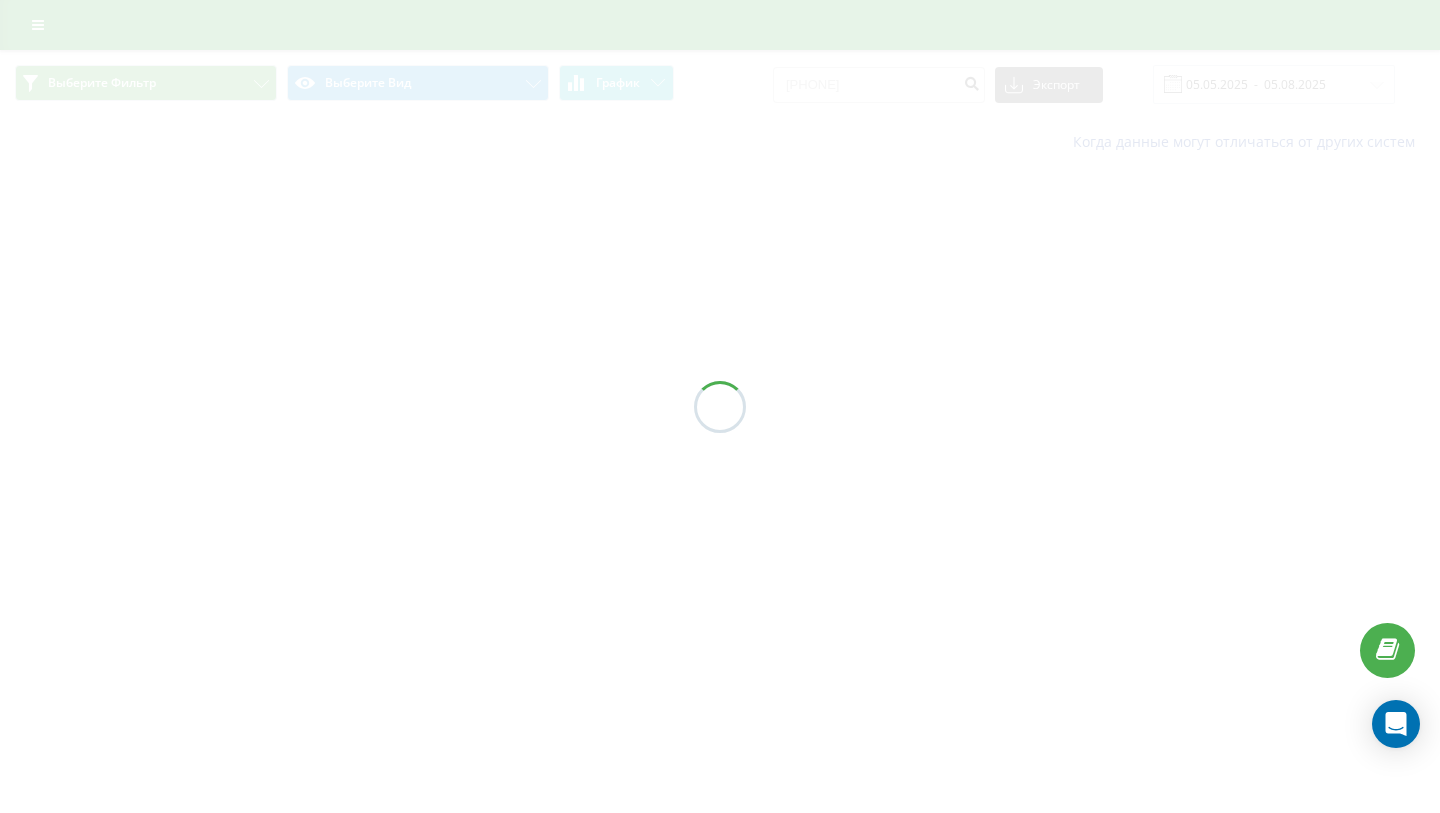 scroll, scrollTop: 0, scrollLeft: 0, axis: both 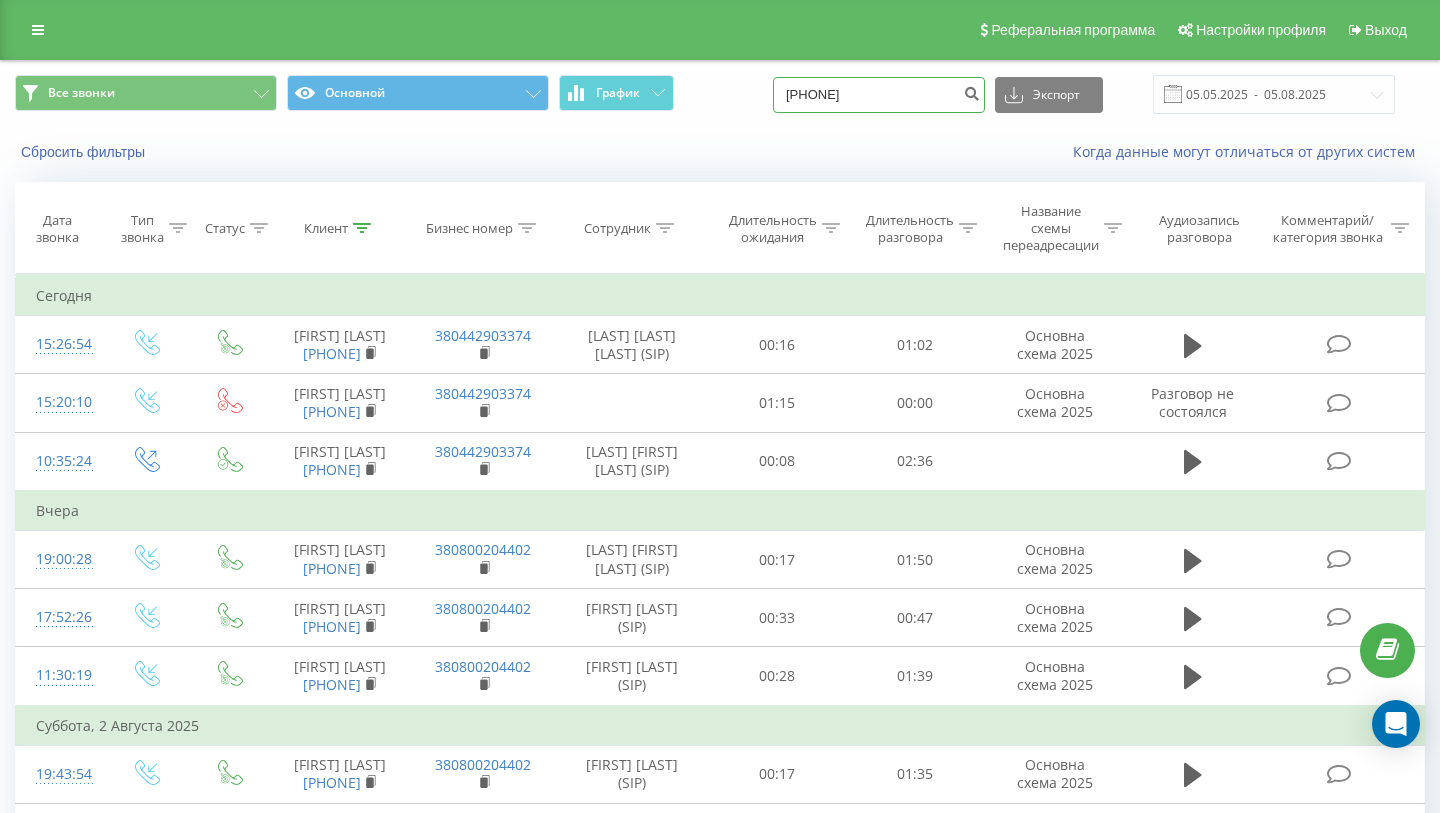 click on "[PHONE]" at bounding box center (879, 95) 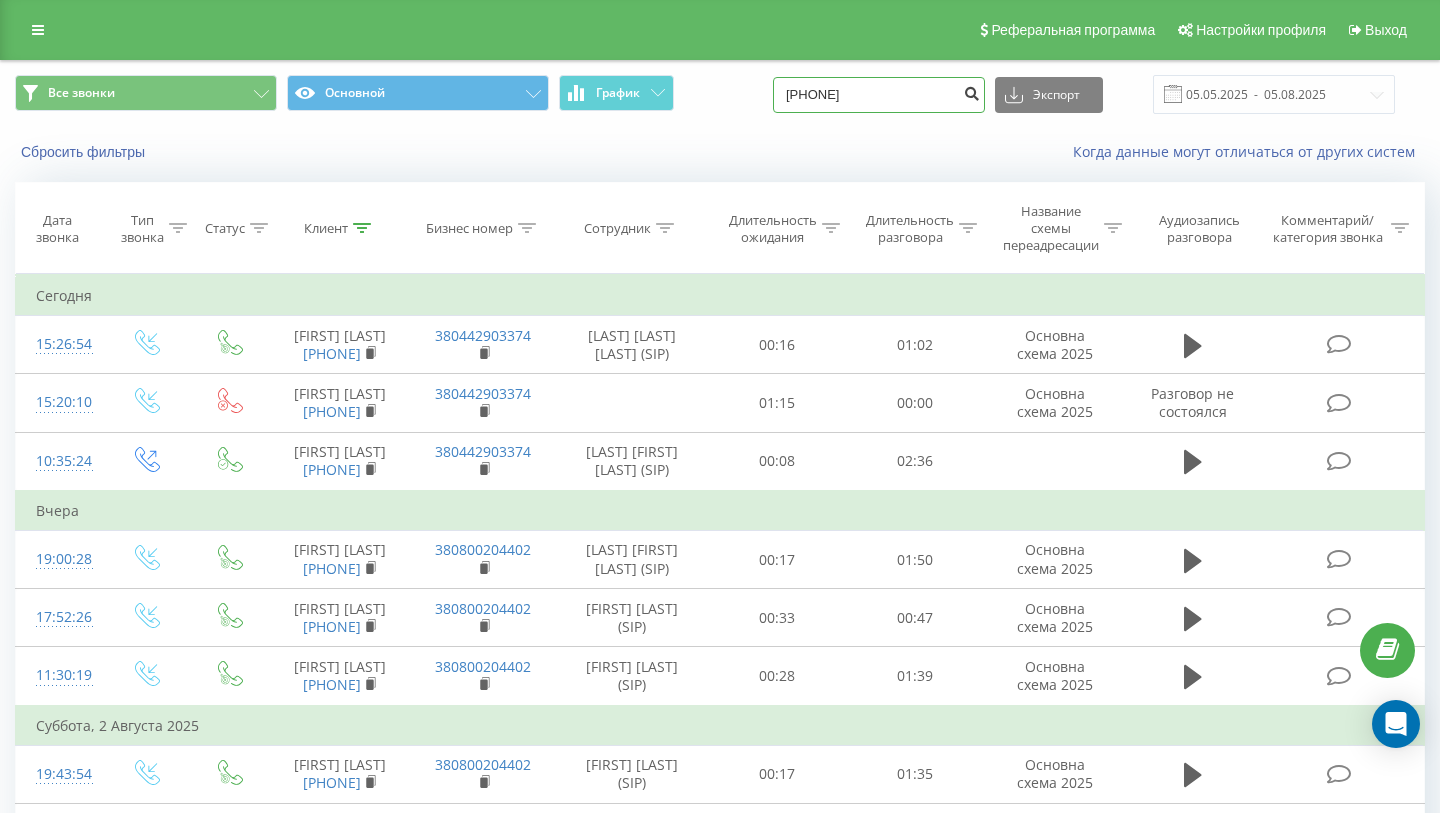 type on "[PHONE]" 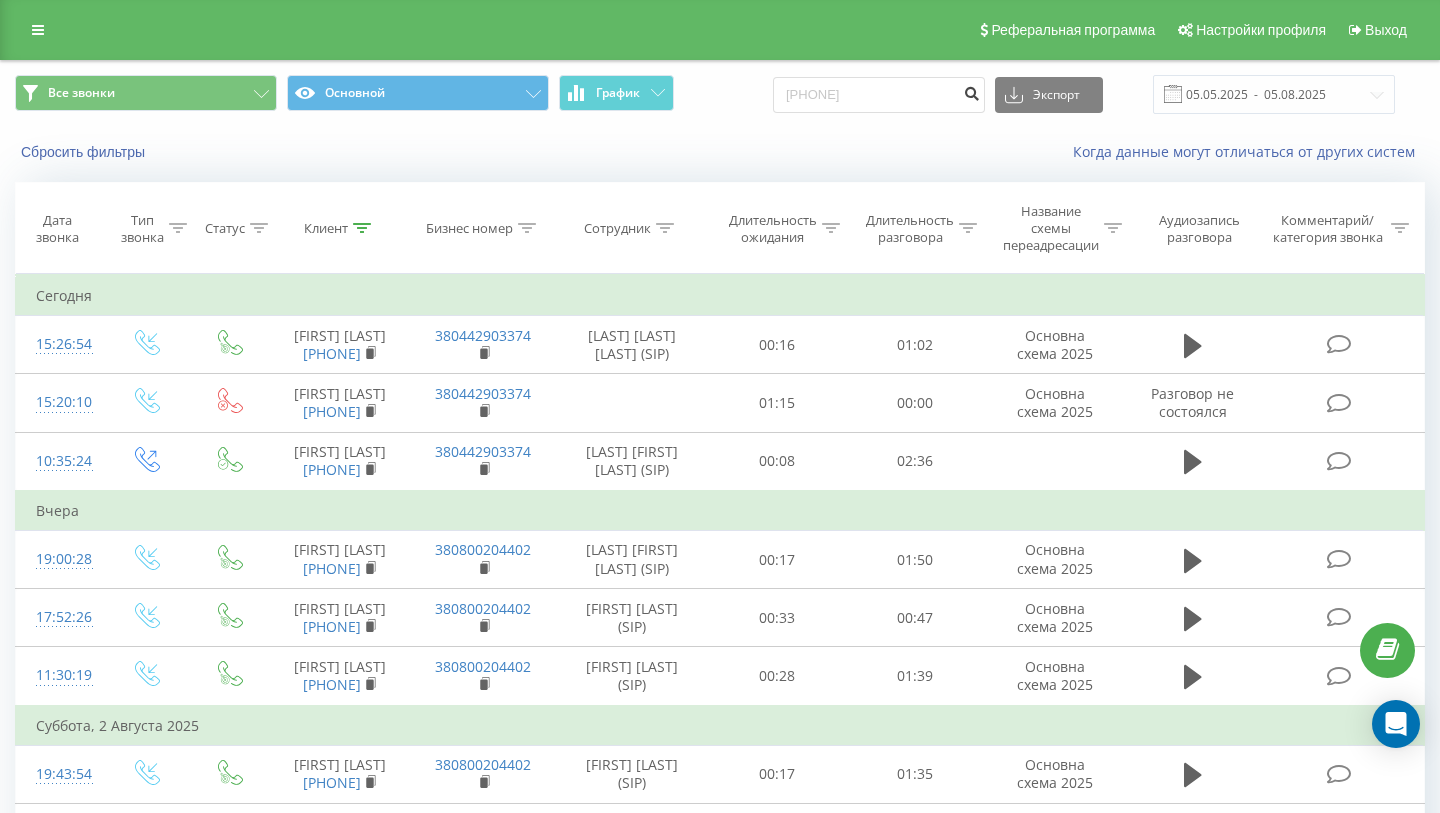 click at bounding box center (971, 91) 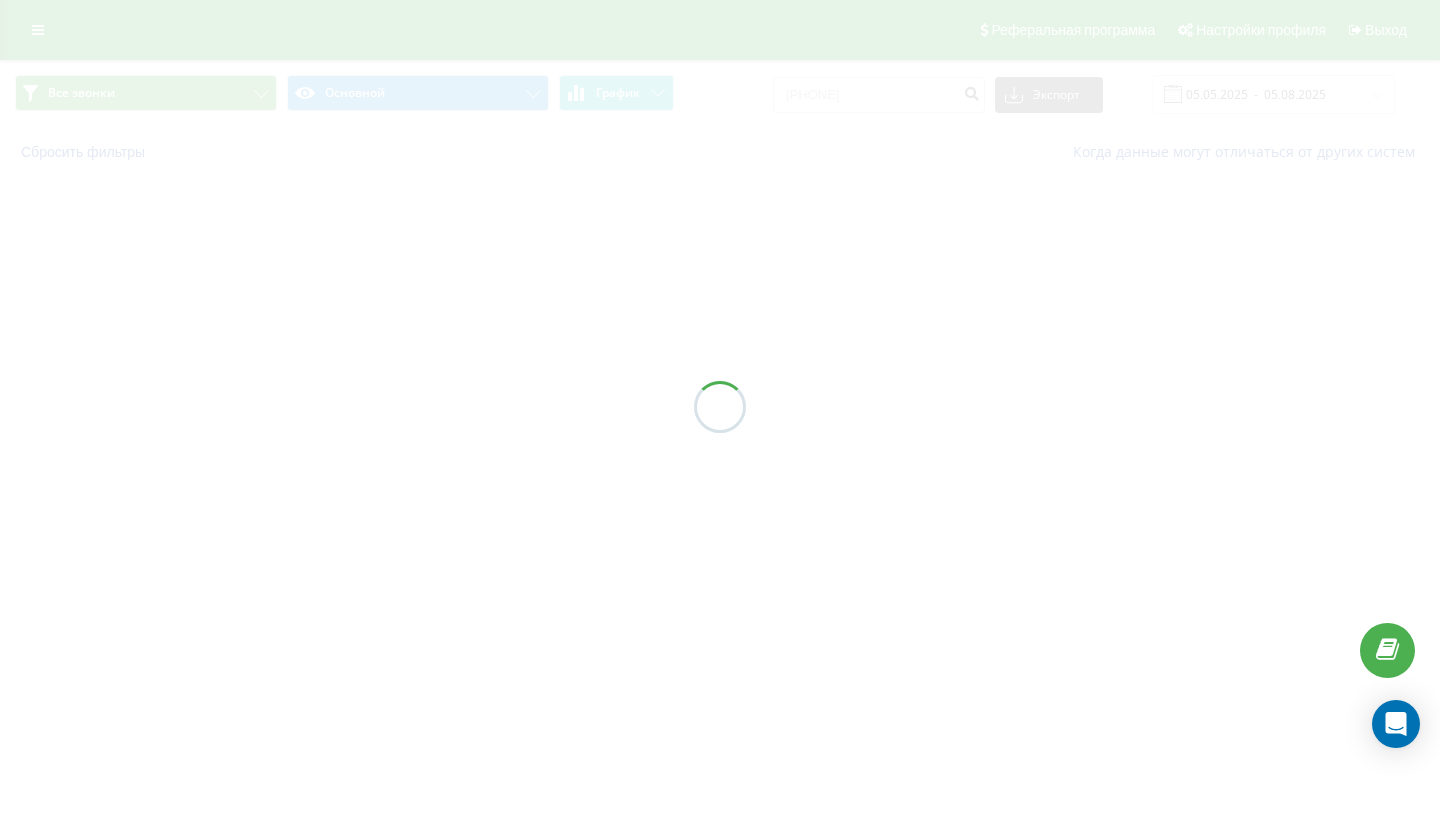 scroll, scrollTop: 0, scrollLeft: 0, axis: both 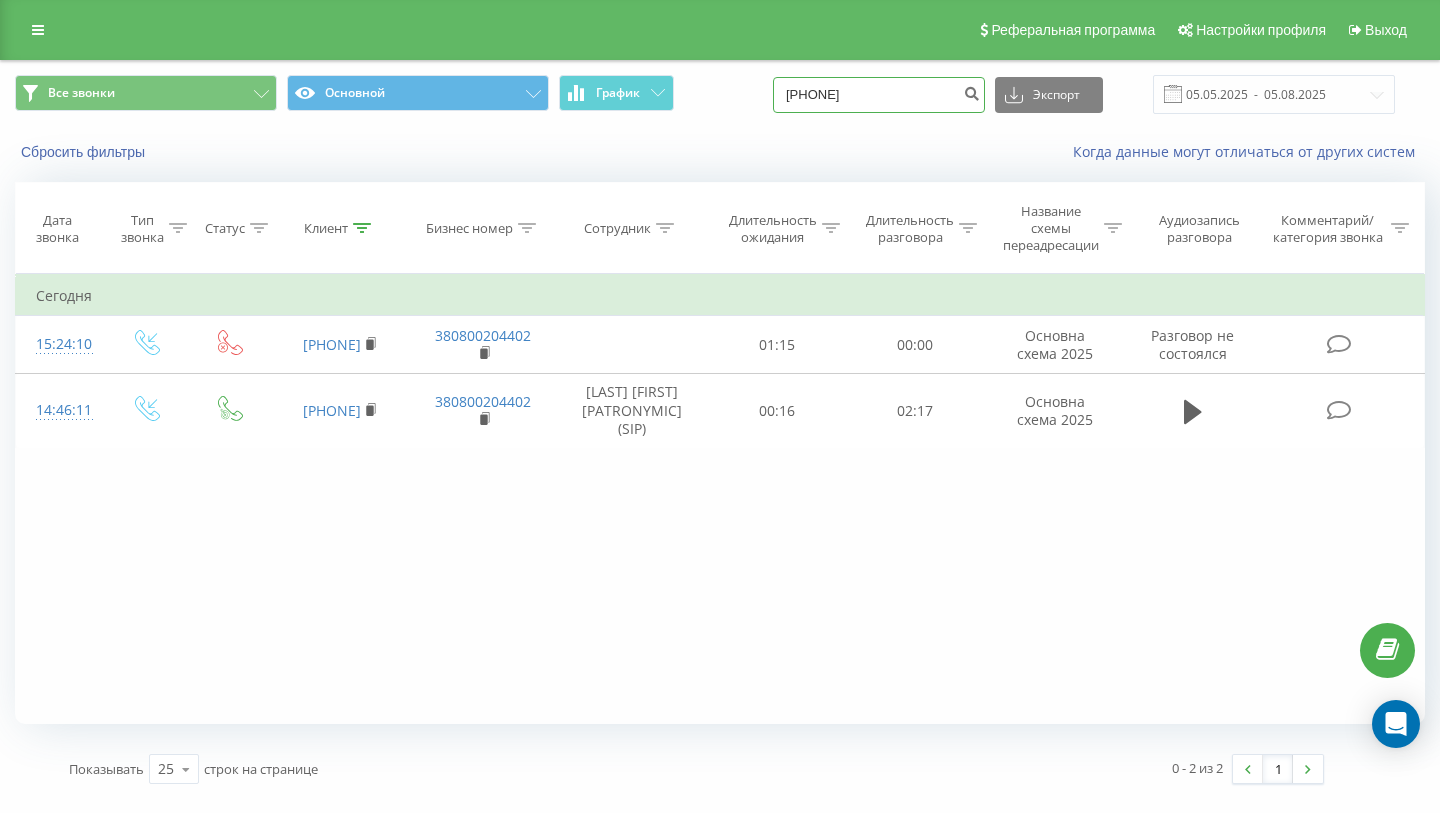 click on "[PHONE]" at bounding box center [879, 95] 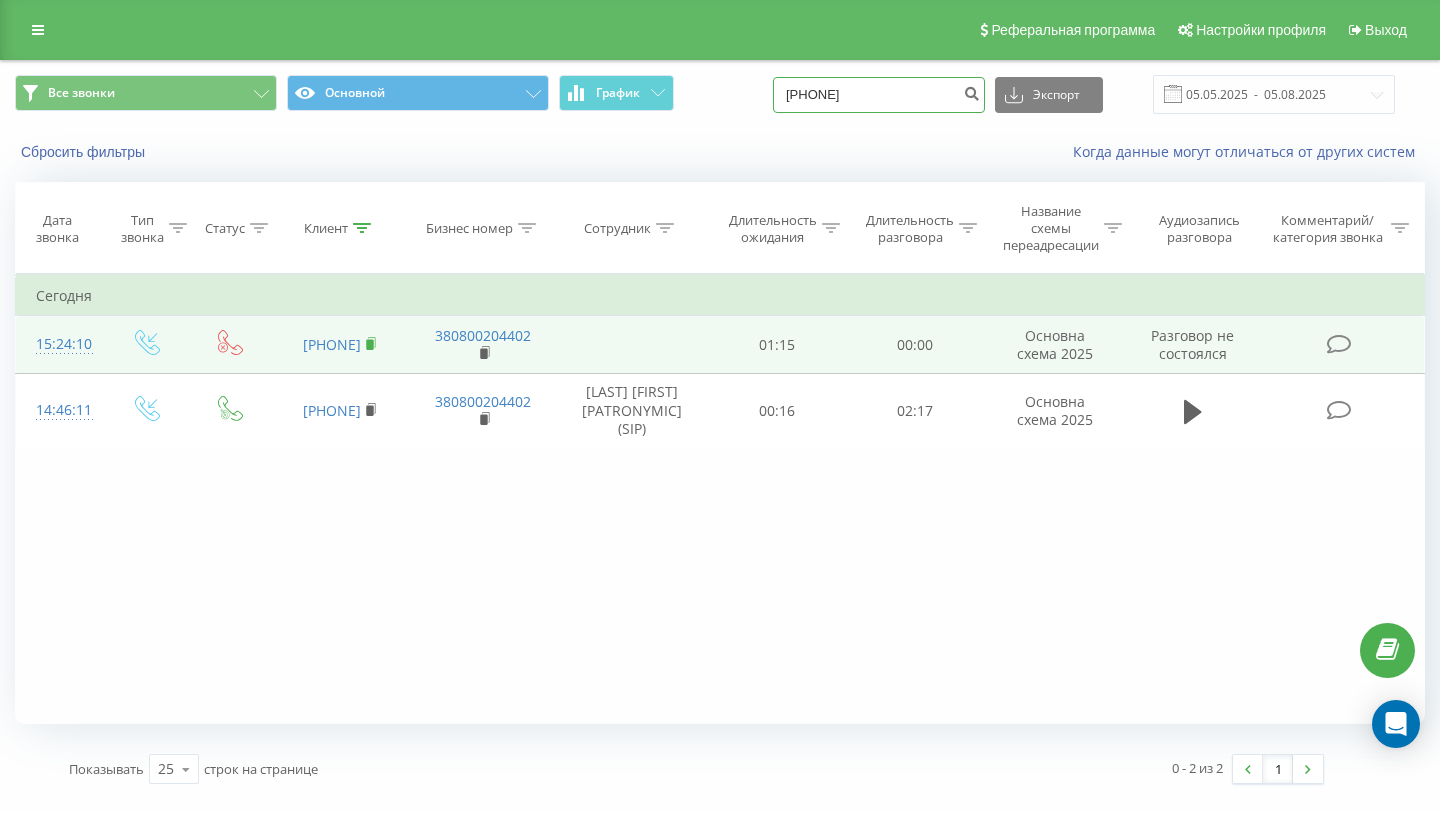 type on "[PHONE]" 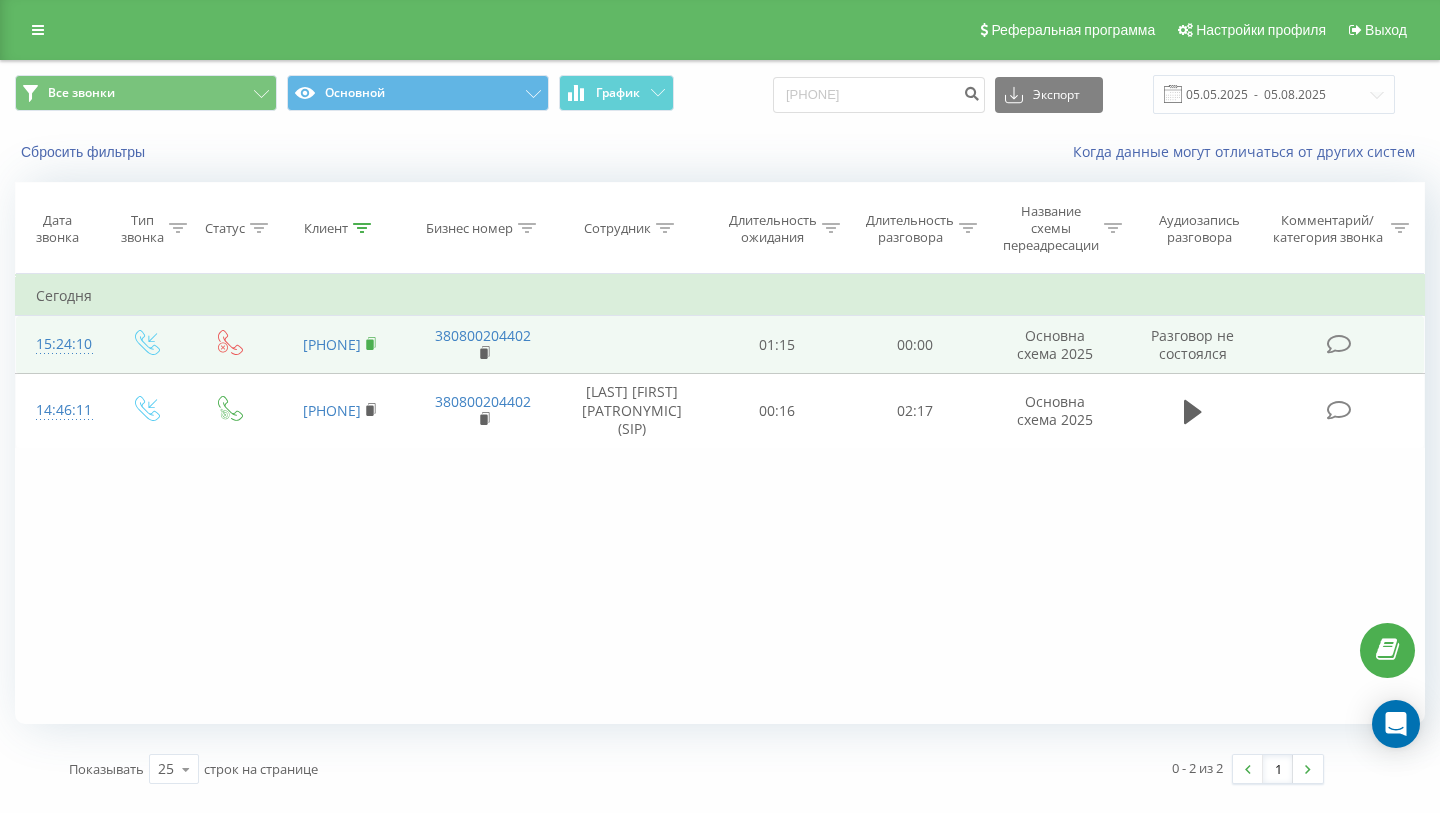 click 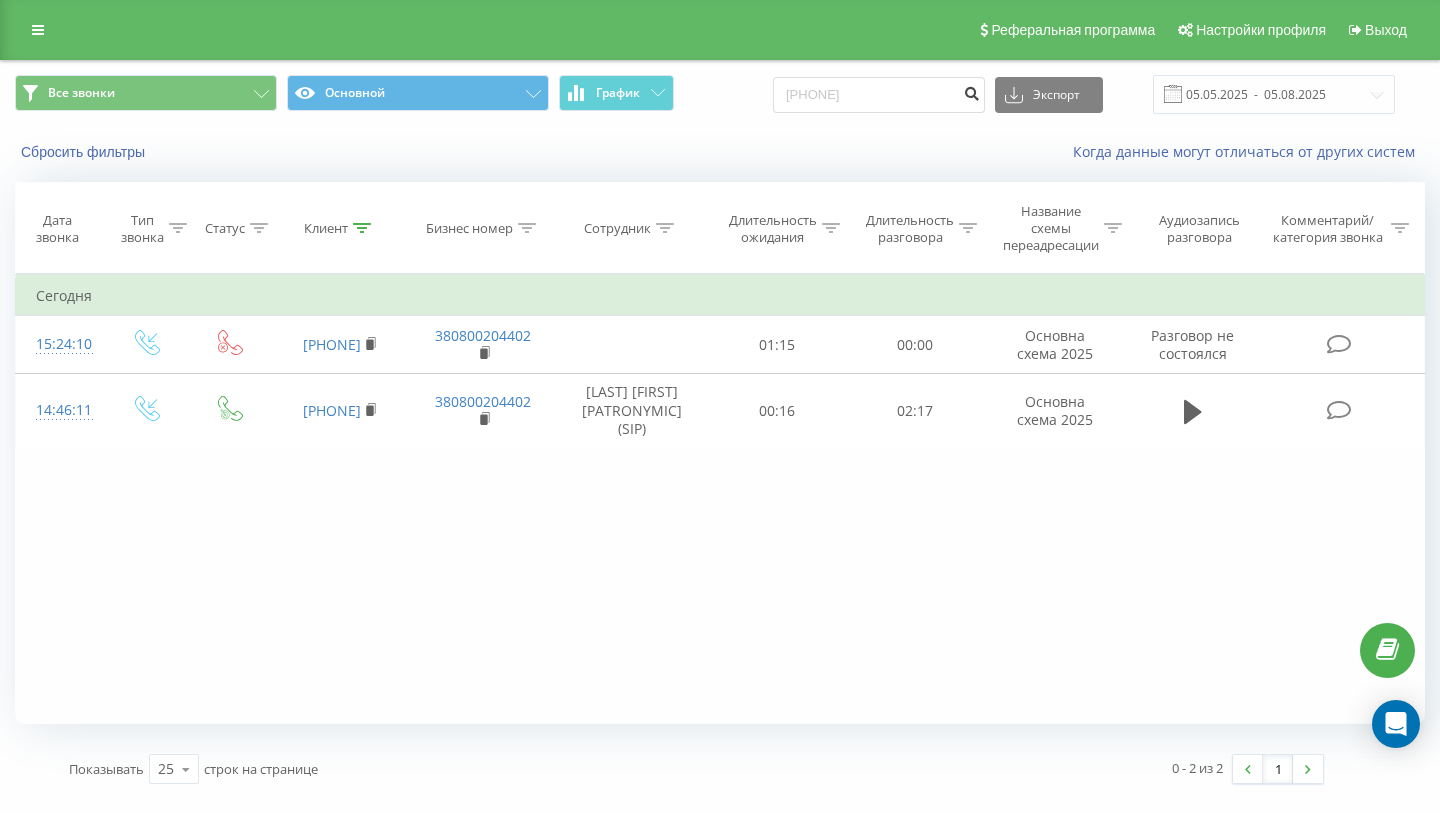 click at bounding box center (971, 91) 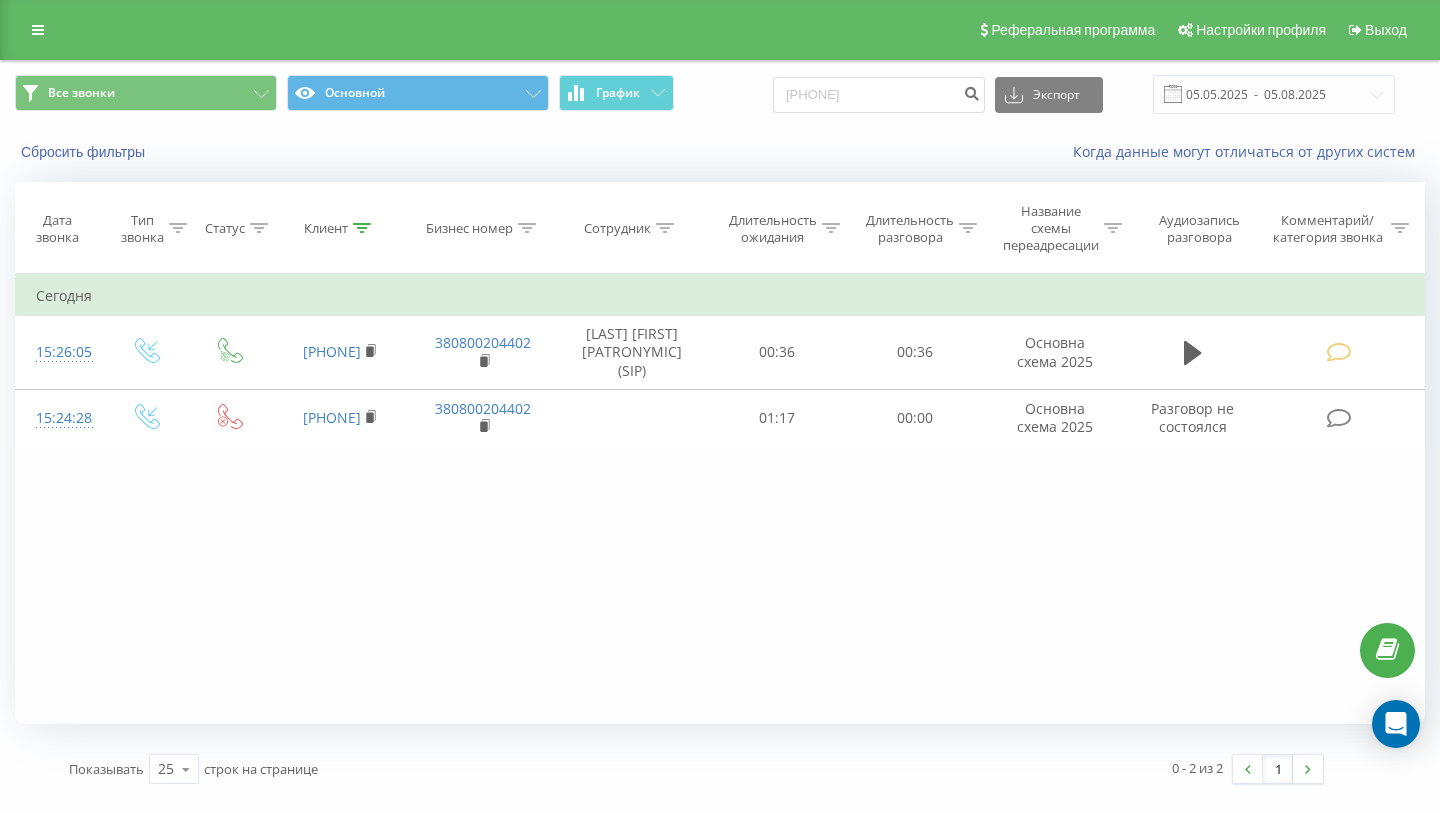 scroll, scrollTop: 0, scrollLeft: 0, axis: both 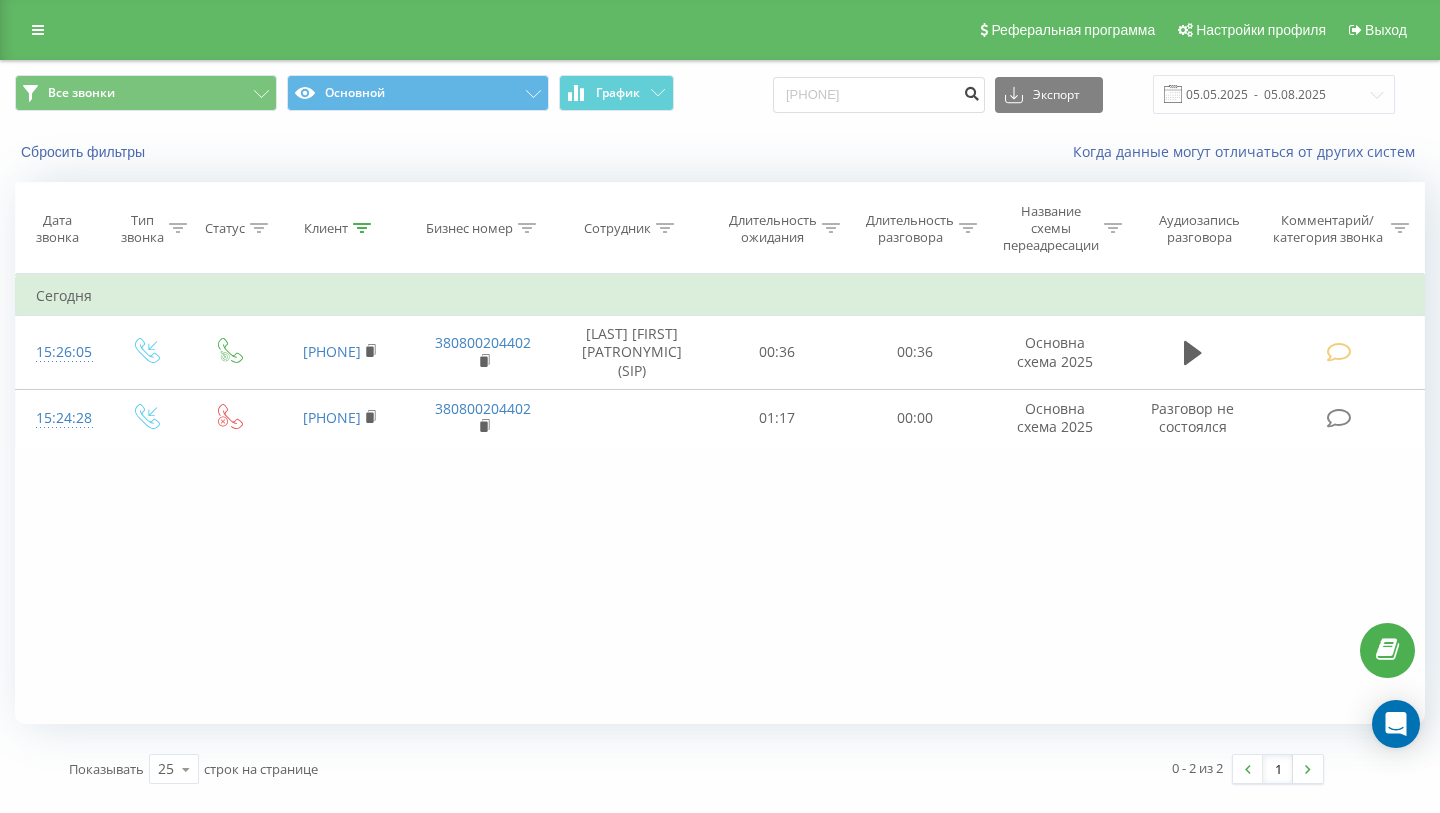 click at bounding box center (971, 91) 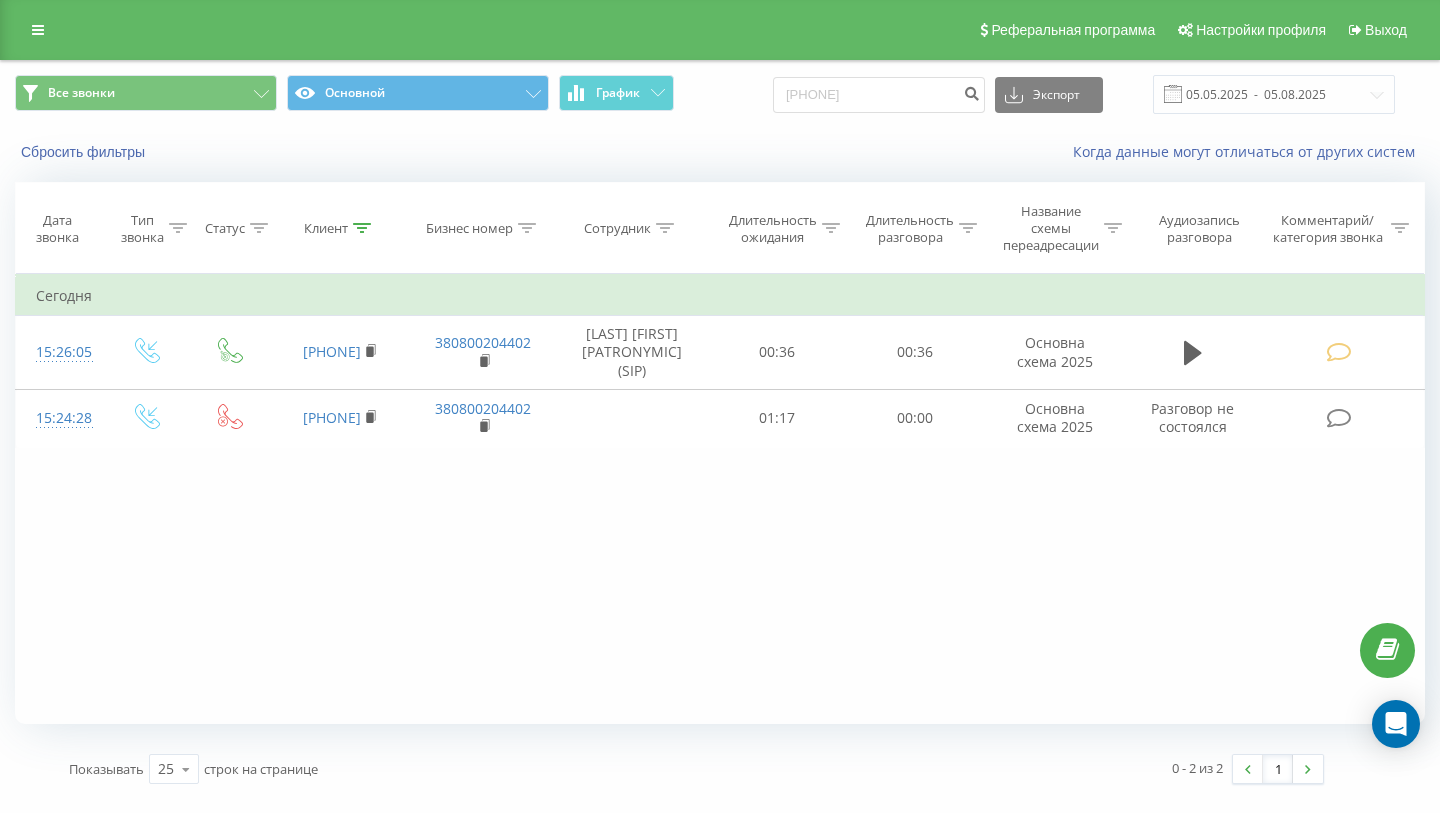 scroll, scrollTop: 0, scrollLeft: 0, axis: both 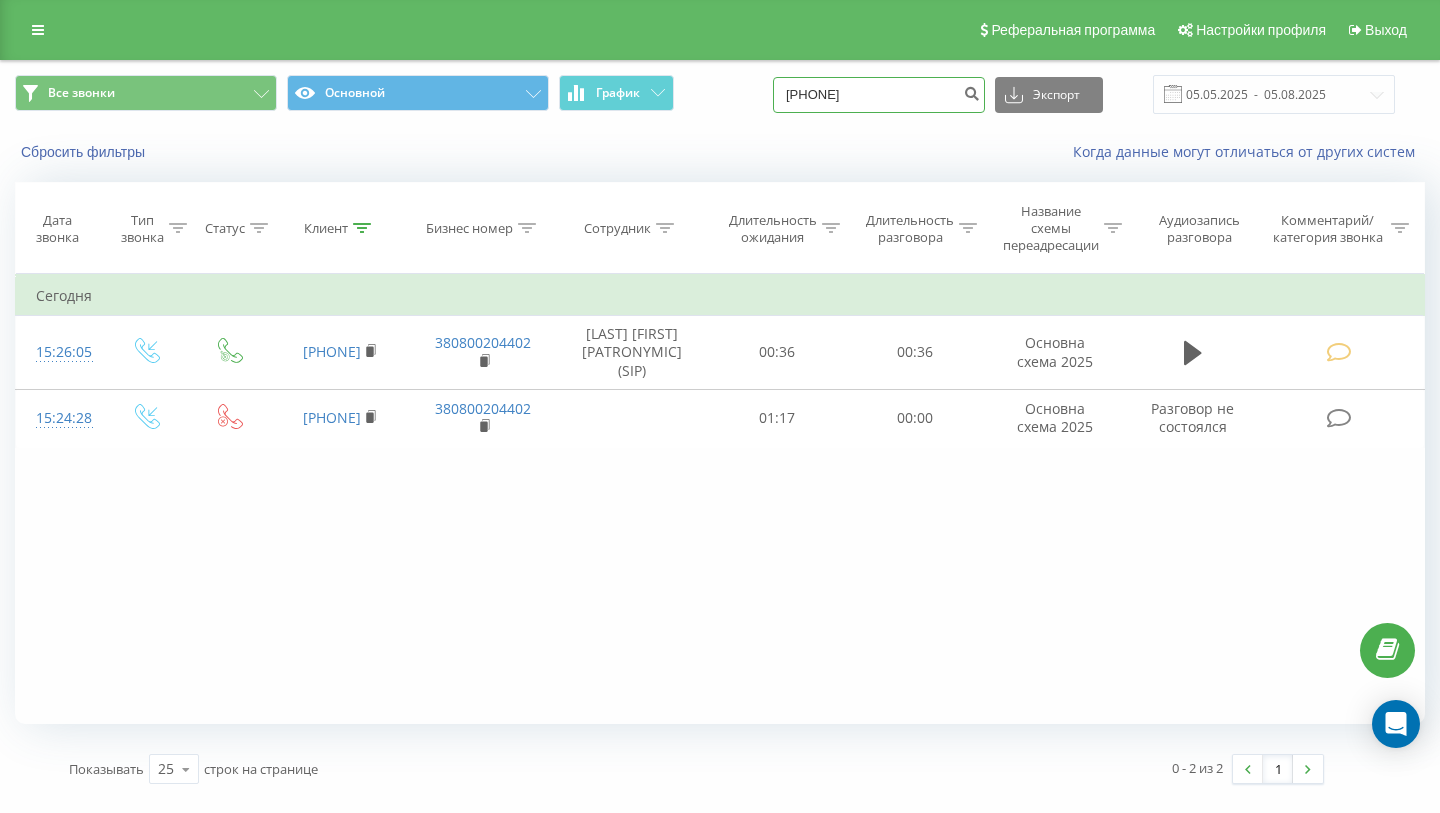 click on "[PHONE]" at bounding box center [879, 95] 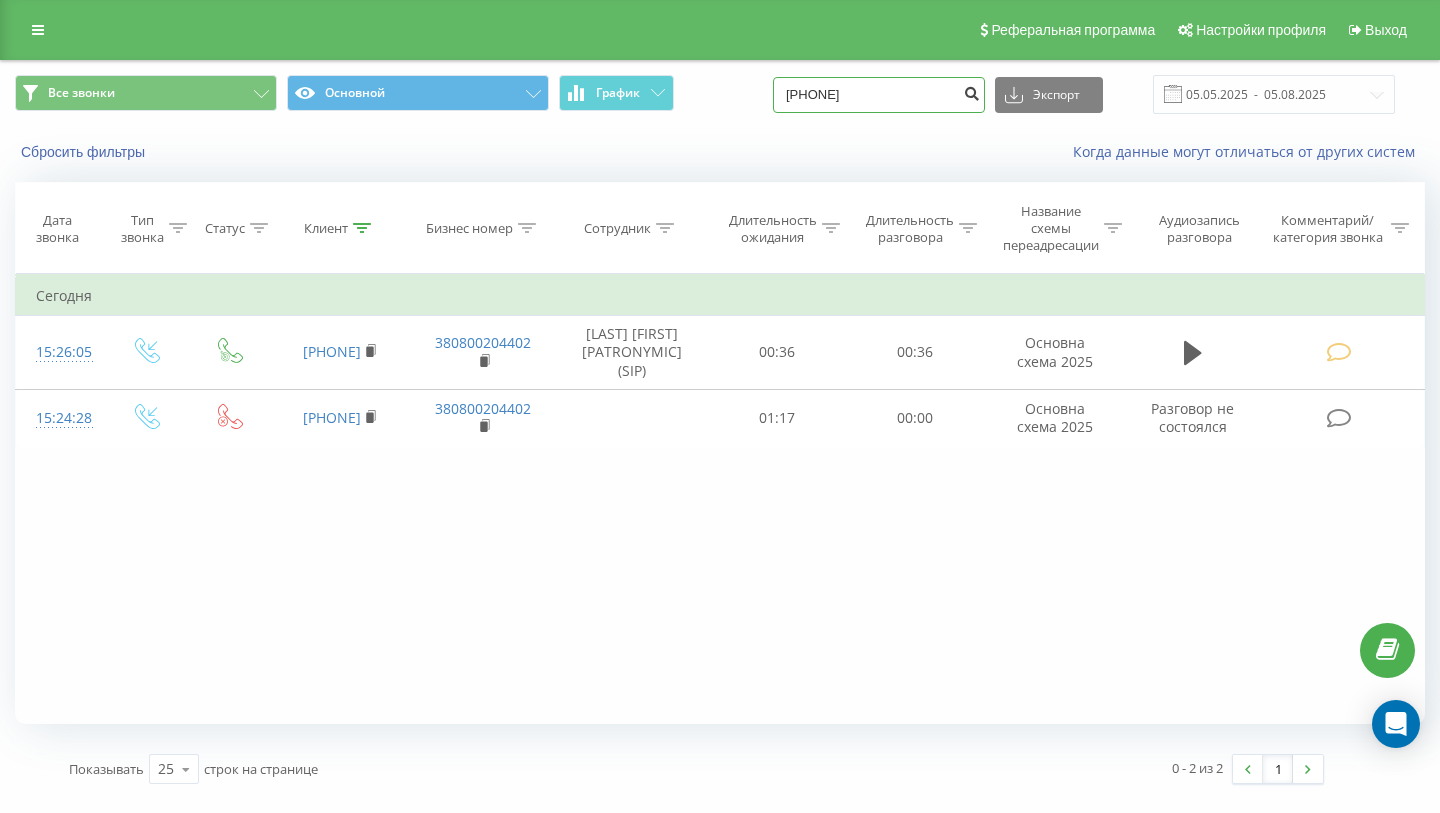 type on "[PHONE]" 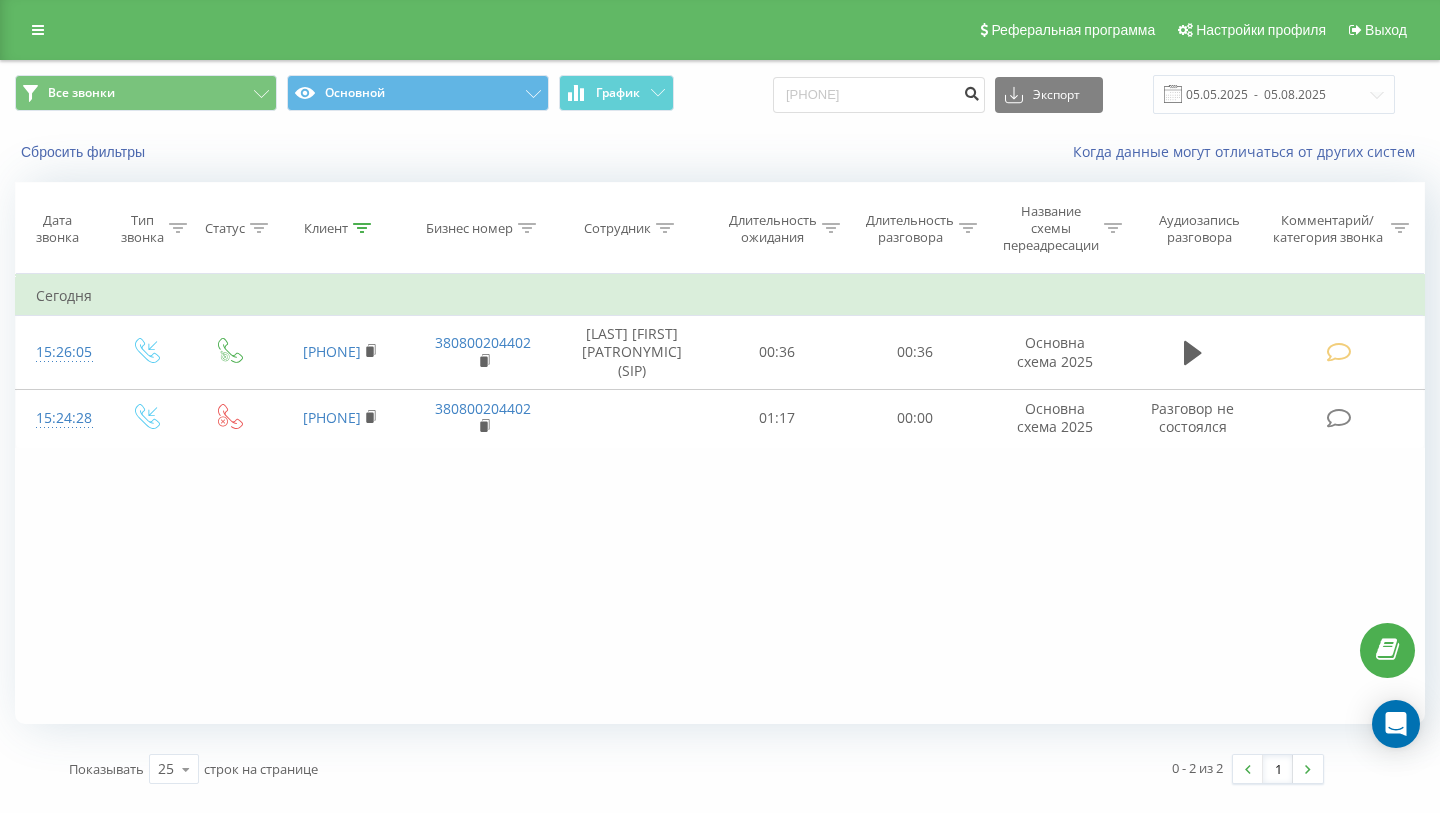 click at bounding box center [971, 91] 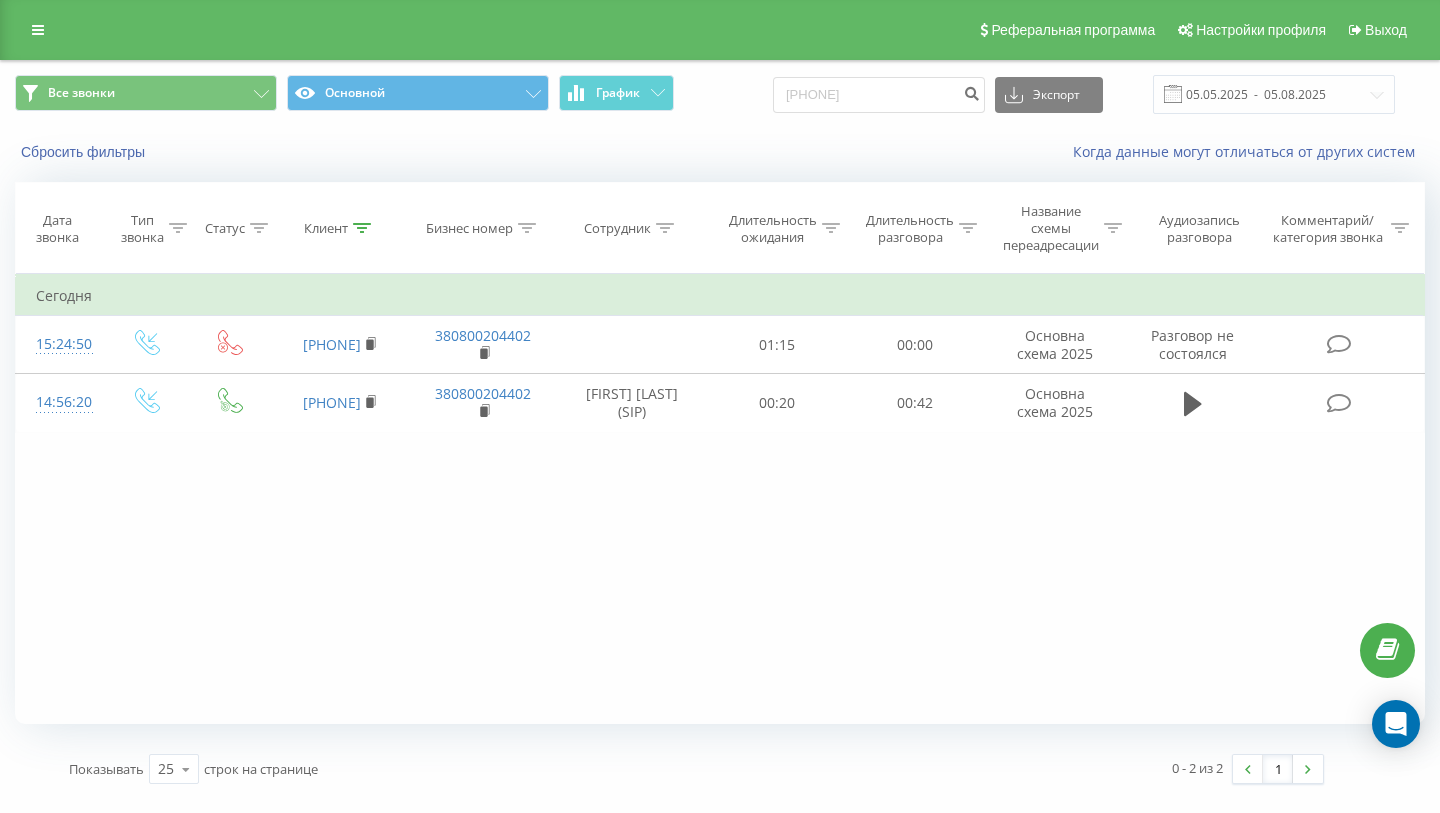 scroll, scrollTop: 0, scrollLeft: 0, axis: both 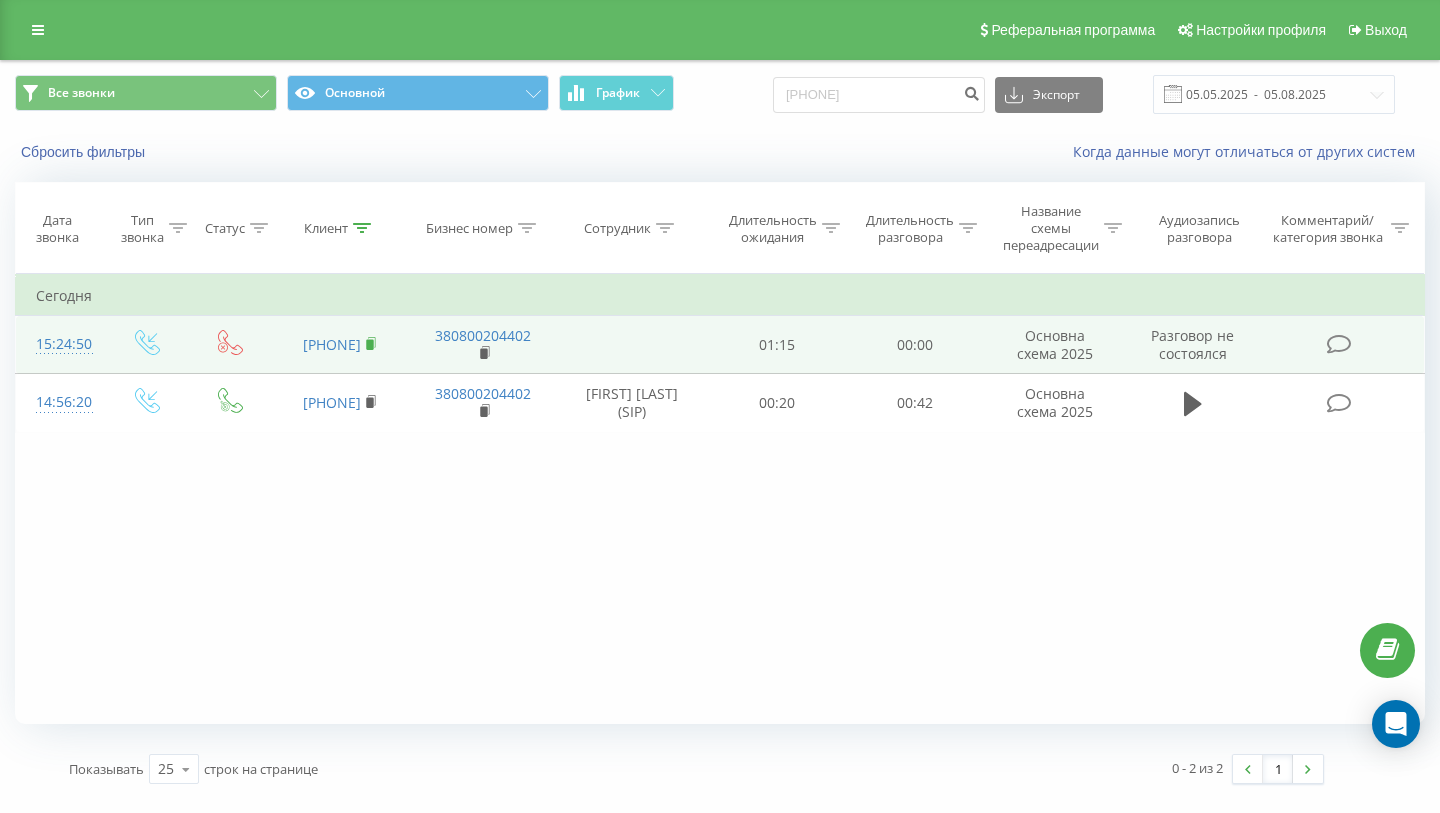 click 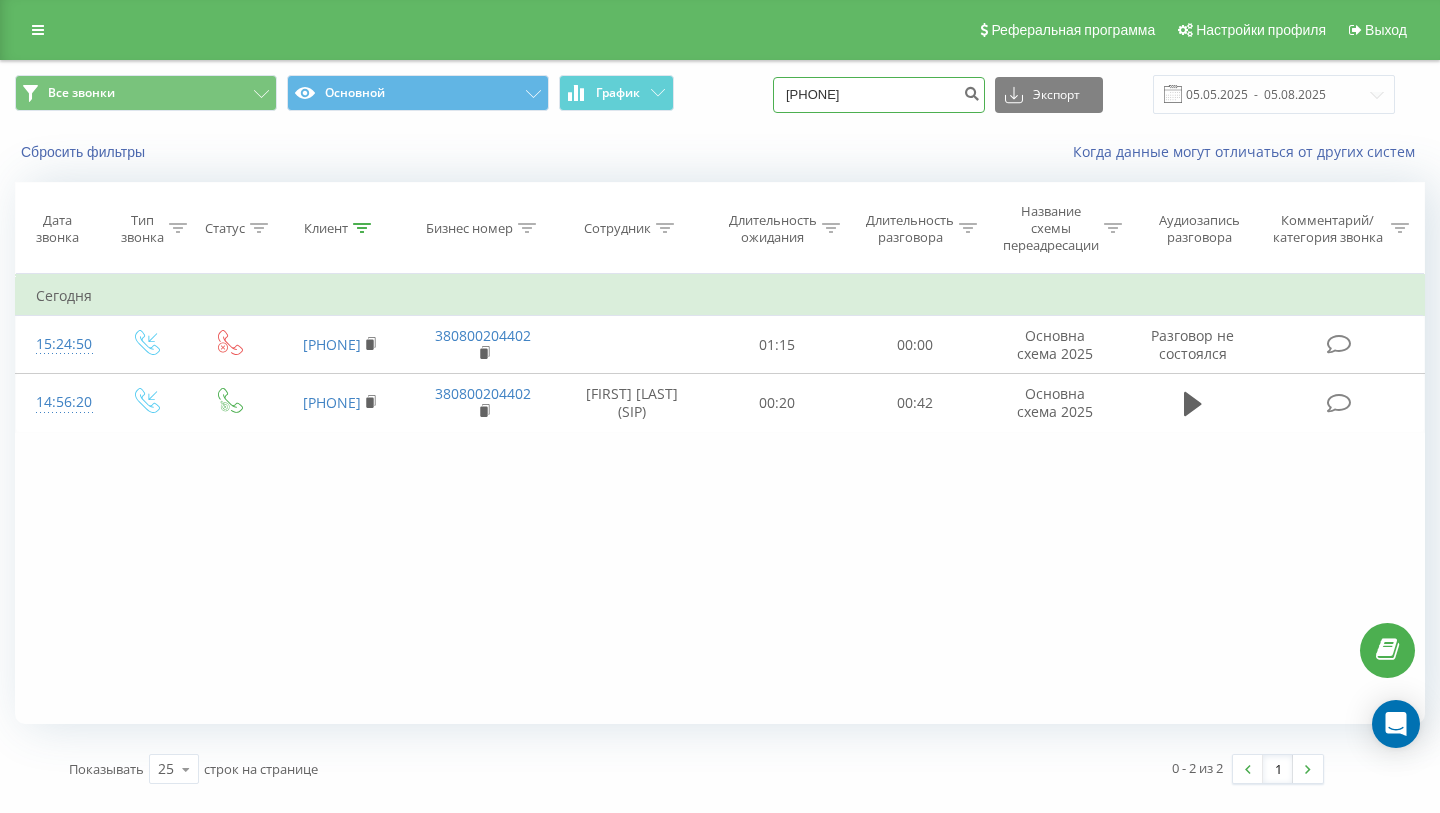 click on "380678076465" at bounding box center (879, 95) 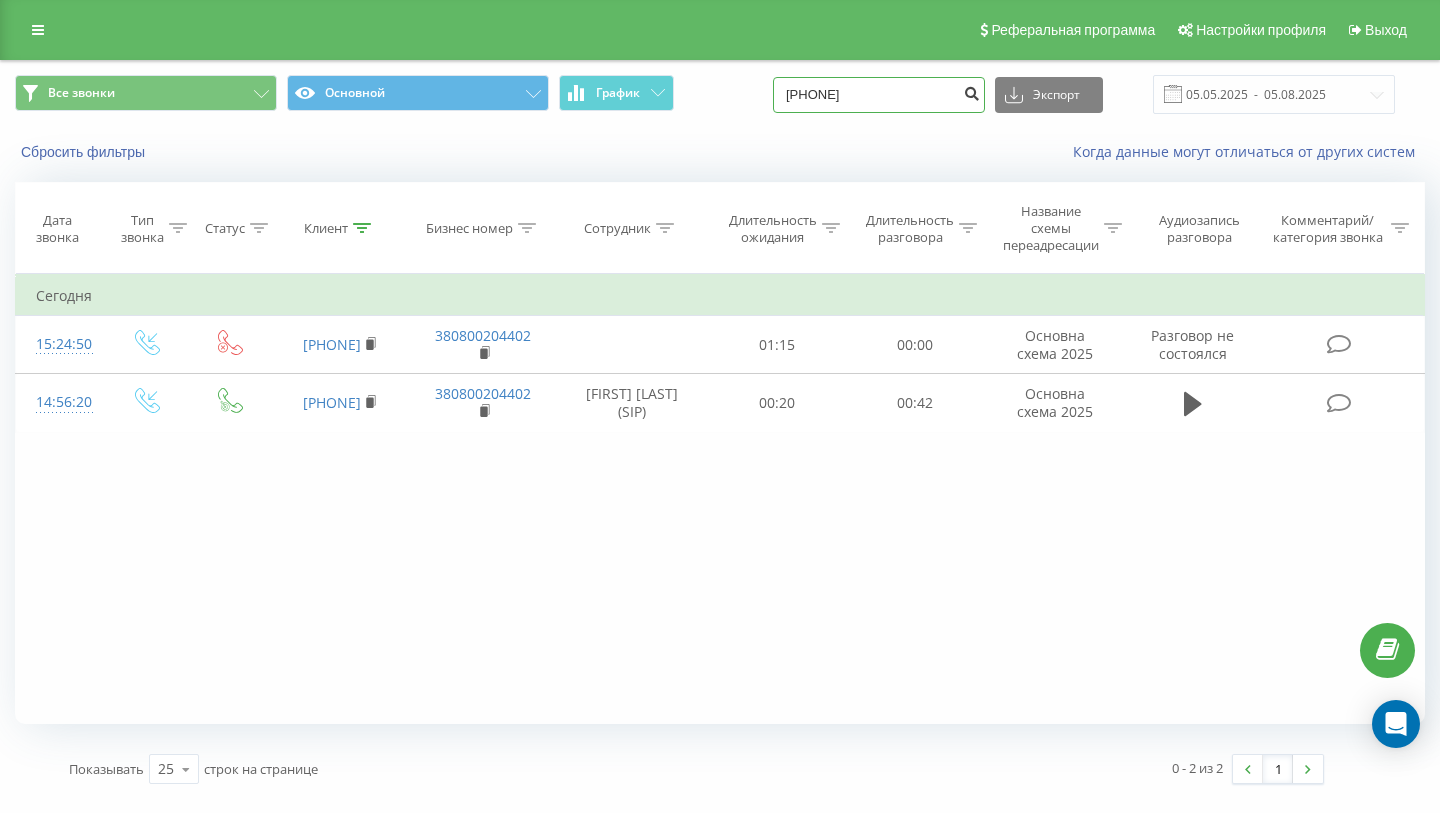 type on "[PHONE]" 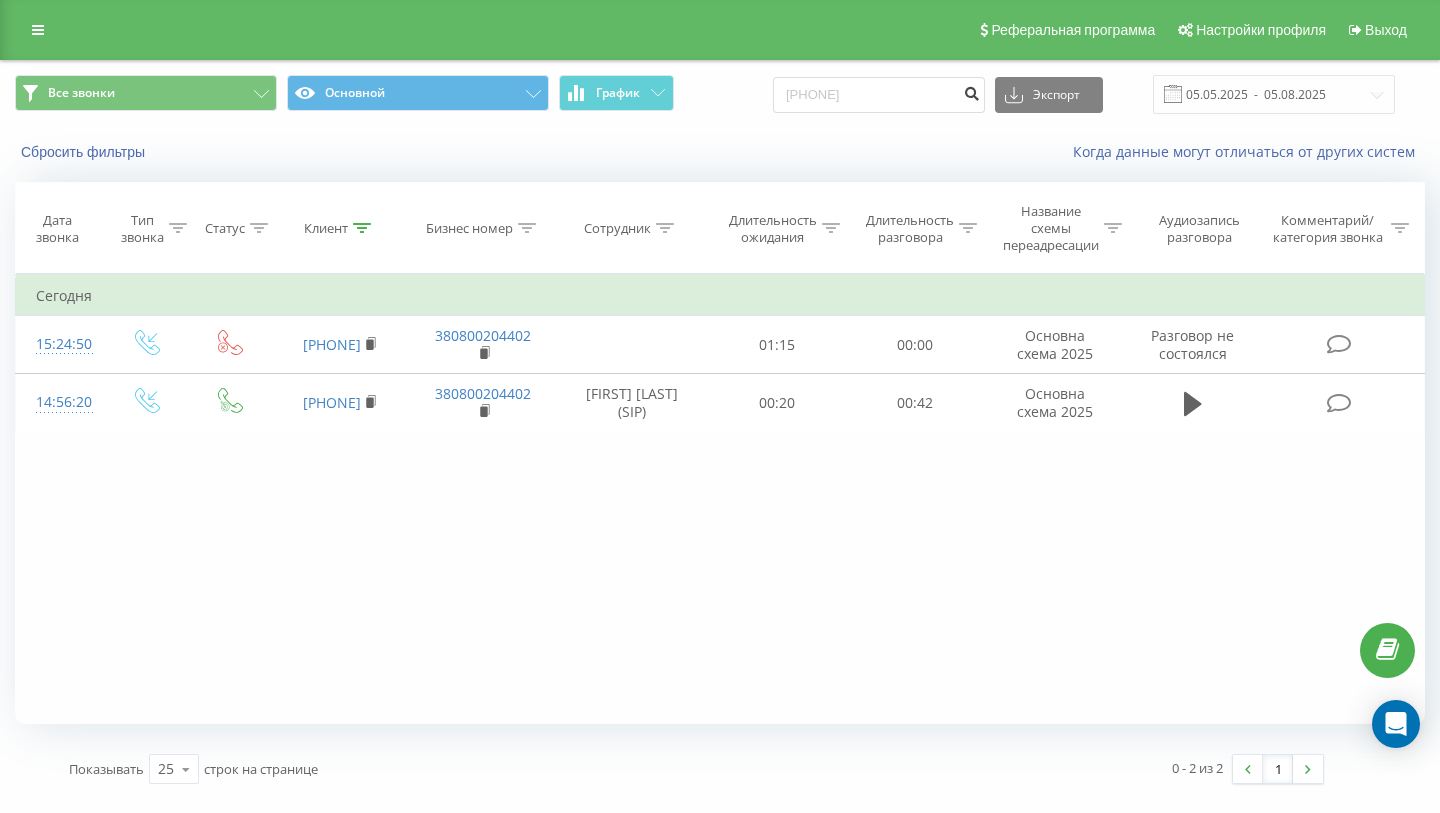 click at bounding box center (971, 91) 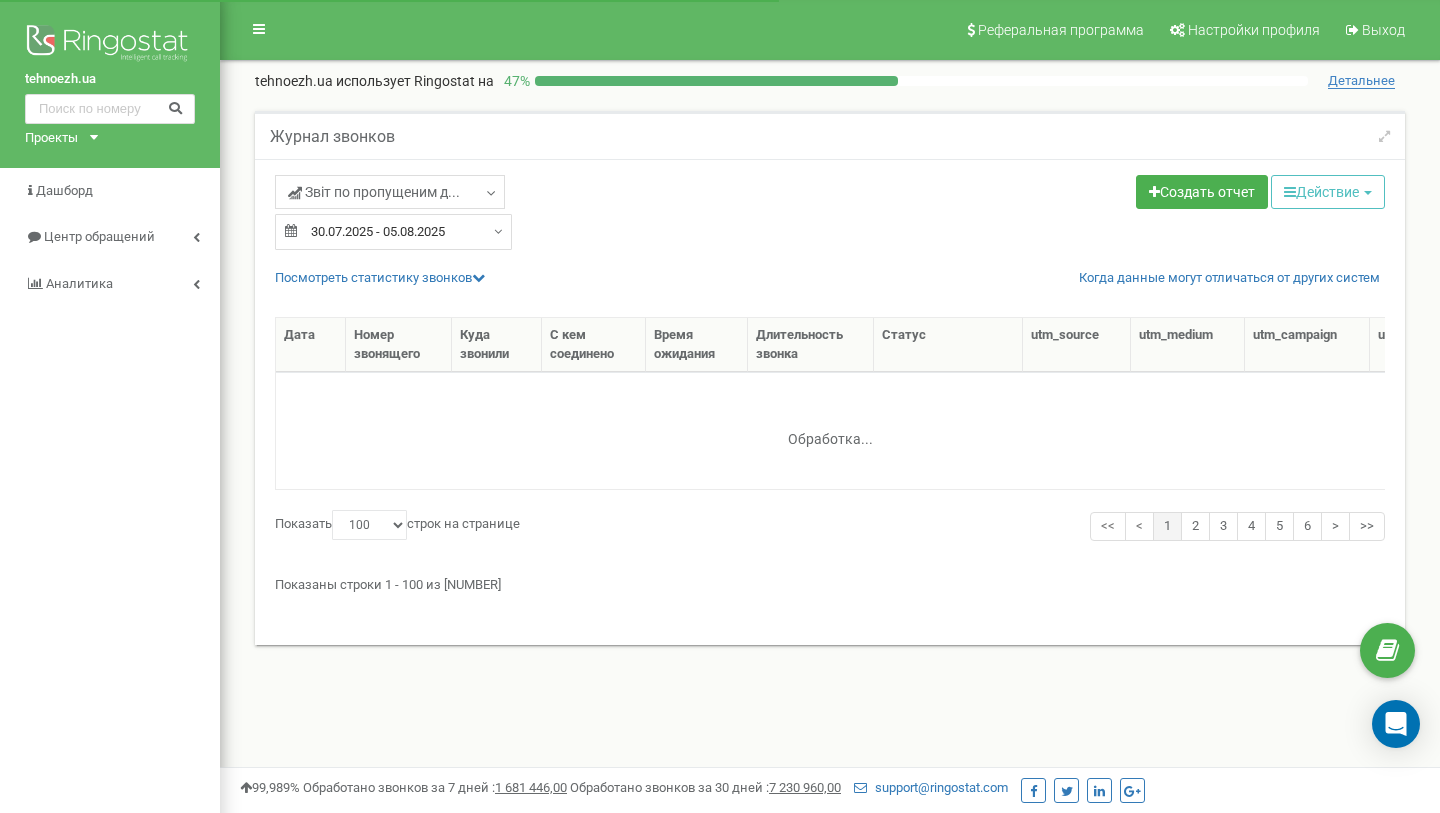 select on "100" 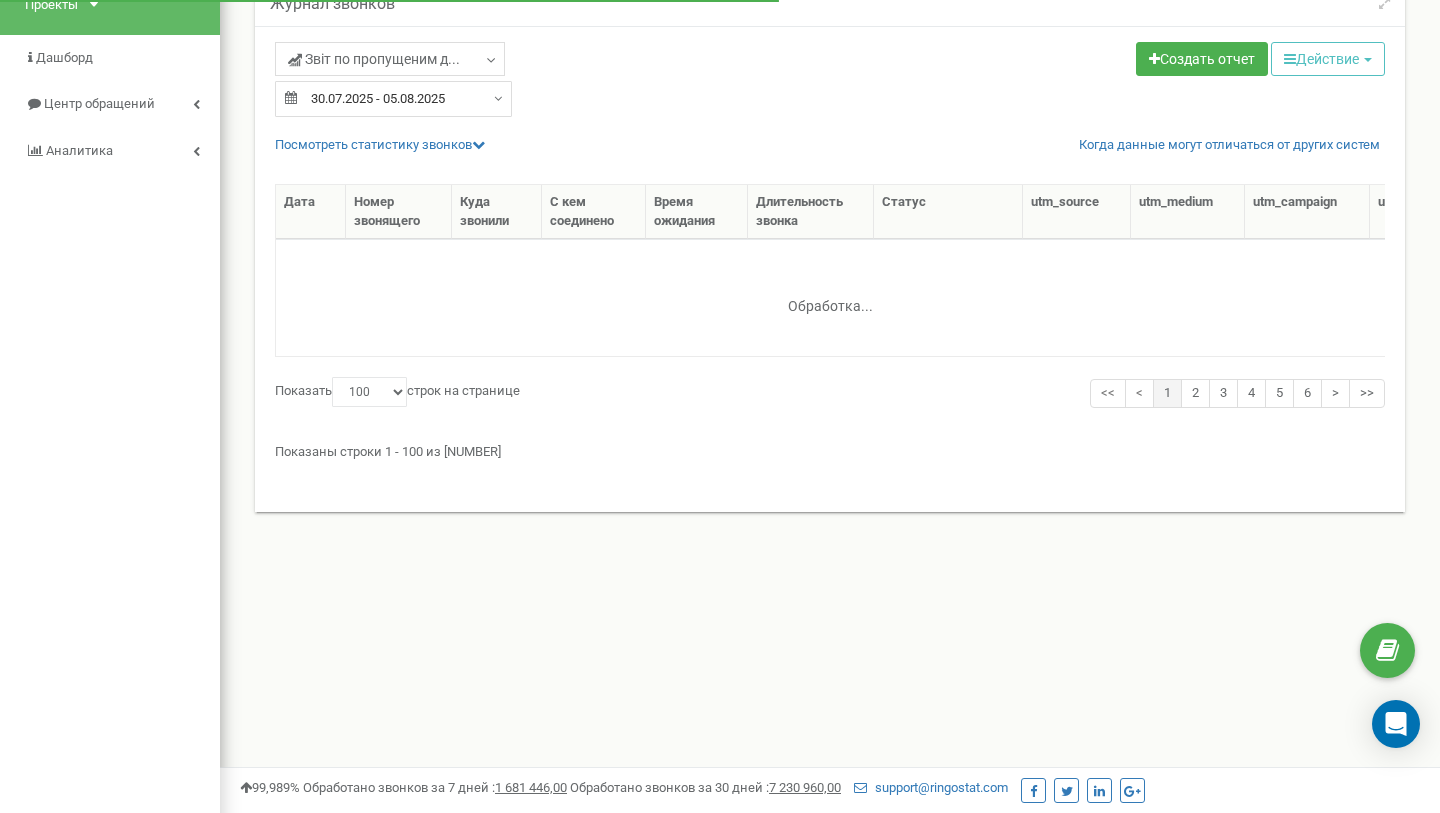 scroll, scrollTop: 0, scrollLeft: 0, axis: both 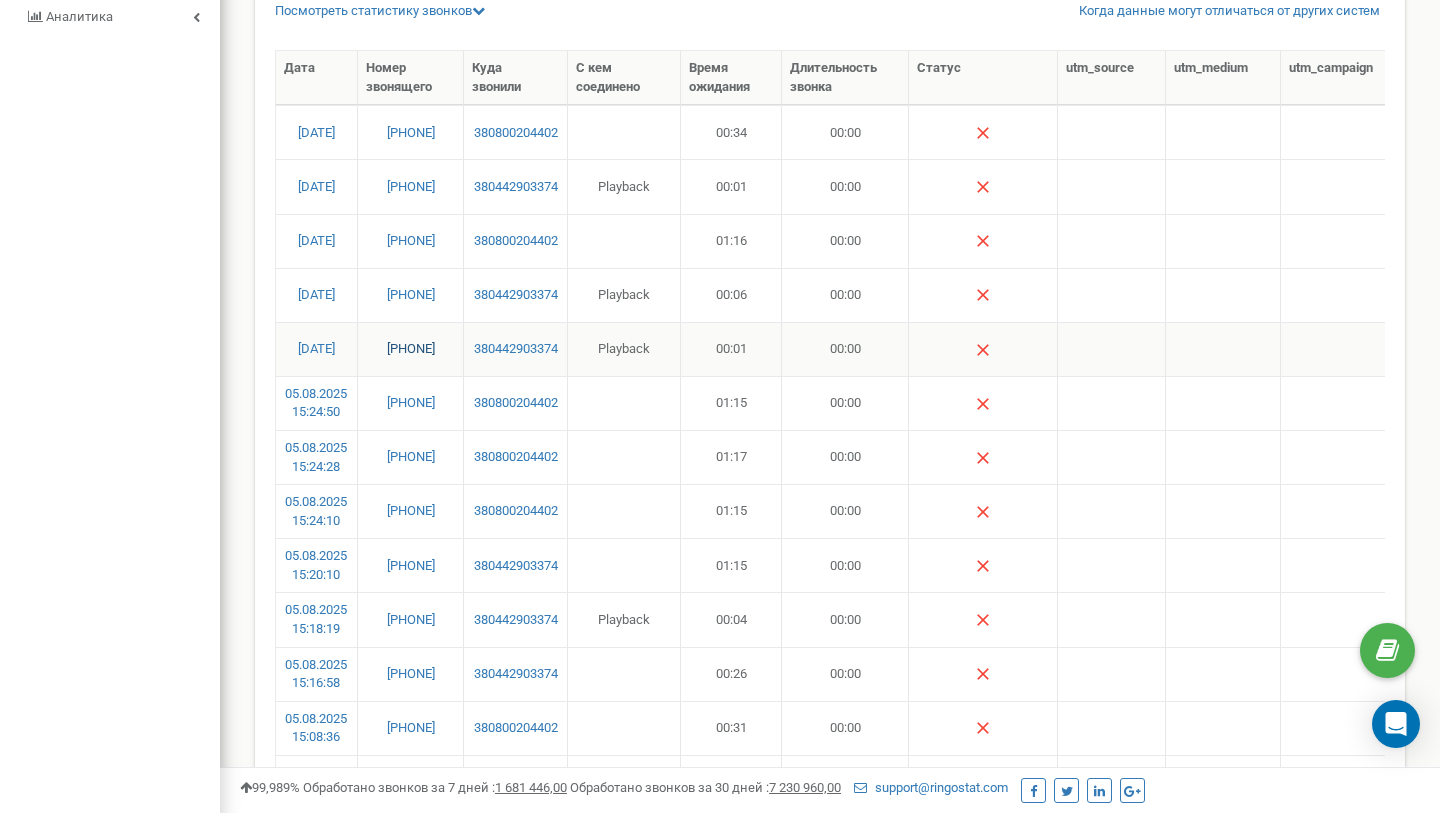 copy on "[PHONE]" 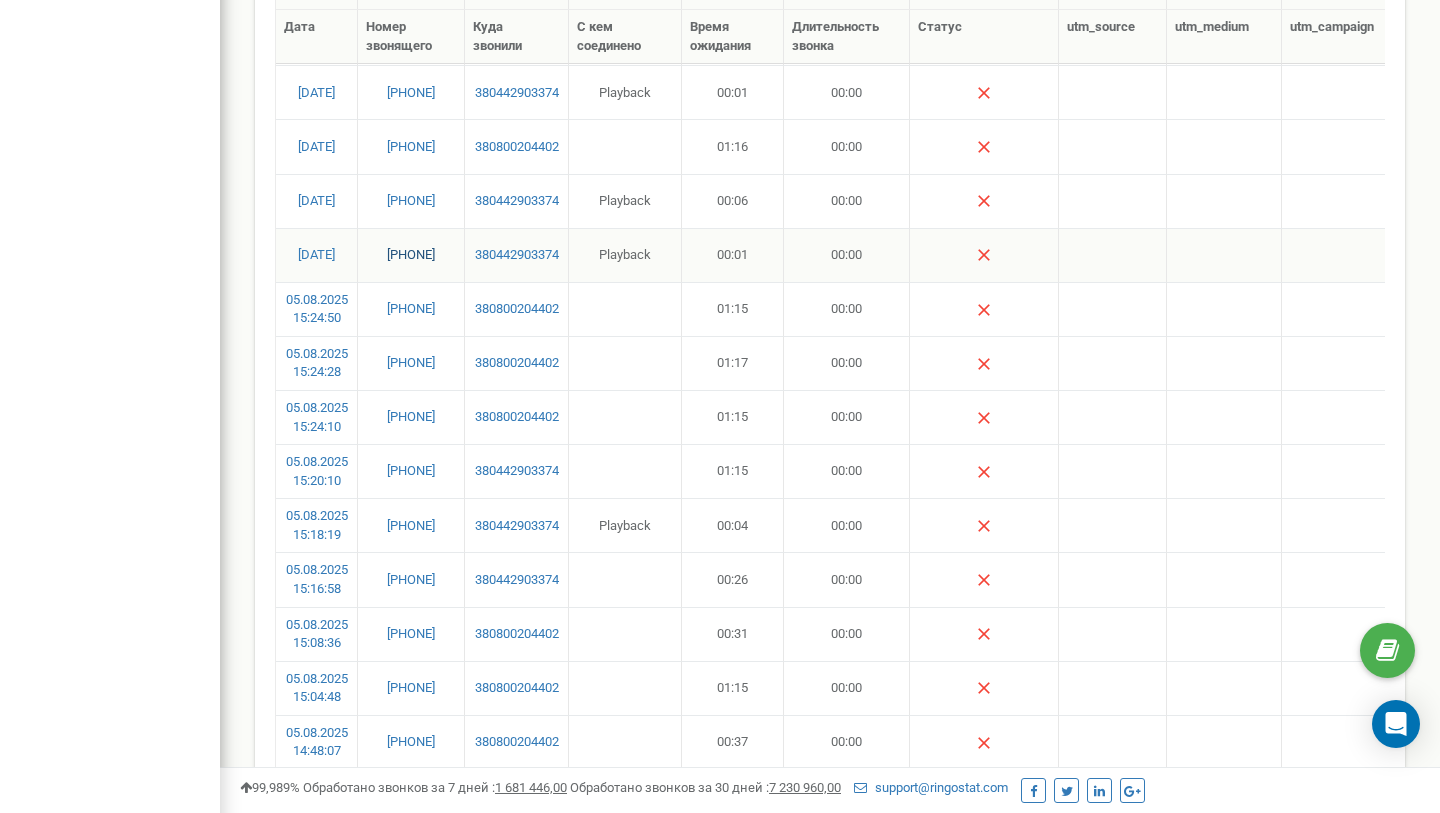 scroll, scrollTop: 342, scrollLeft: 0, axis: vertical 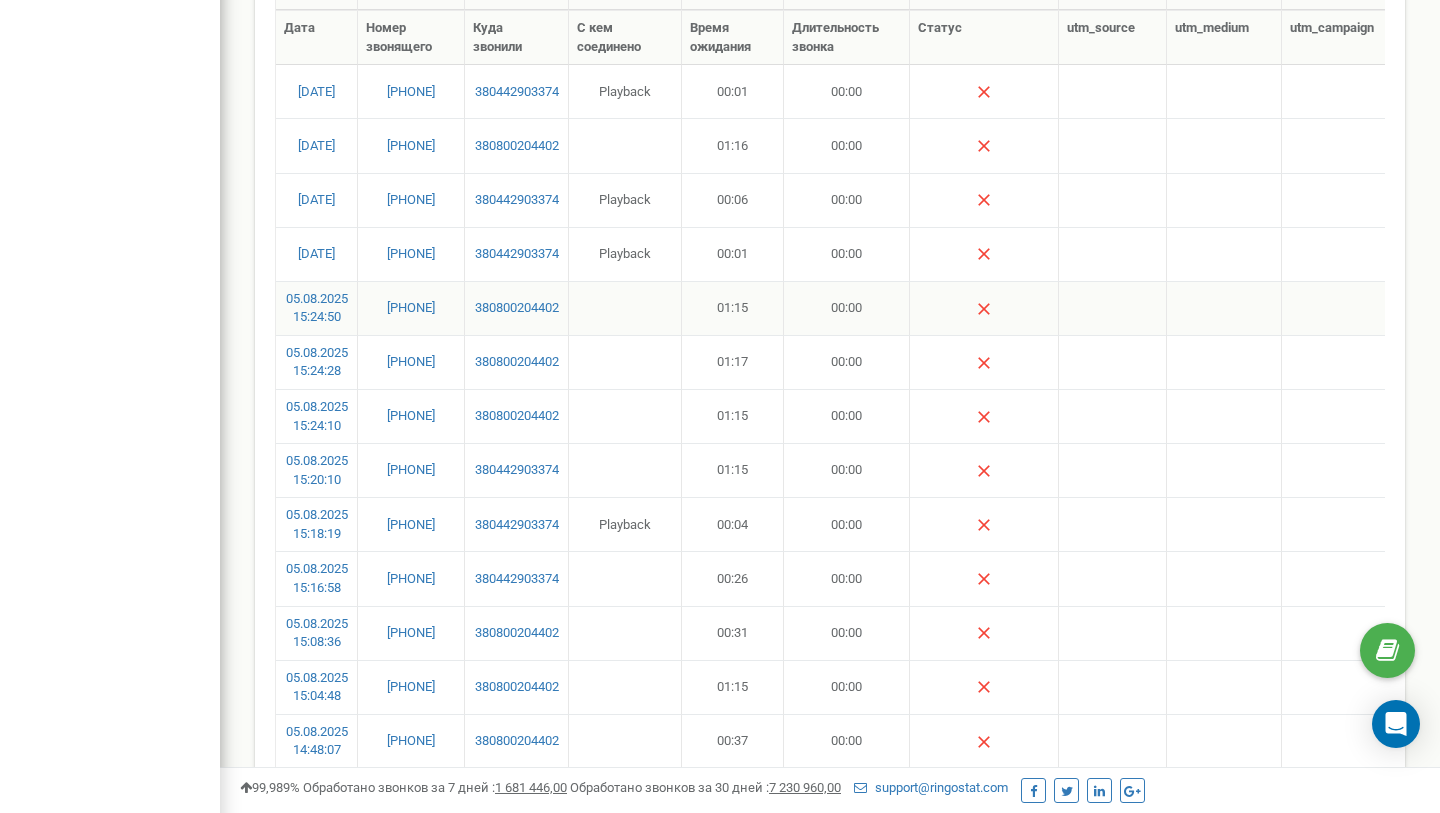 click on "[PHONE]" at bounding box center [411, 308] 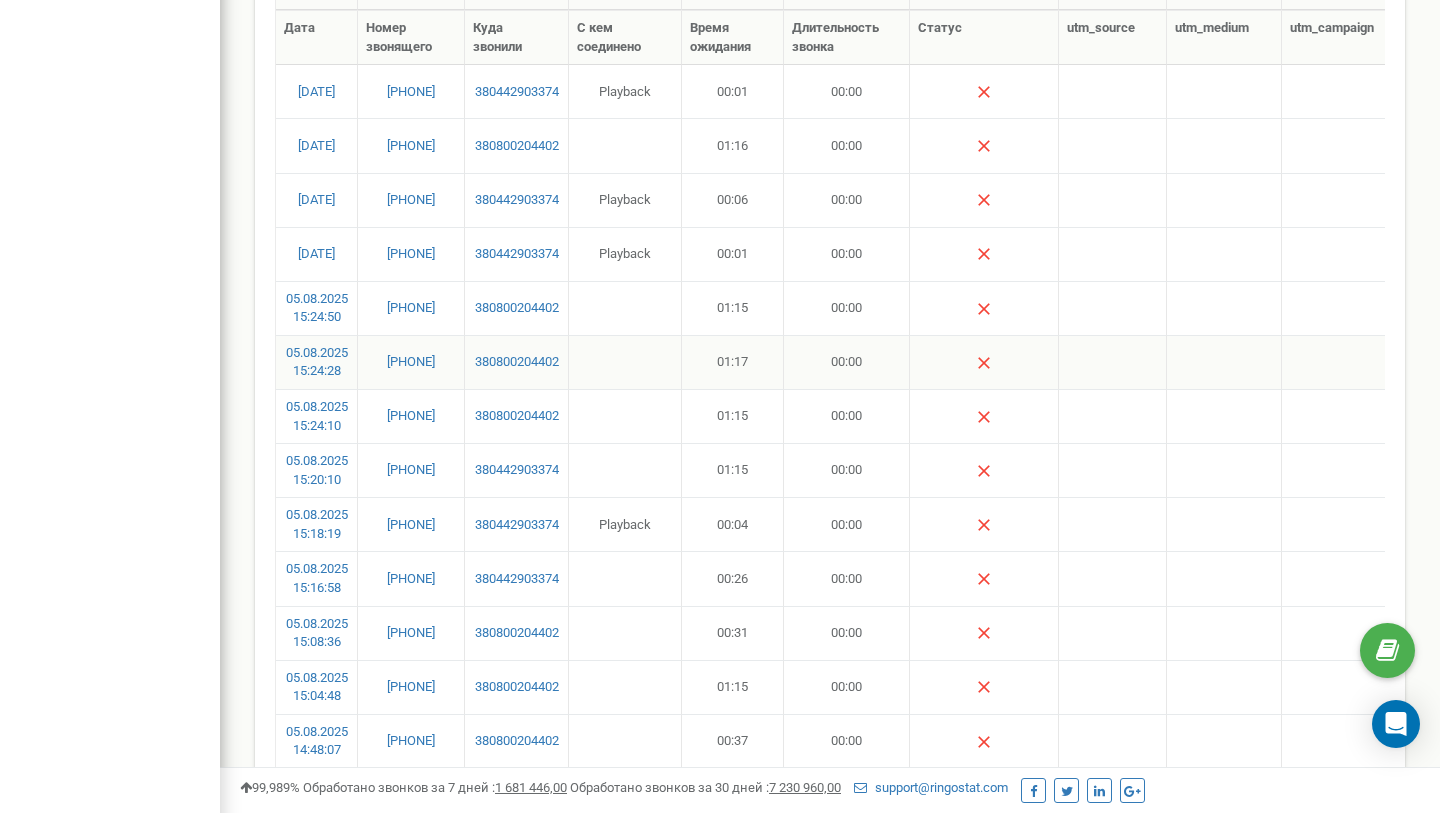 copy on "[PHONE]" 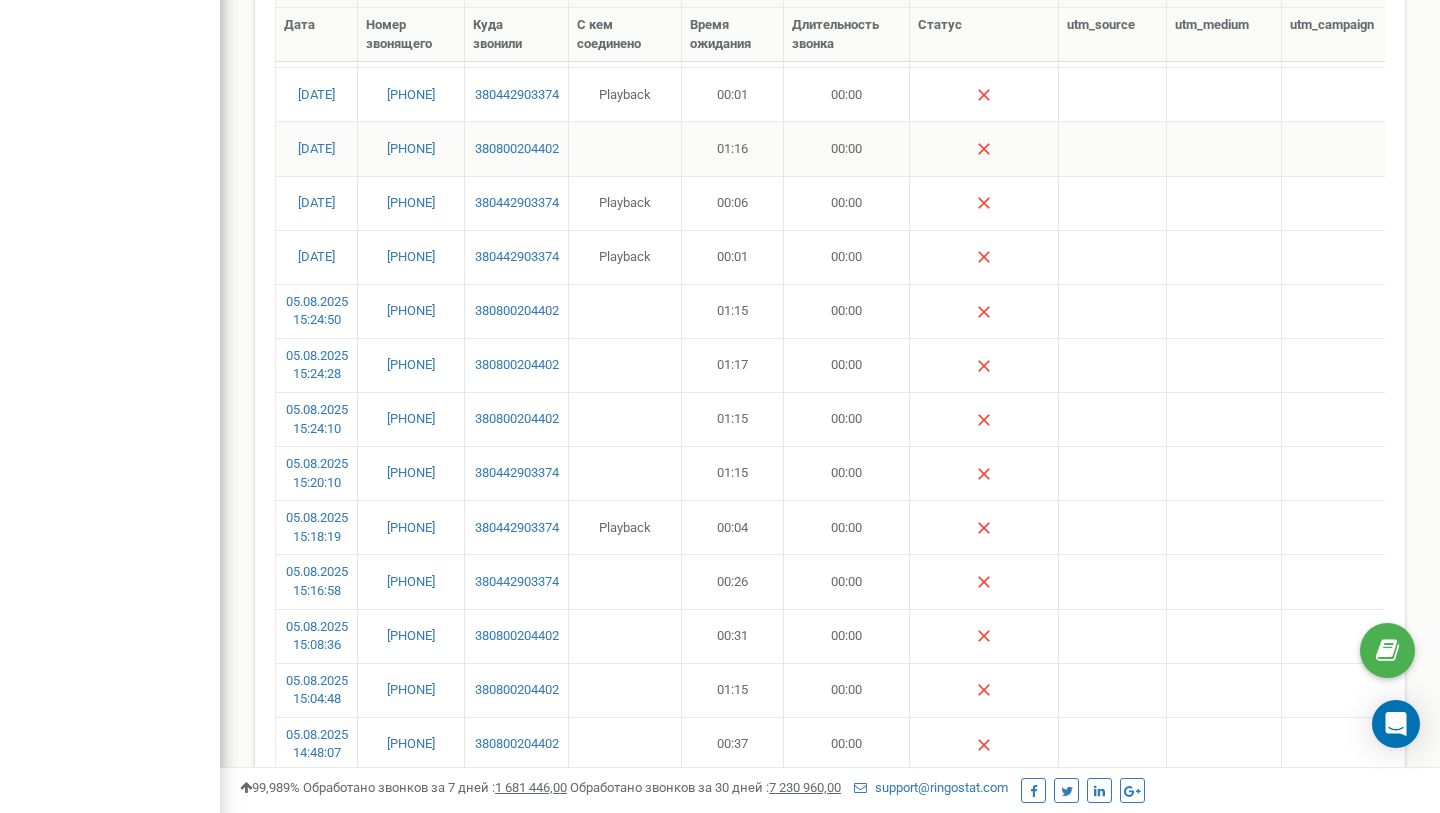 scroll, scrollTop: 341, scrollLeft: 0, axis: vertical 